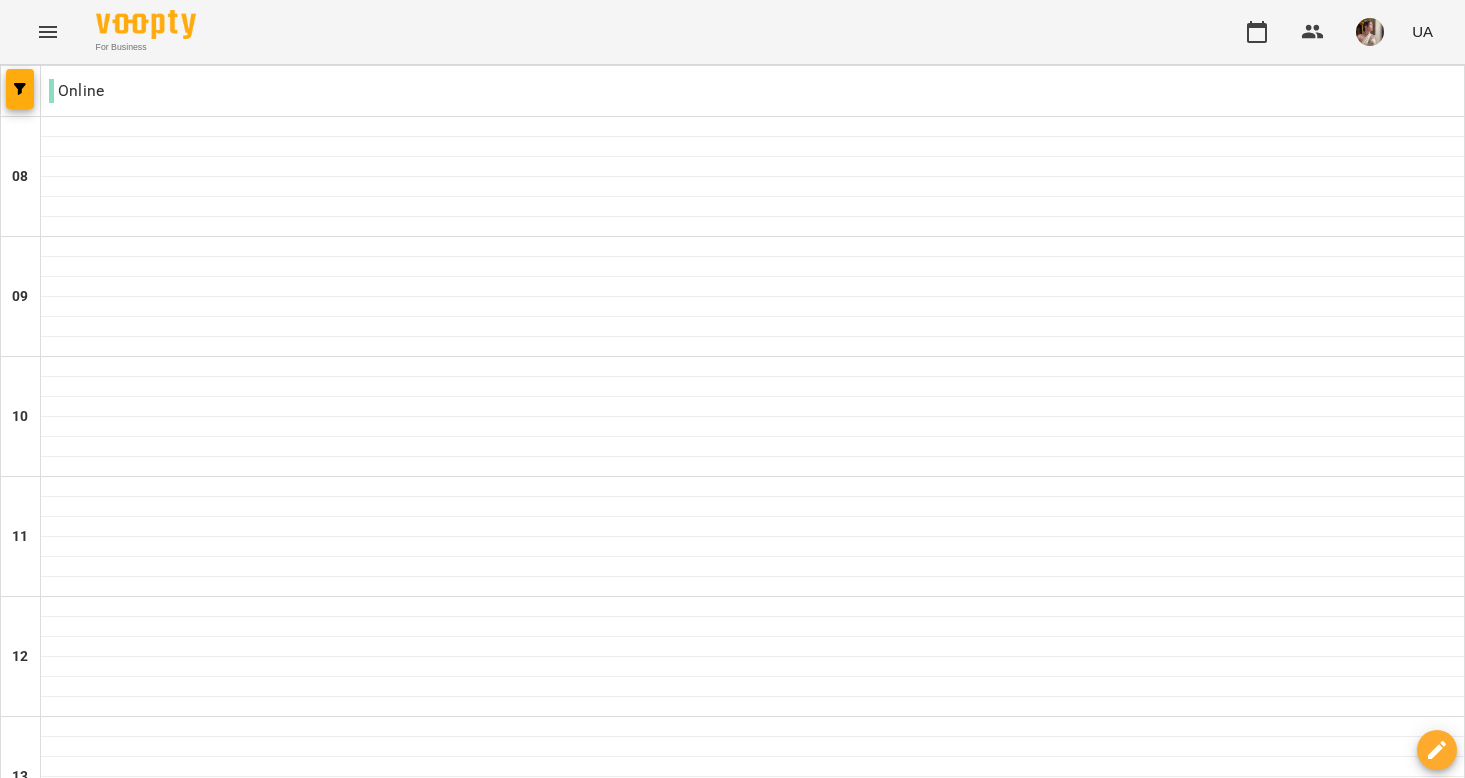 scroll, scrollTop: 0, scrollLeft: 0, axis: both 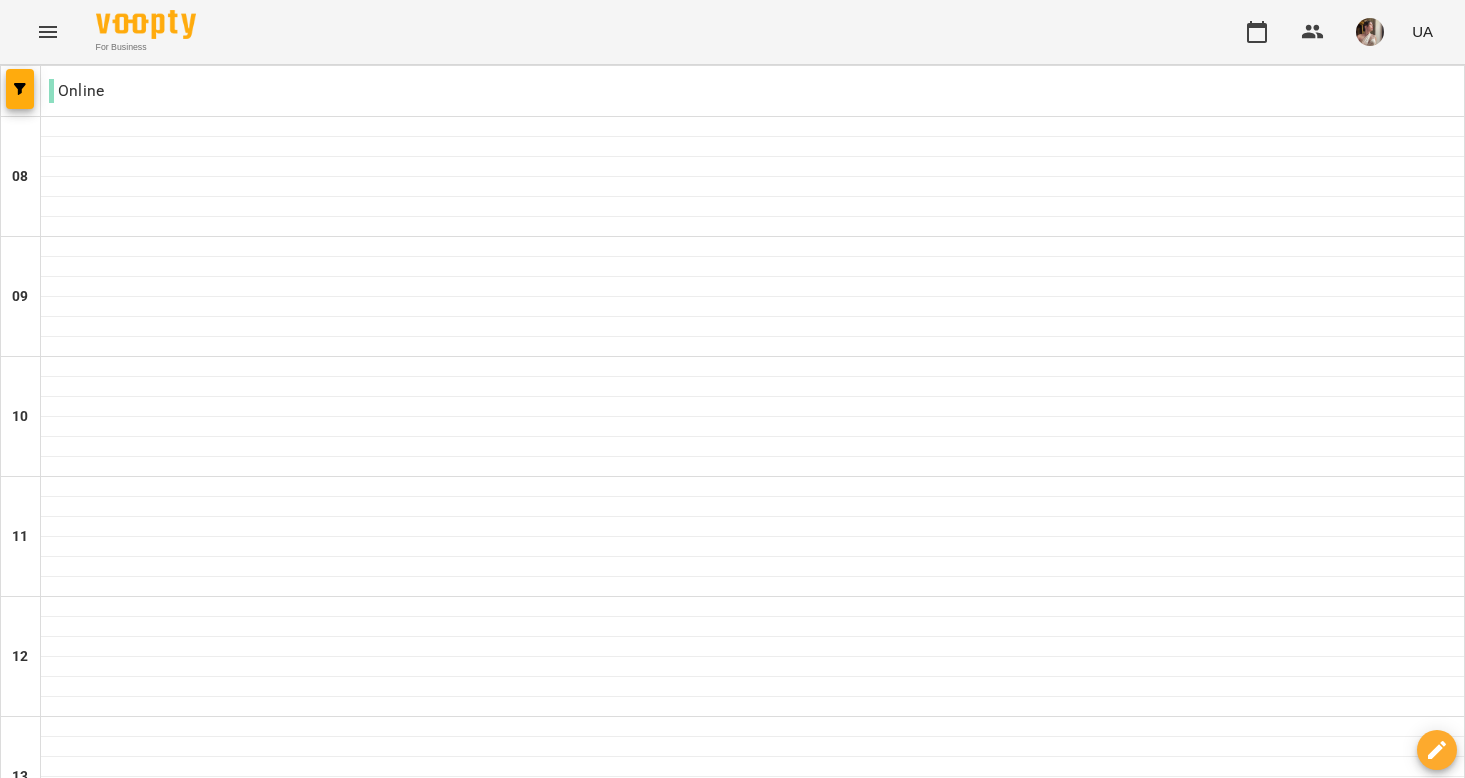 click at bounding box center [1370, 32] 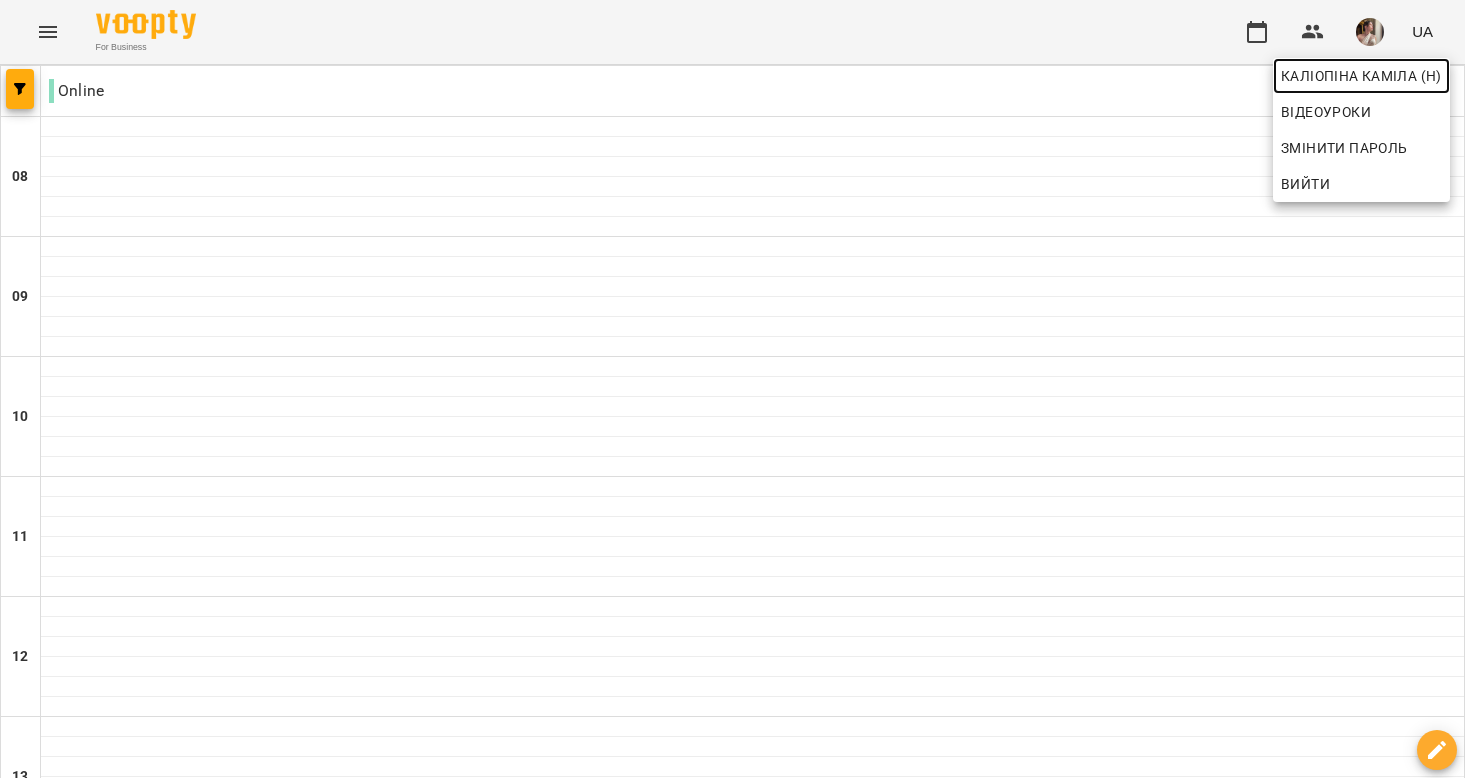 click on "Каліопіна Каміла (н)" at bounding box center (1361, 76) 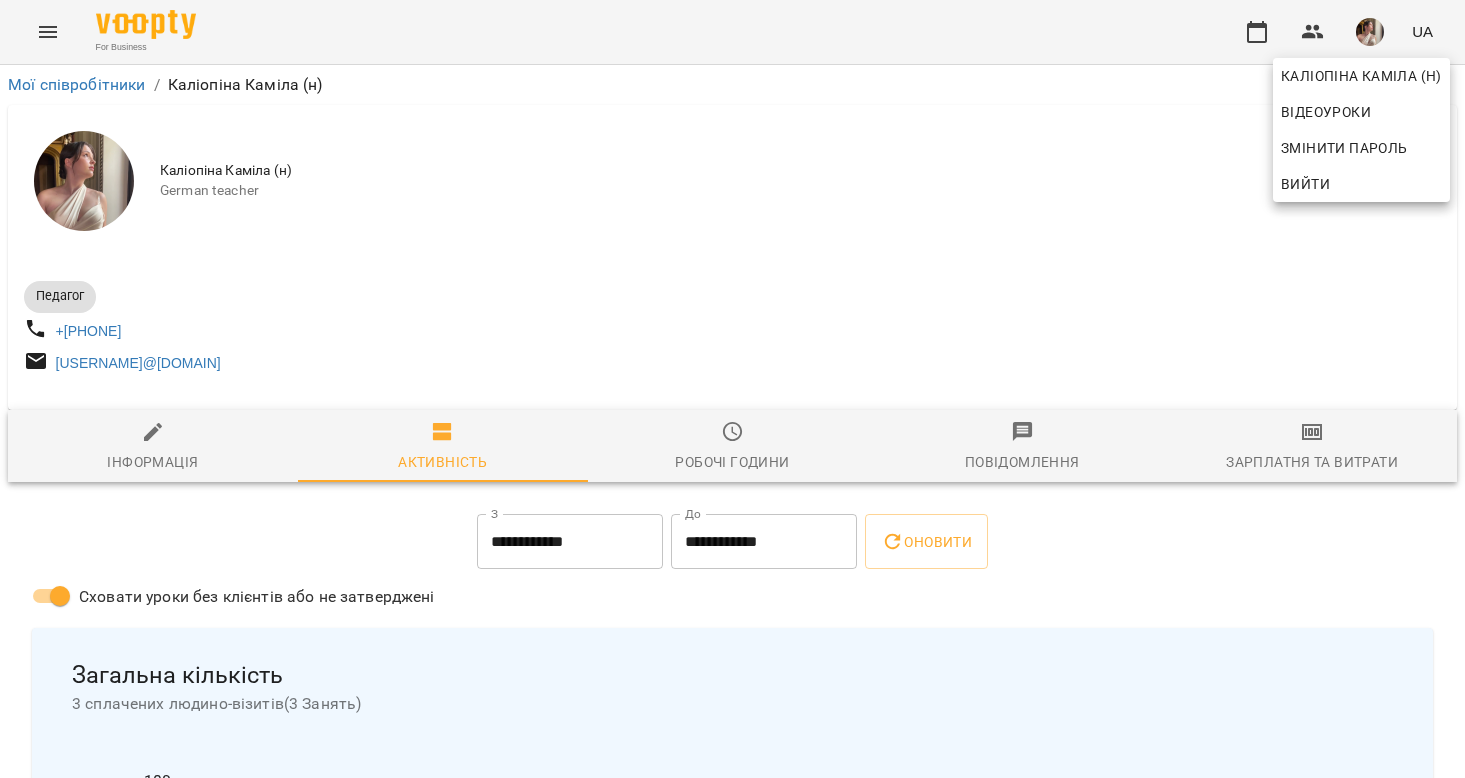 click at bounding box center (732, 389) 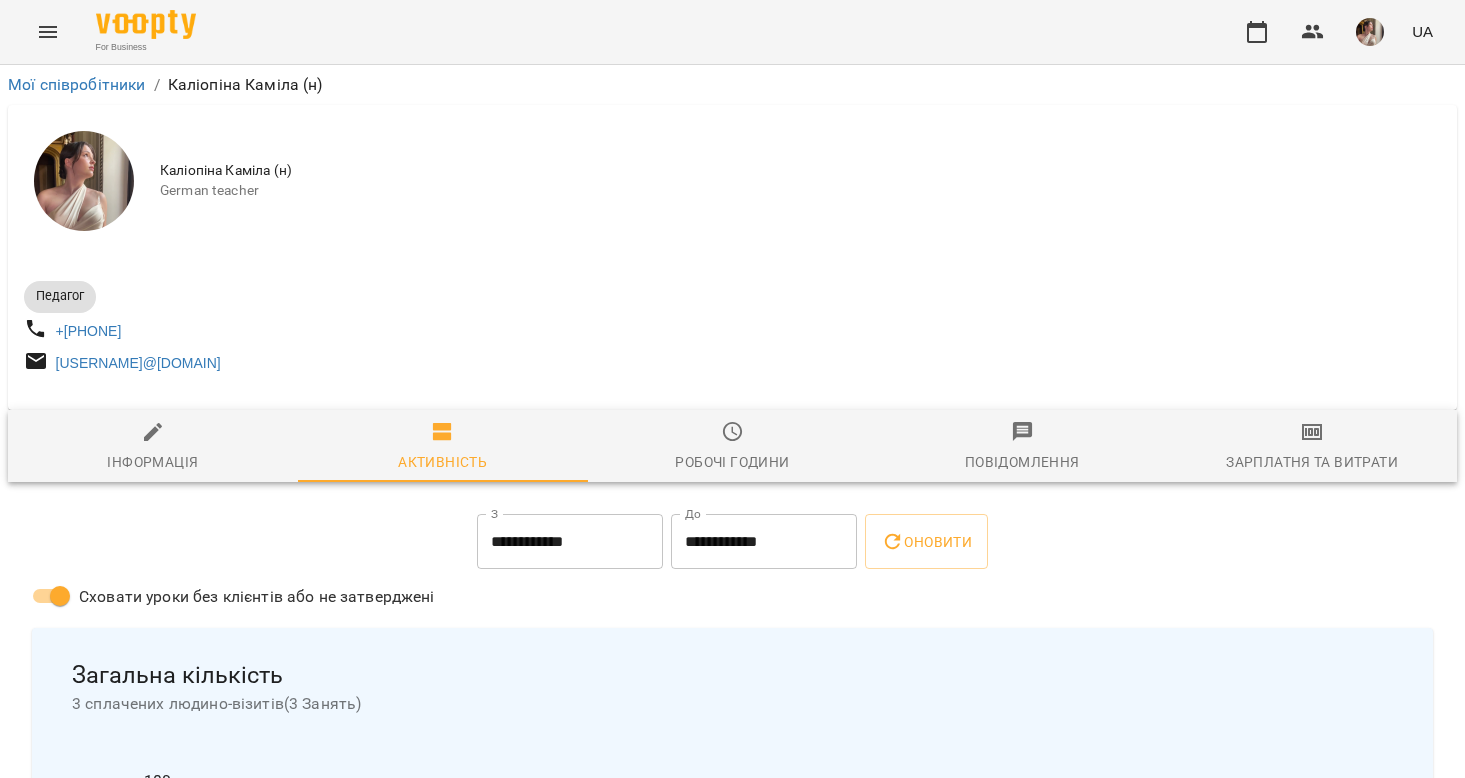 click at bounding box center (732, 402) 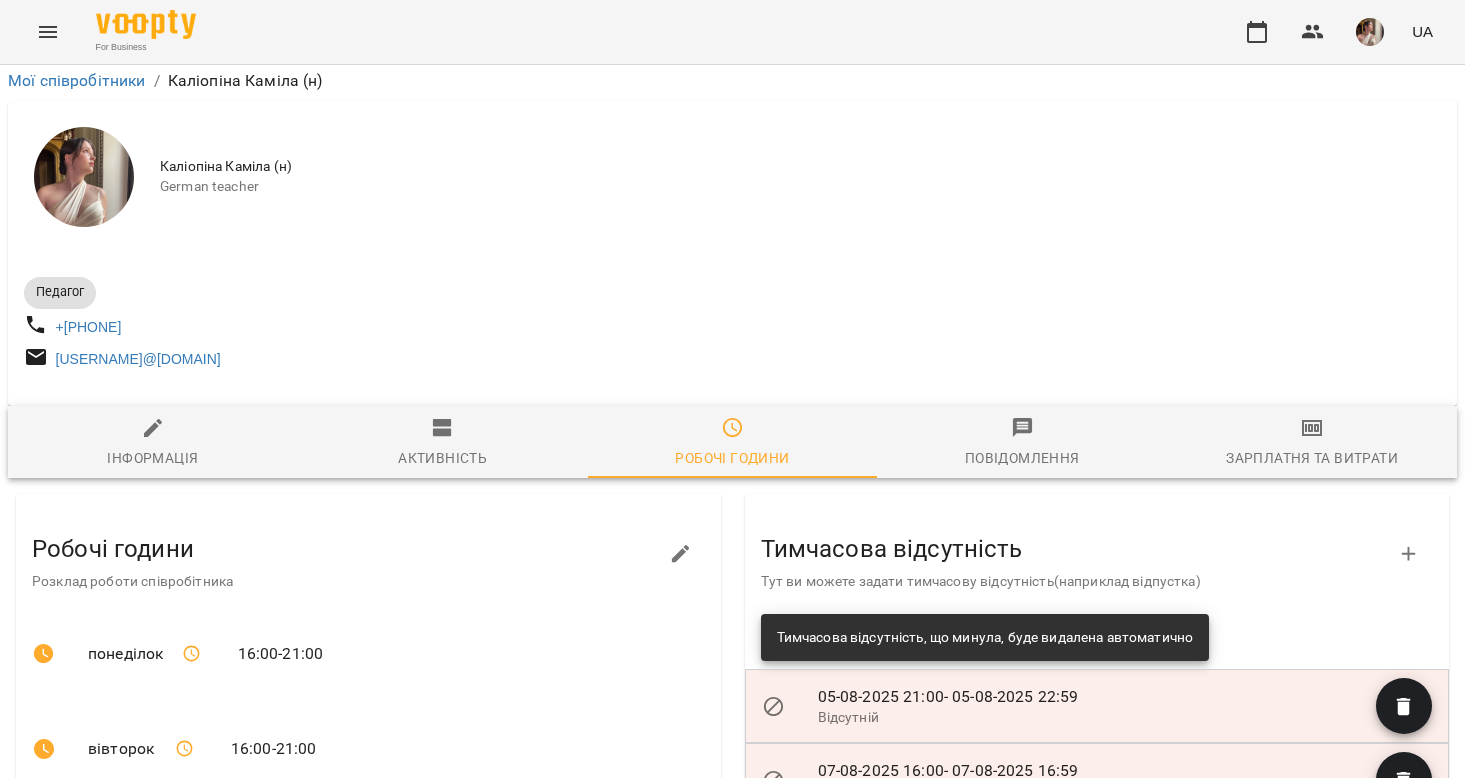 scroll, scrollTop: 523, scrollLeft: 0, axis: vertical 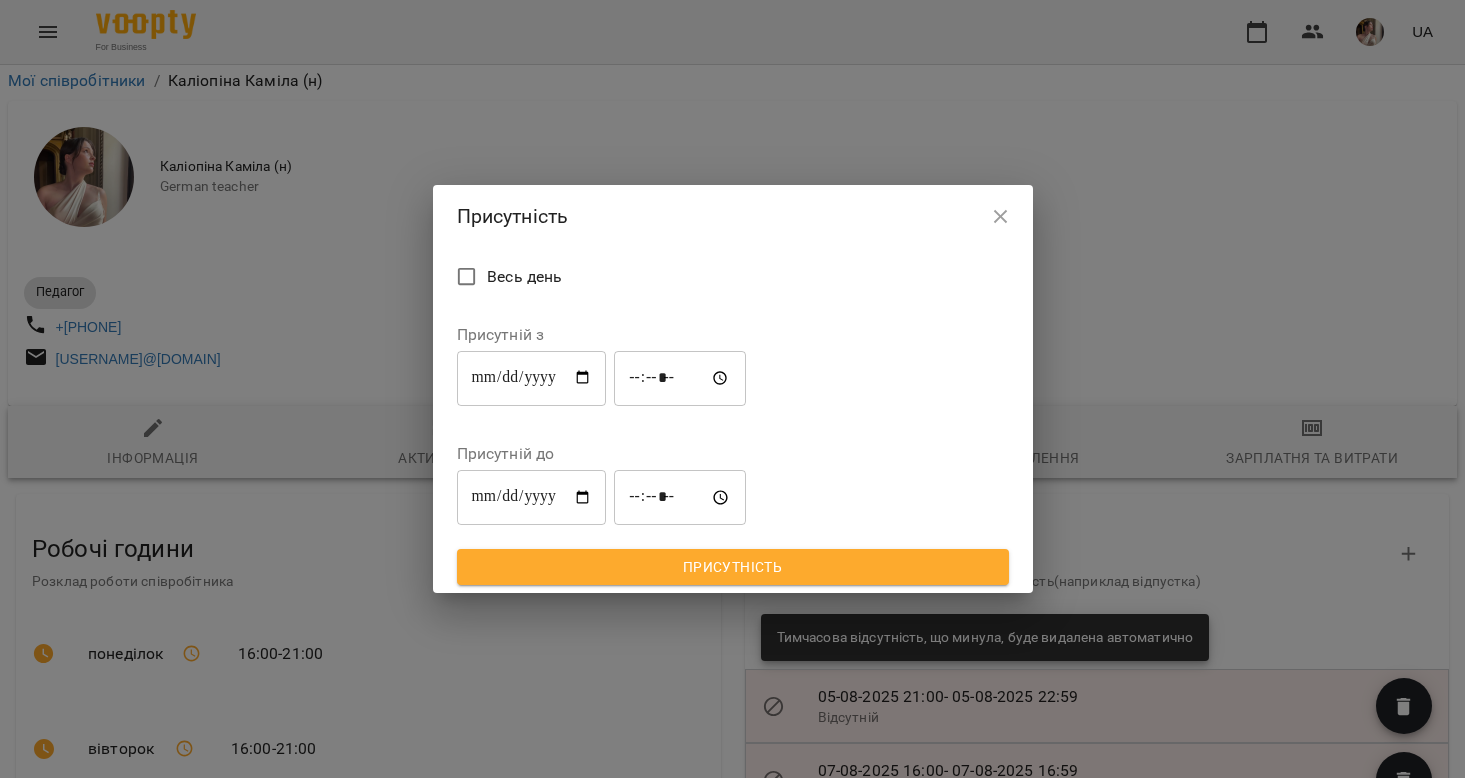 click on "**********" at bounding box center (532, 378) 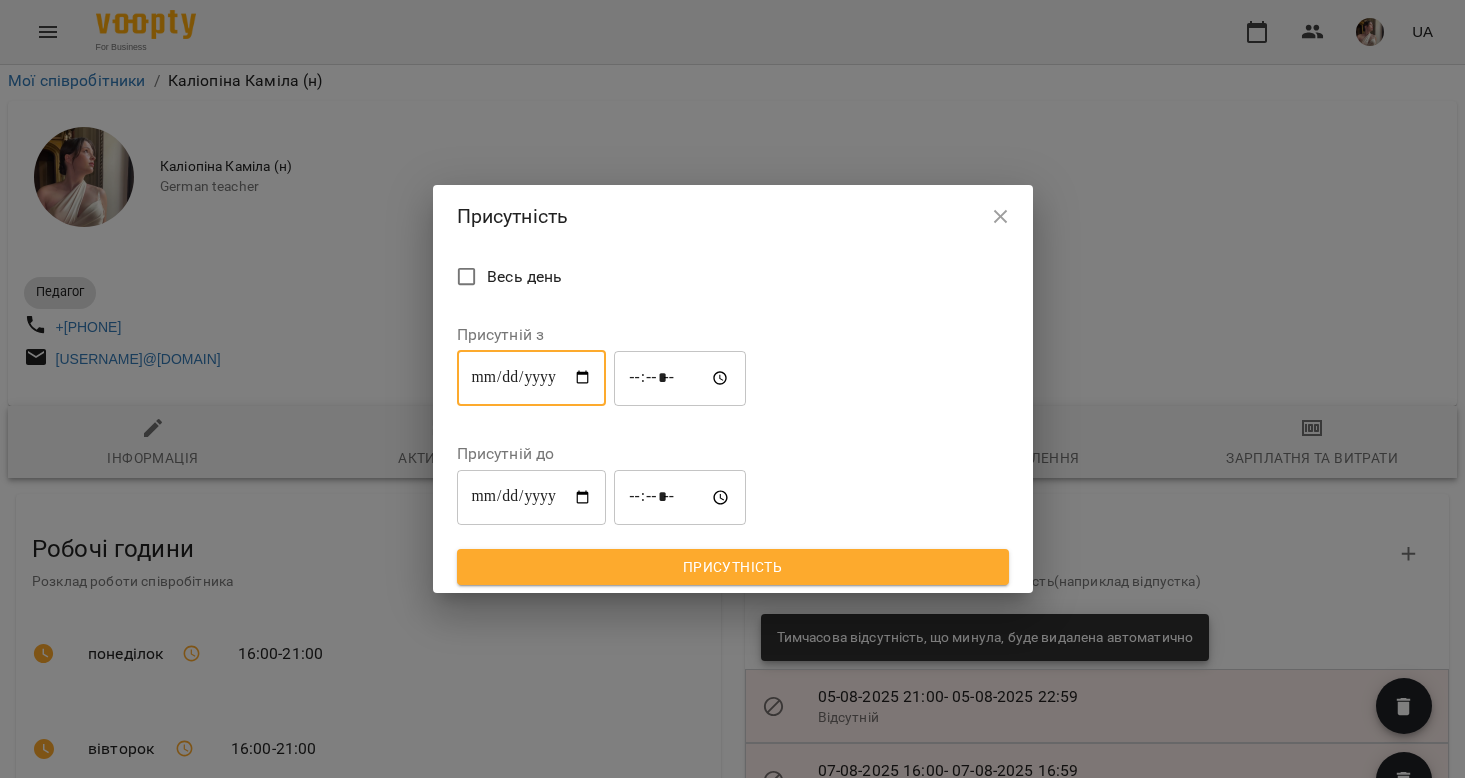 type on "**********" 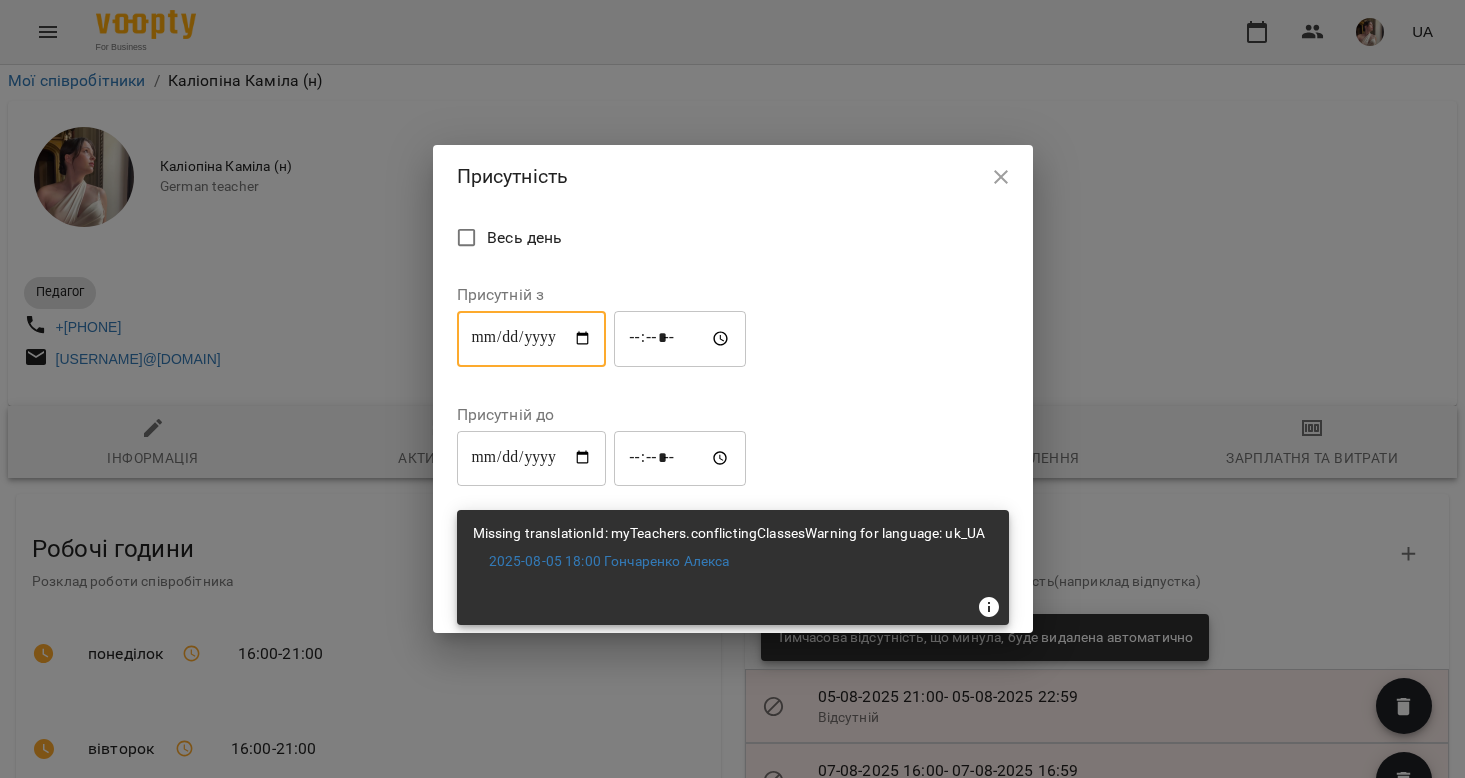 click on "Весь день" at bounding box center (733, 240) 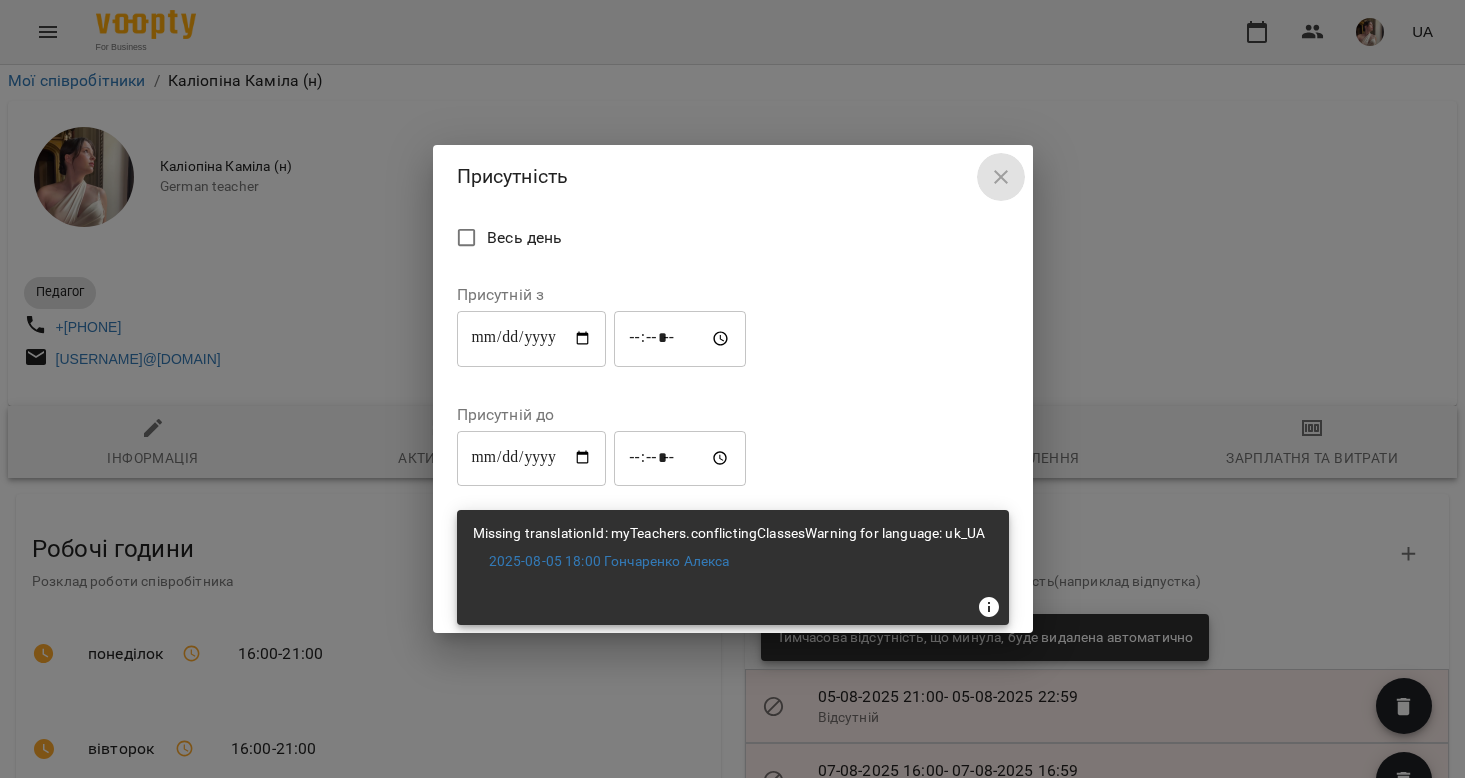 click 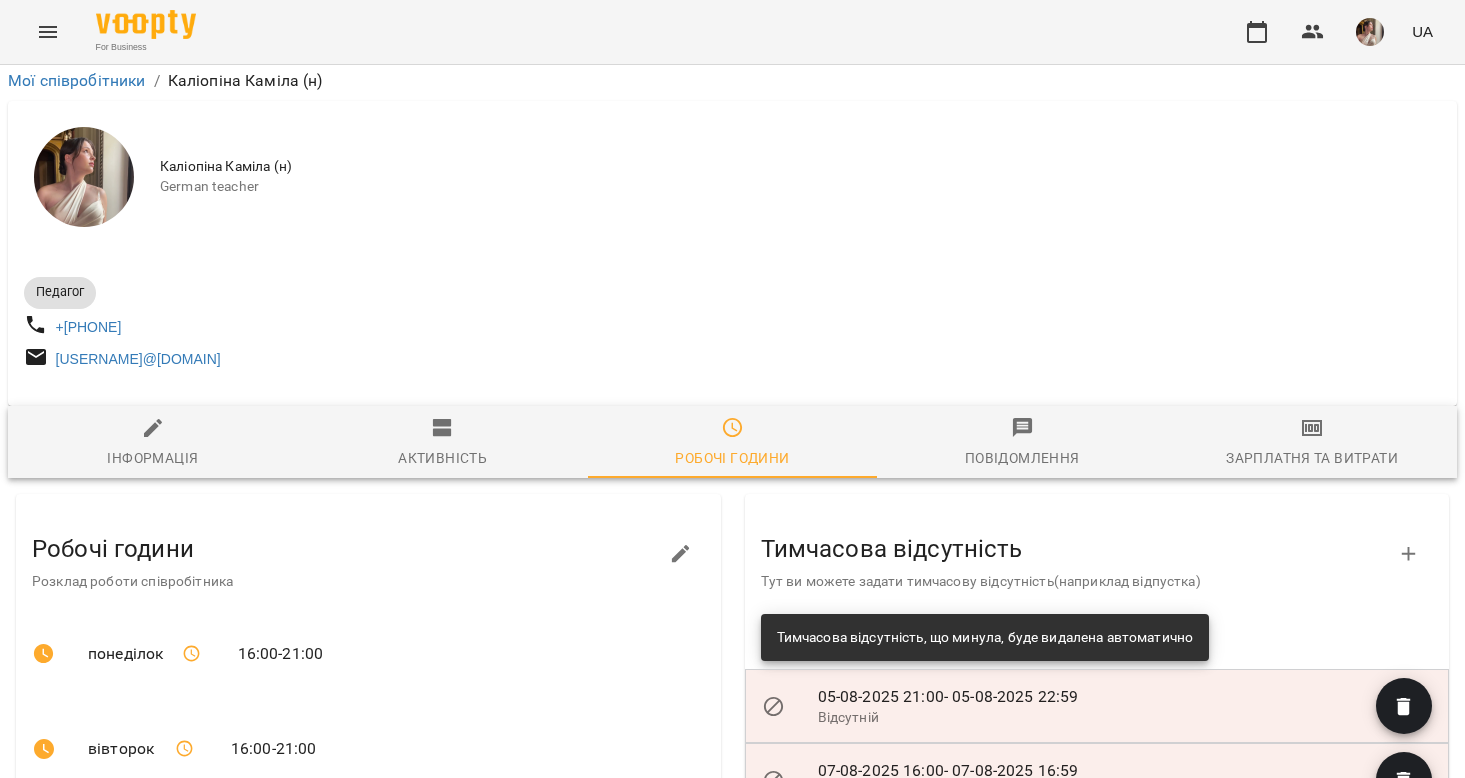 click 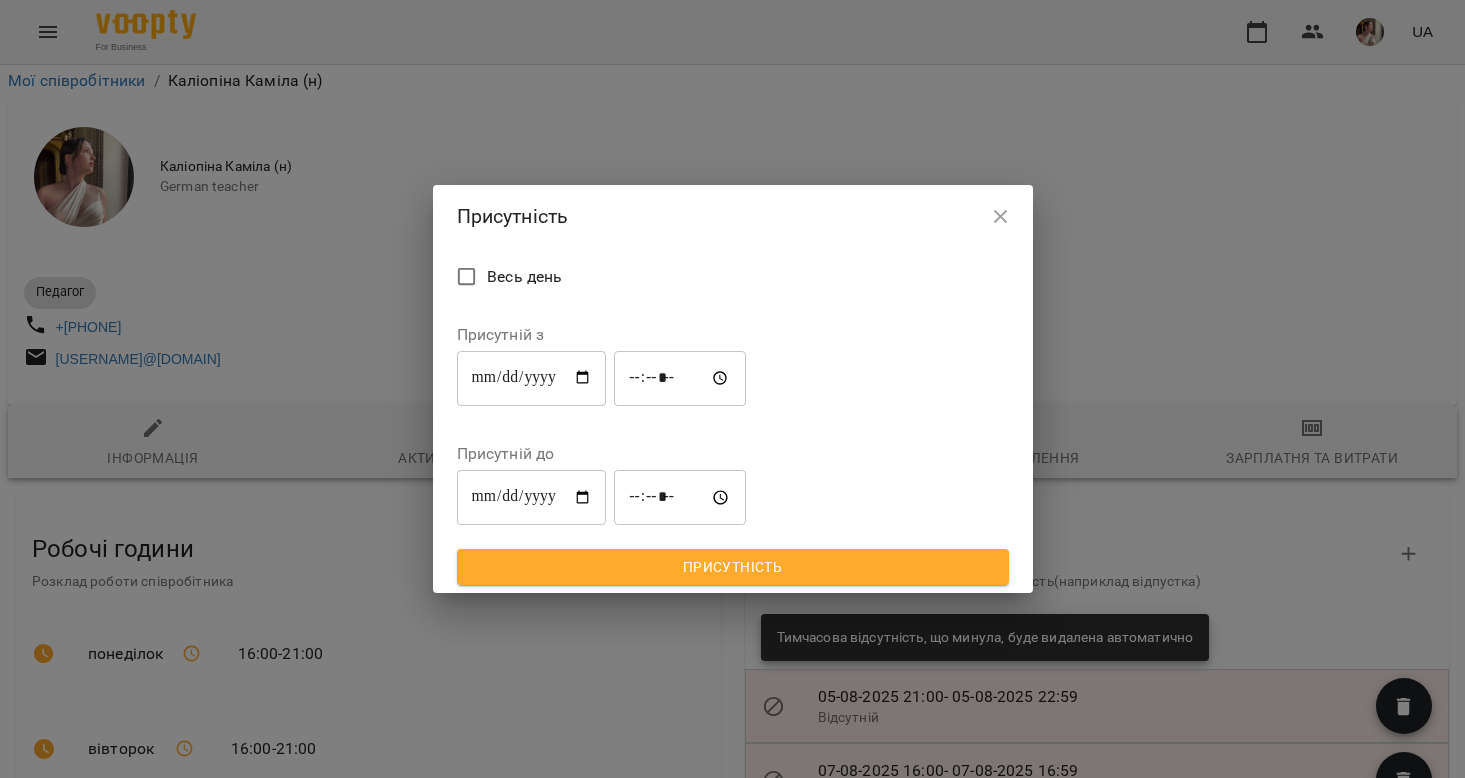 click on "**********" at bounding box center (532, 378) 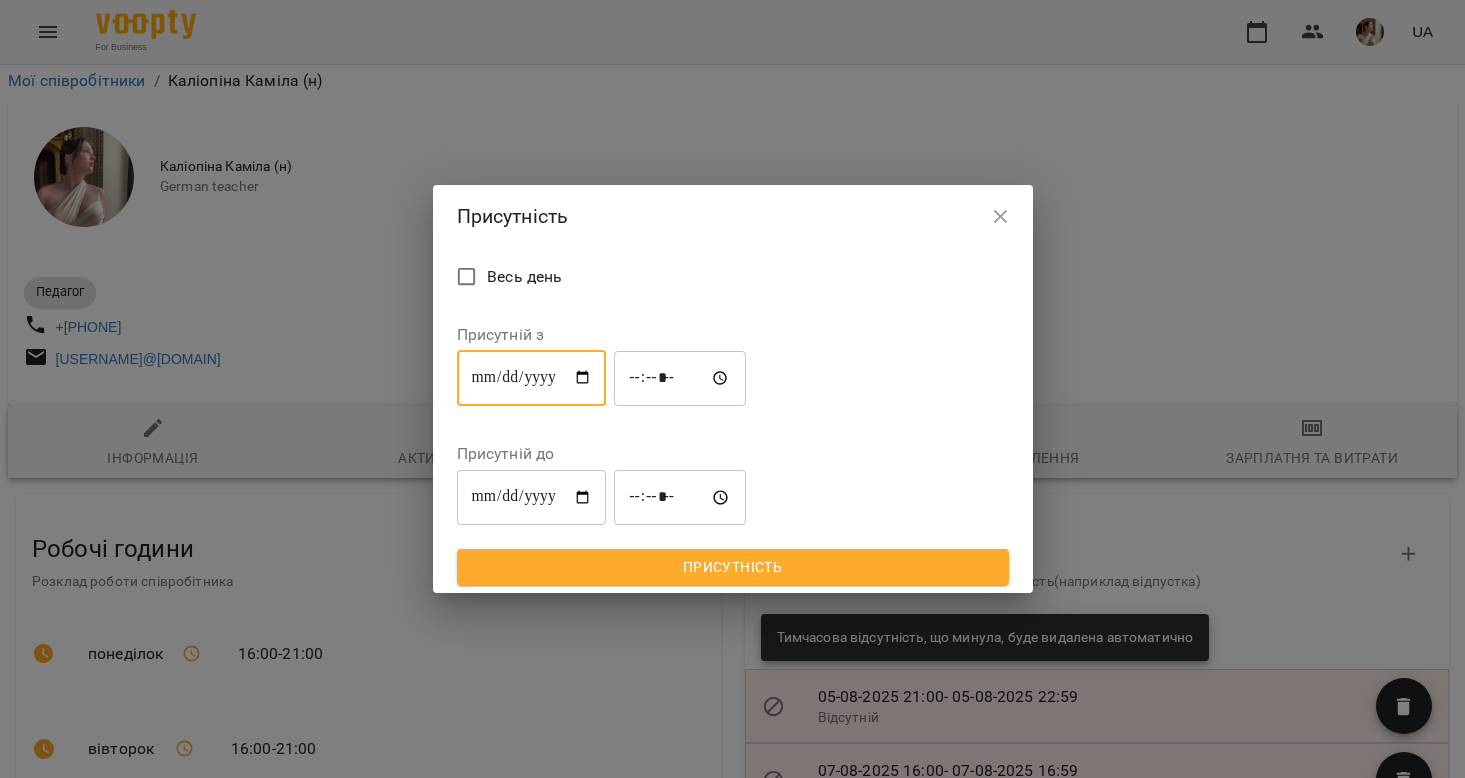 type on "**********" 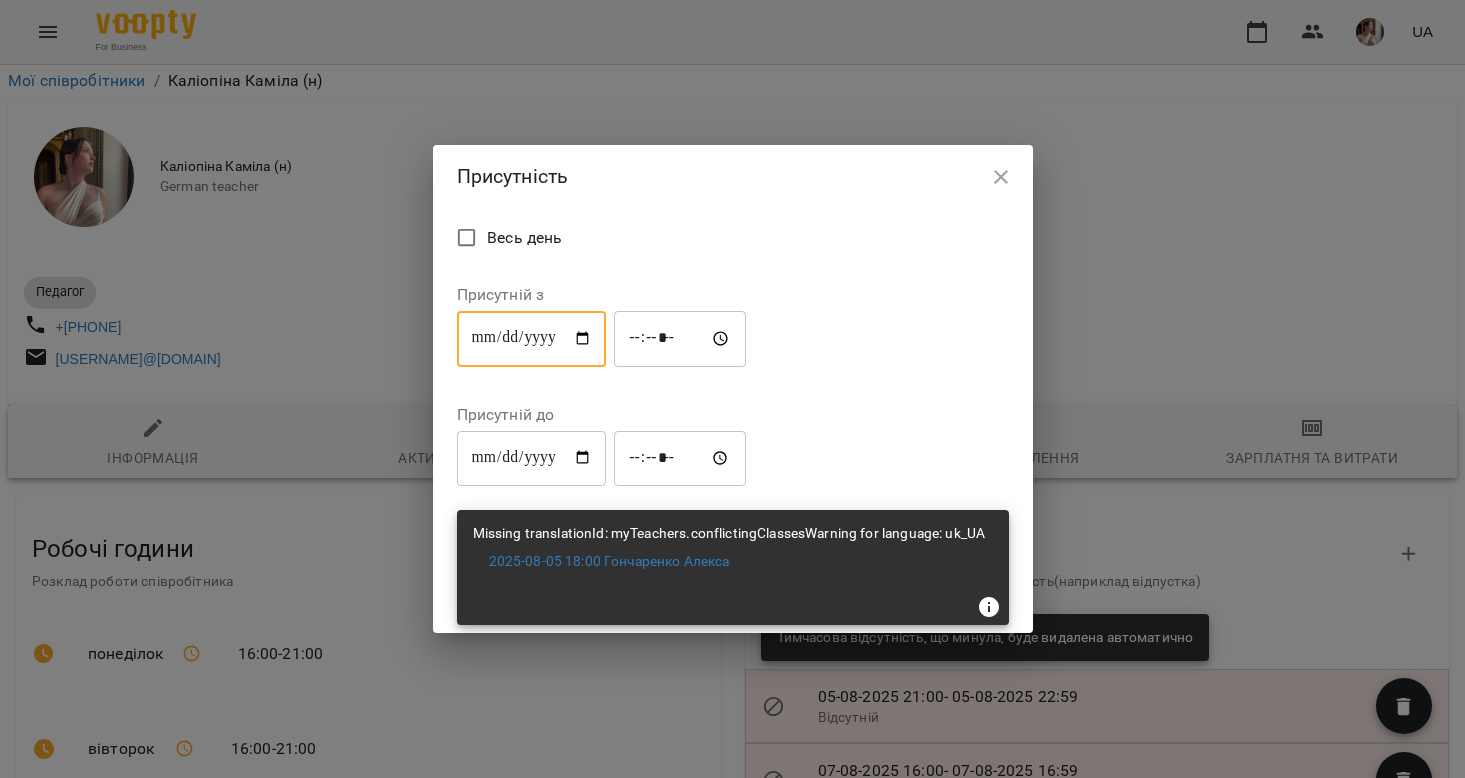 click on "Весь день" at bounding box center (733, 240) 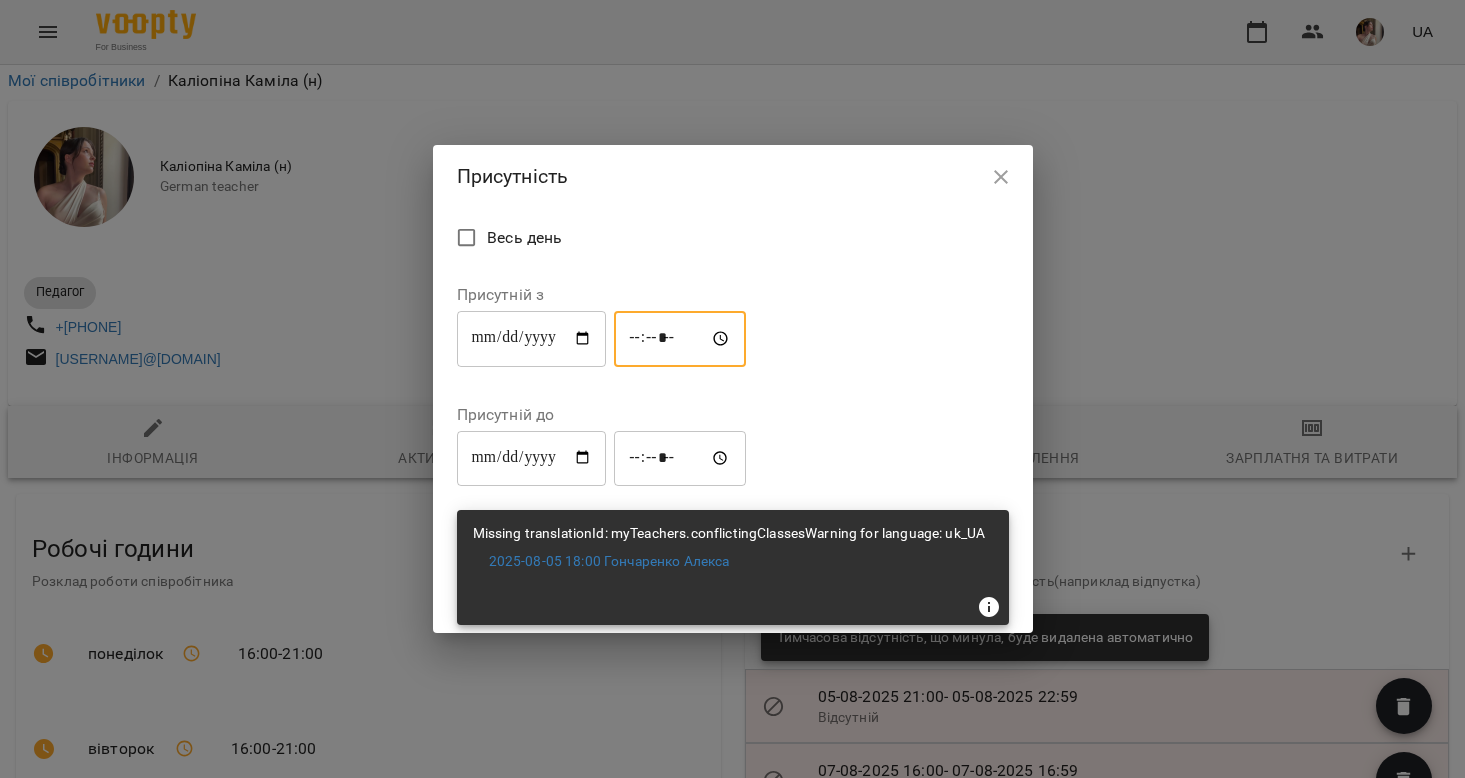 click on "*****" at bounding box center (680, 339) 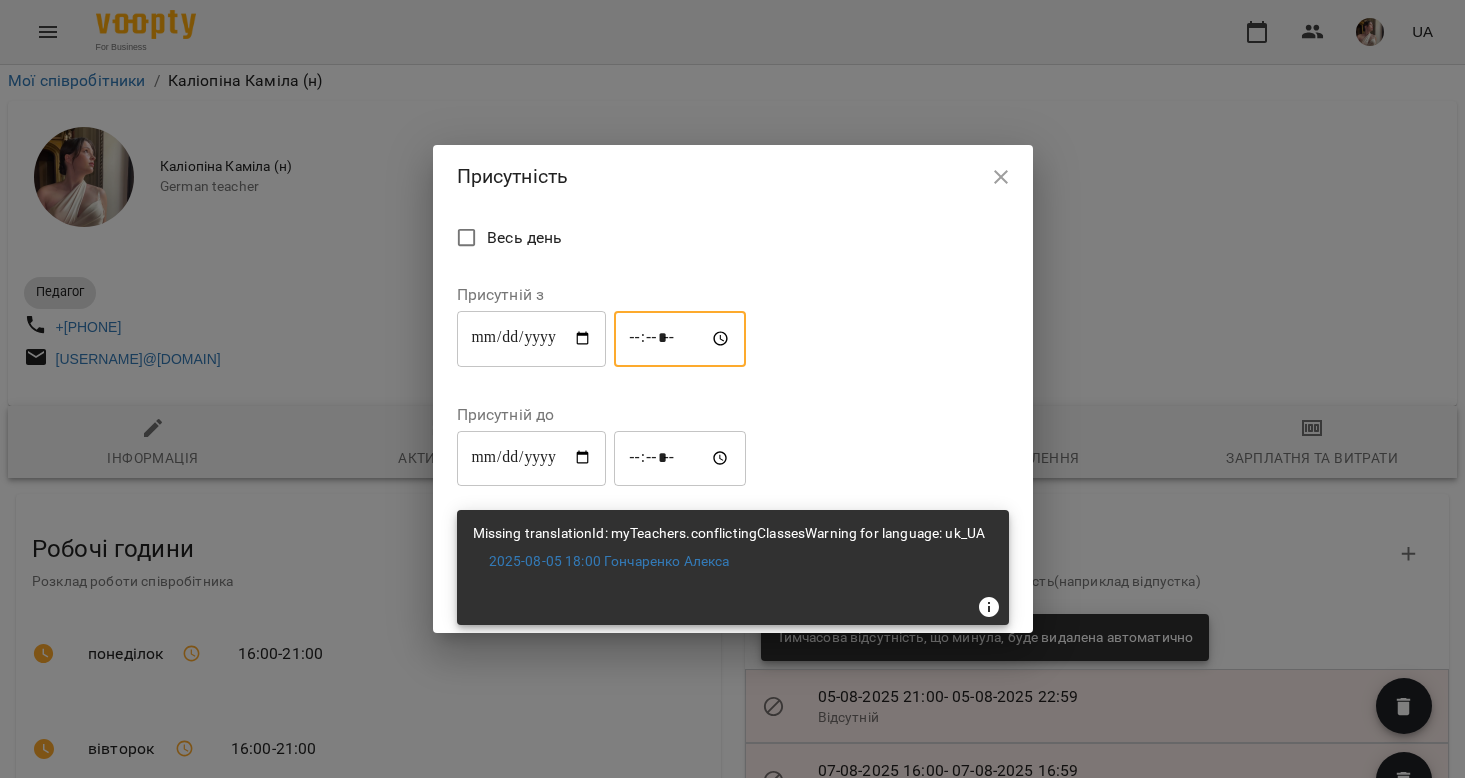 click on "*****" at bounding box center [680, 339] 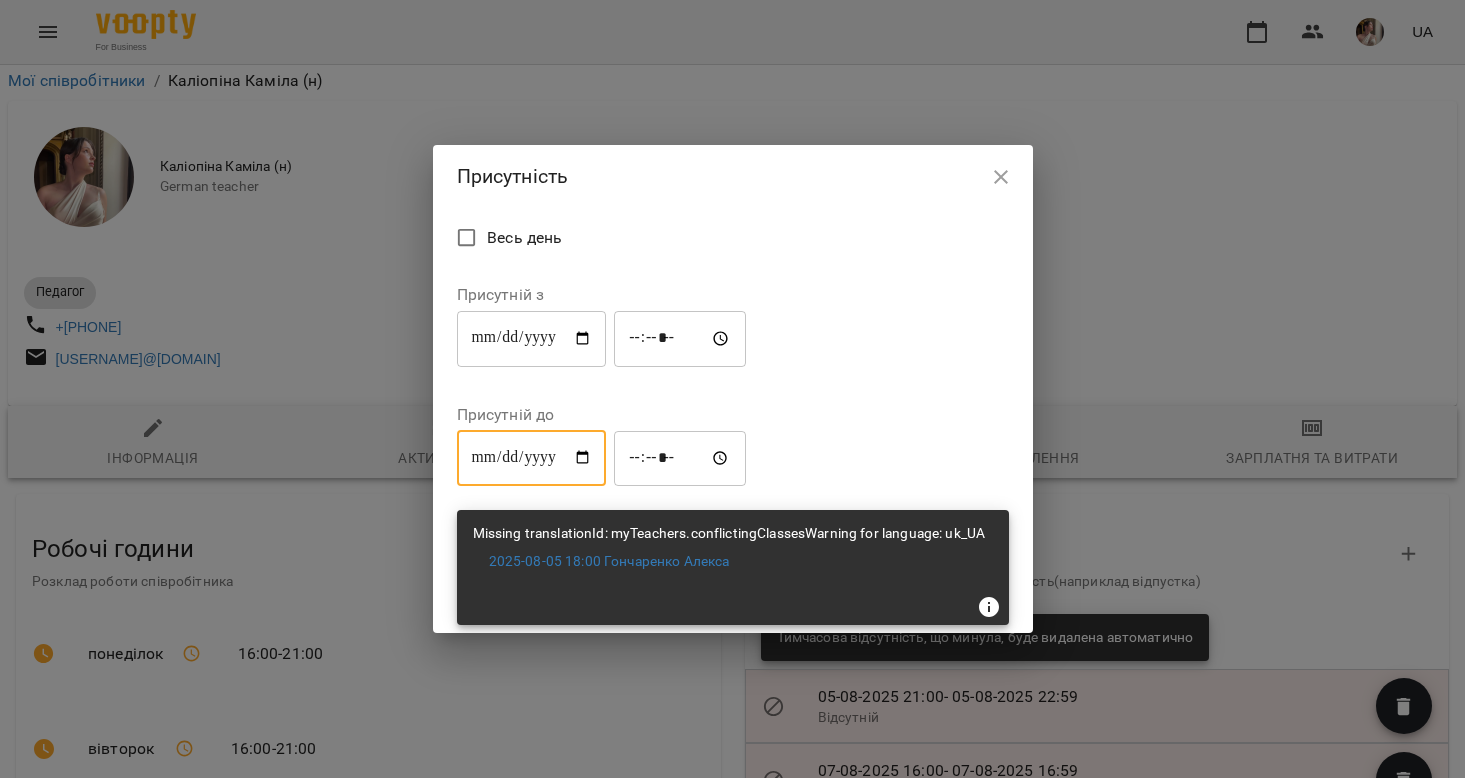 click on "Весь день" at bounding box center [733, 240] 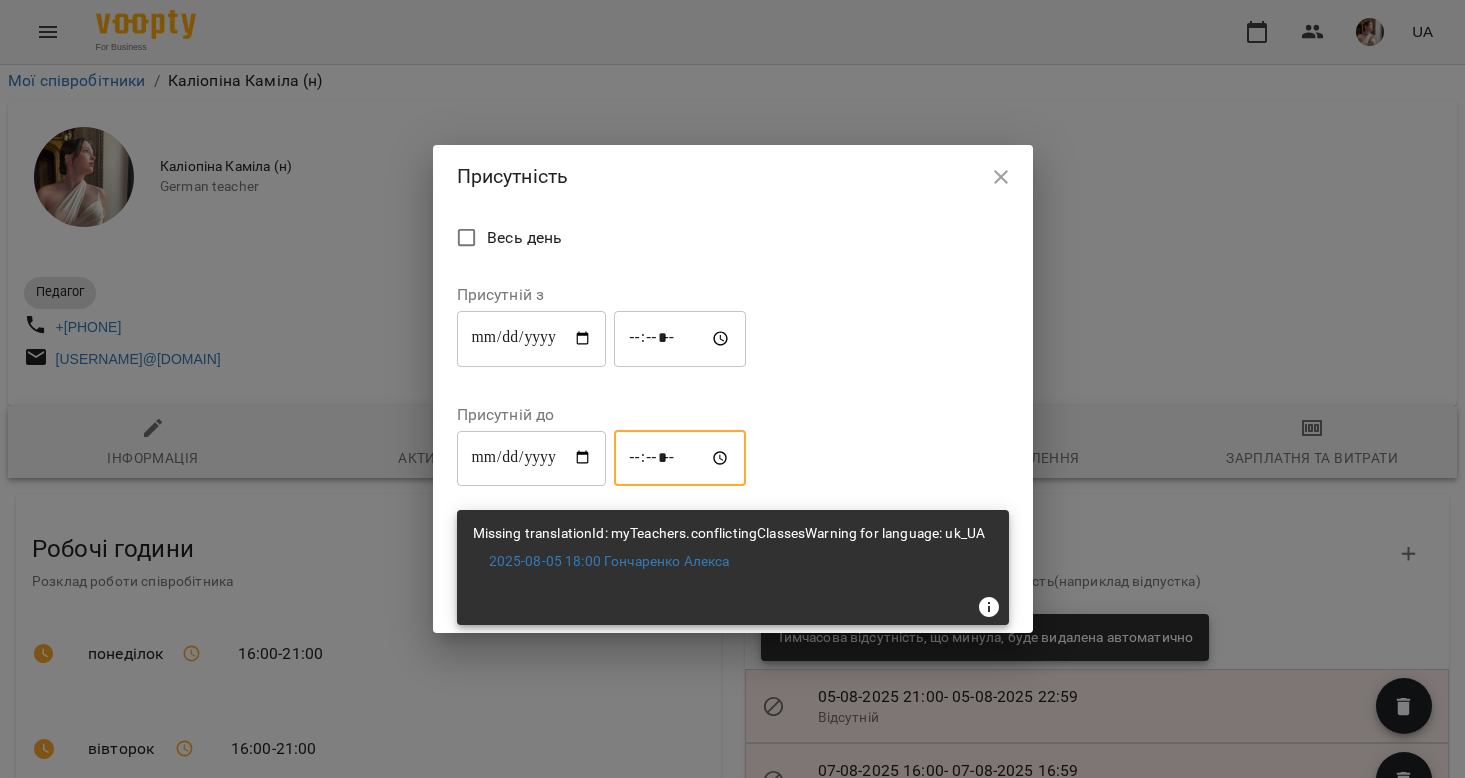 click on "*****" at bounding box center (680, 458) 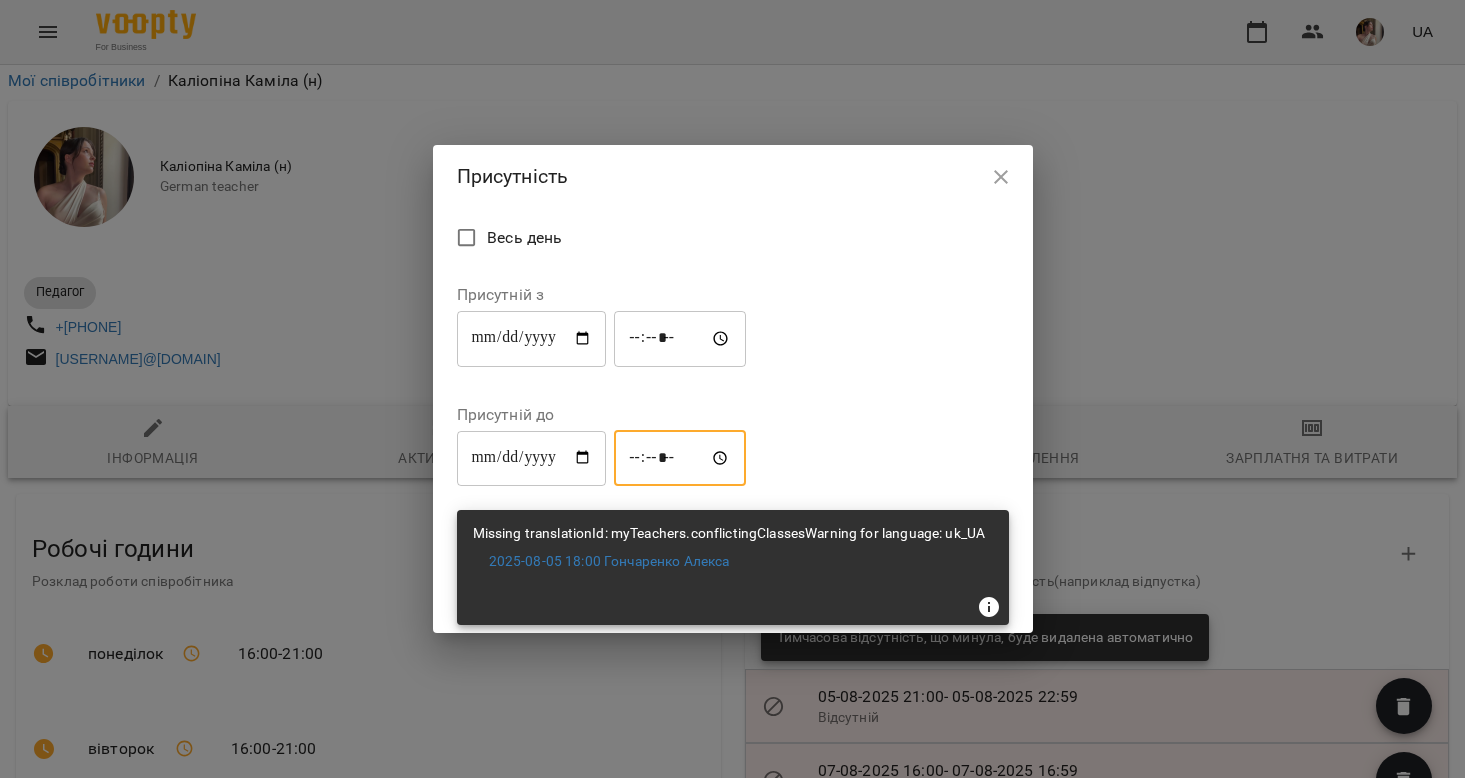 click on "*****" at bounding box center [680, 458] 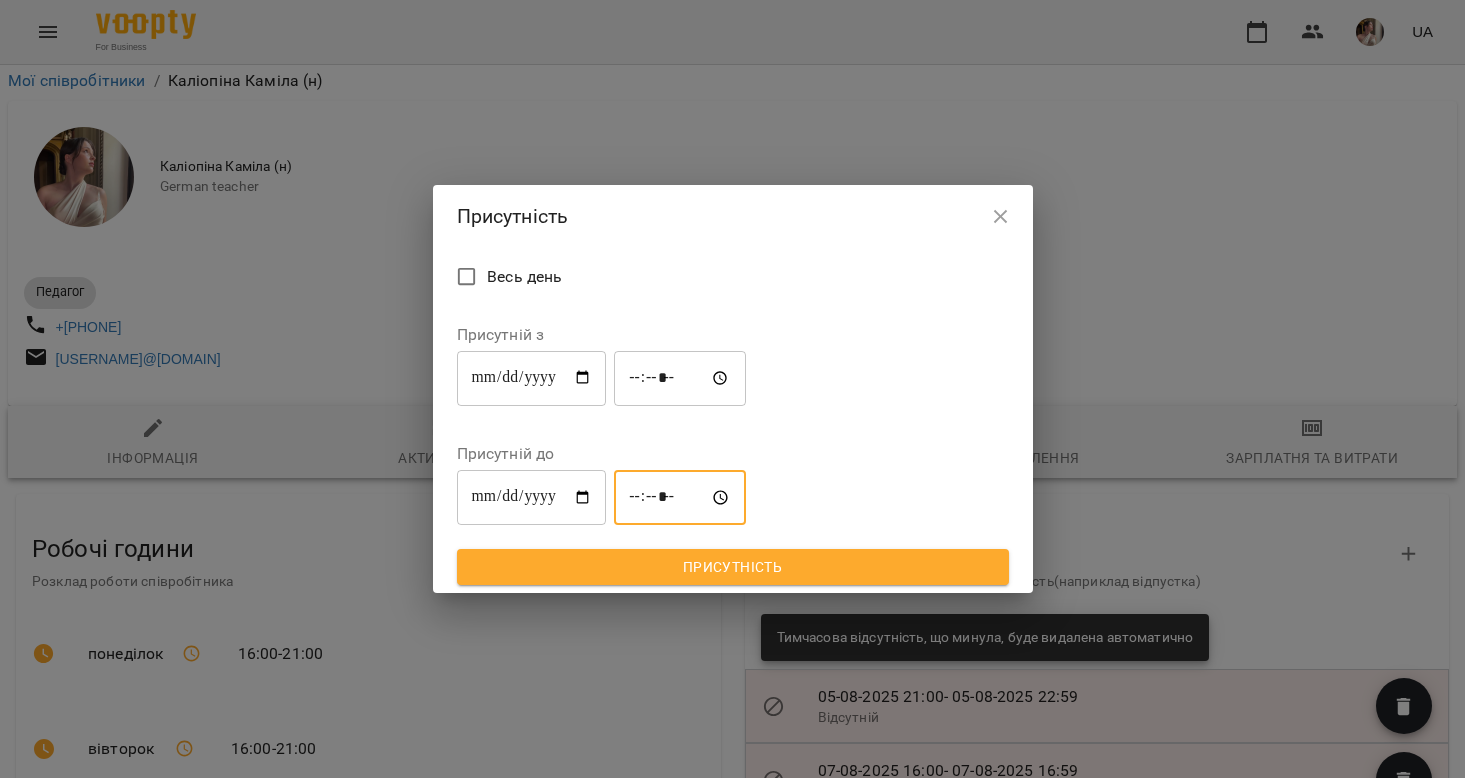 type on "*****" 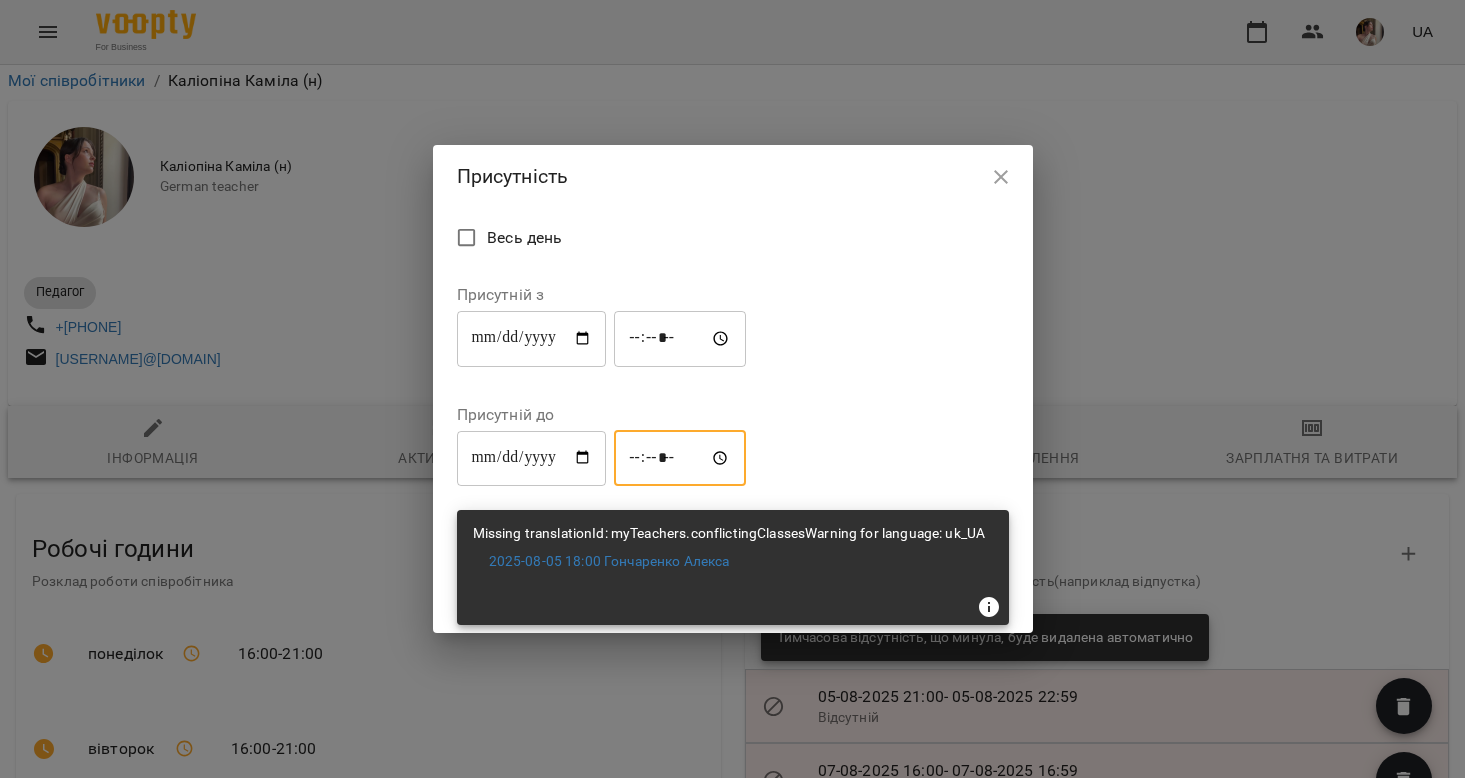 click on "*****" at bounding box center (680, 458) 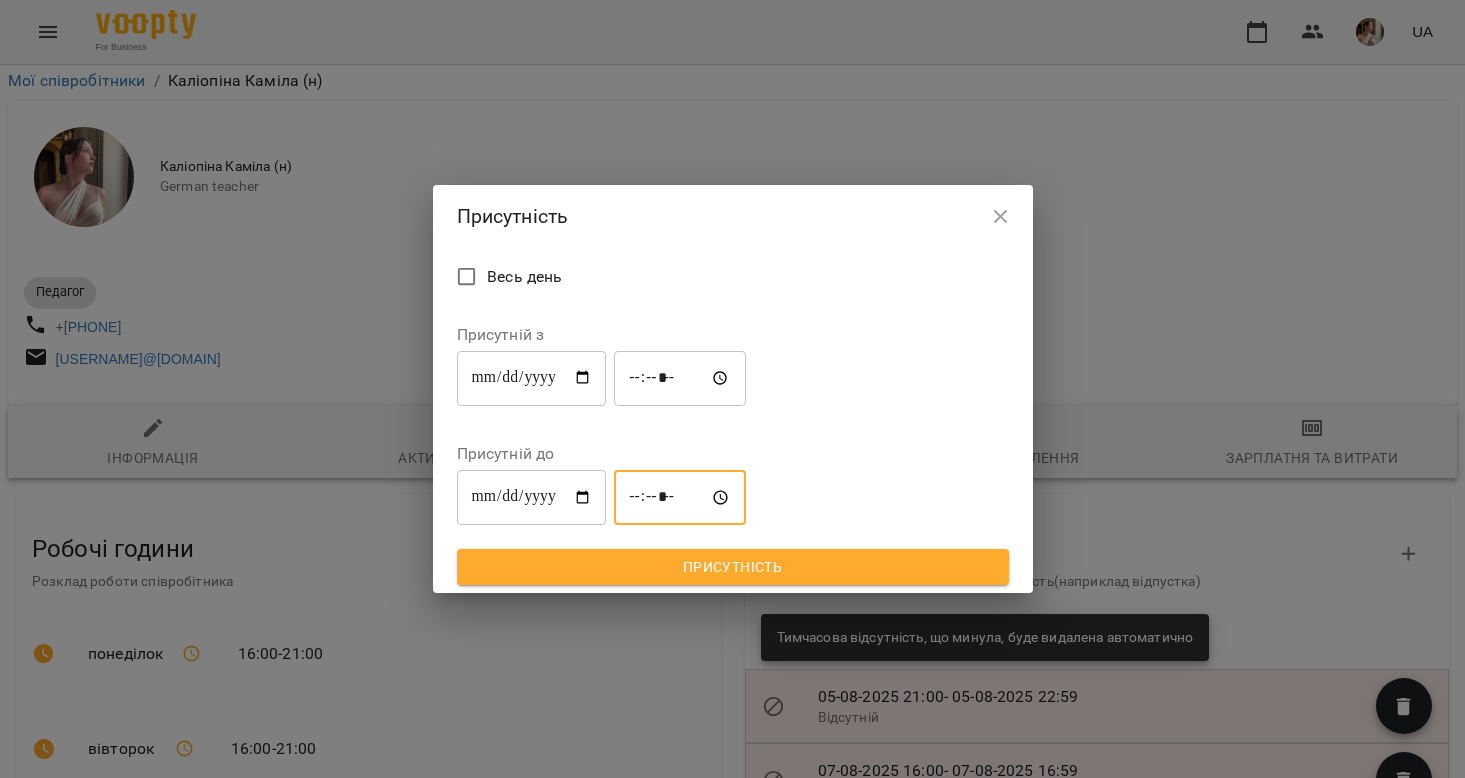 type on "*****" 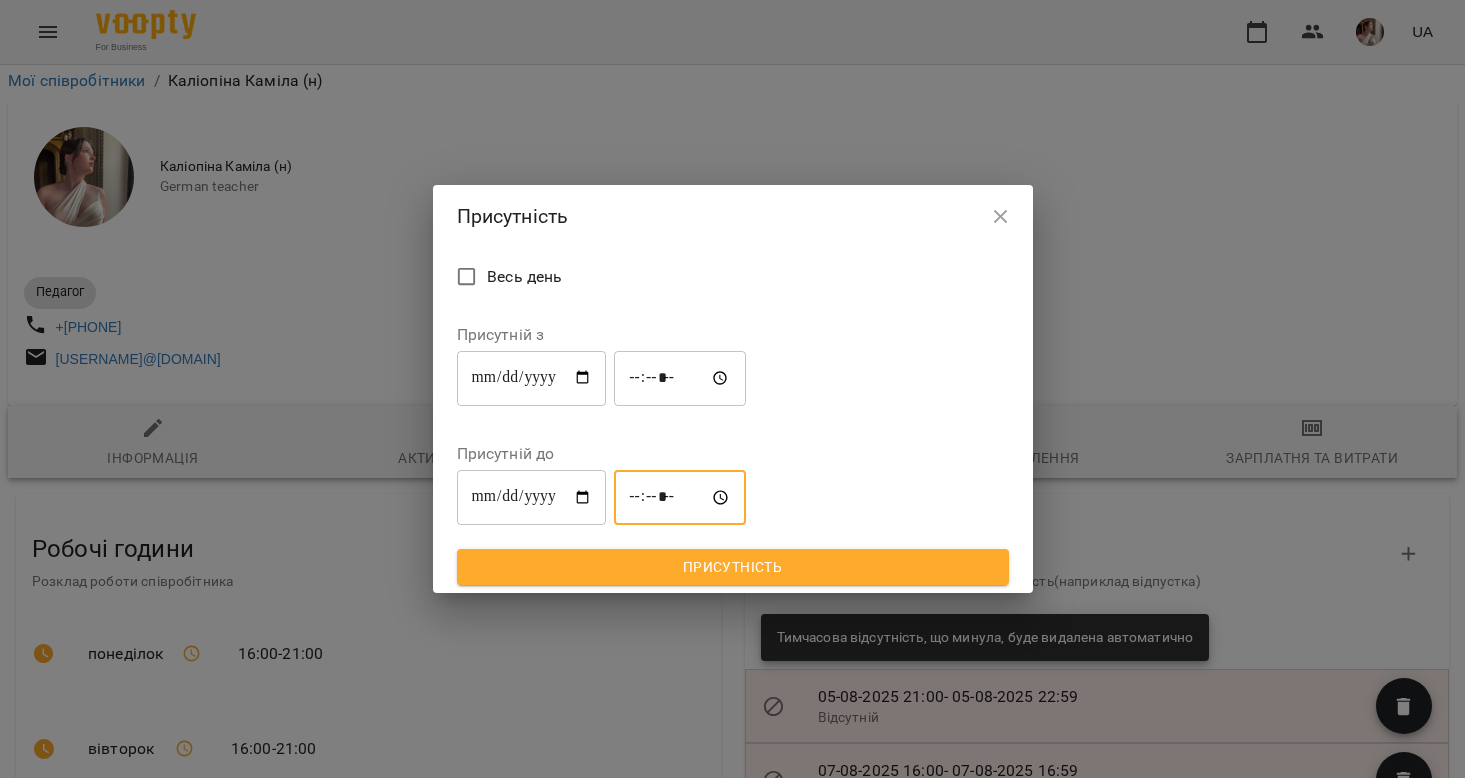 click on "Весь день" at bounding box center [733, 279] 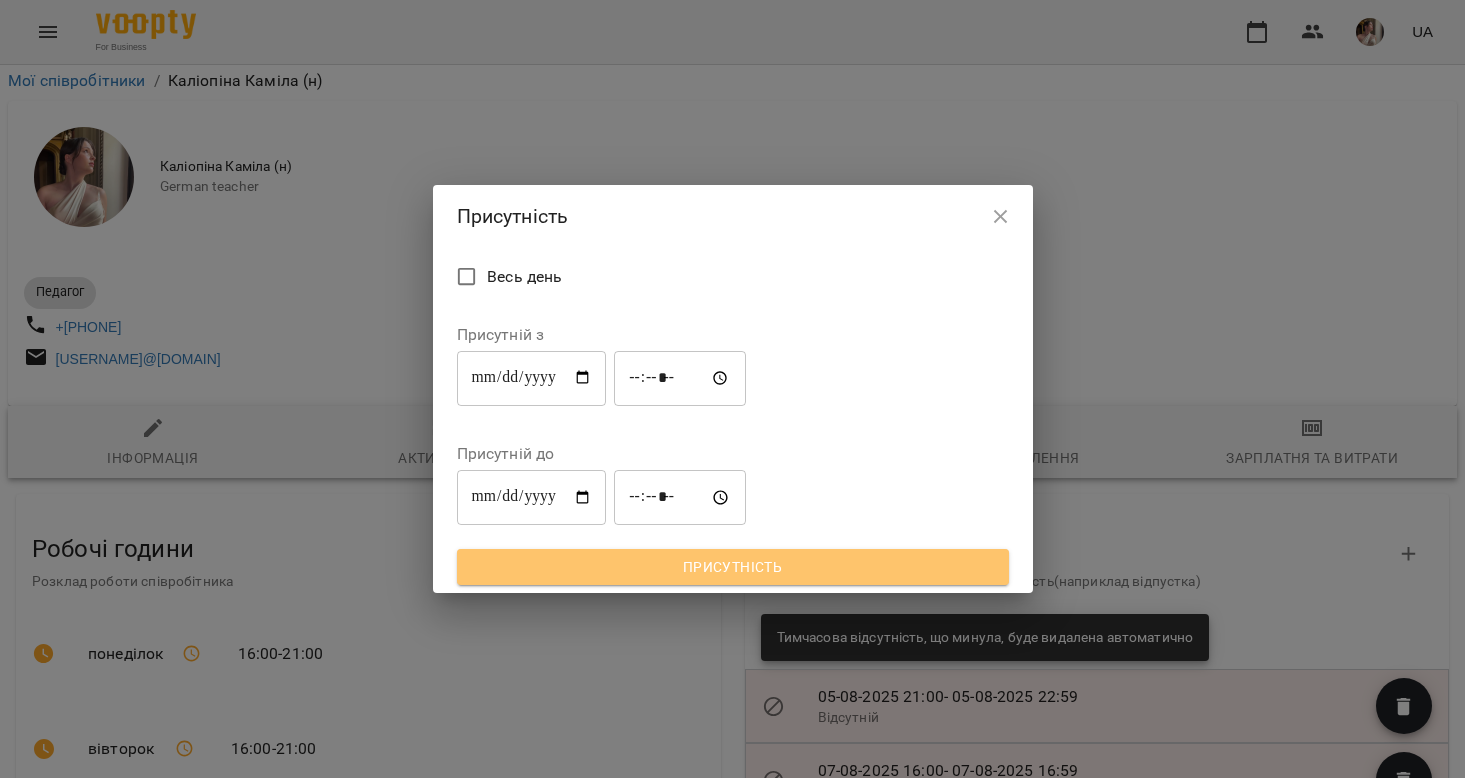 click on "Присутність" at bounding box center (733, 567) 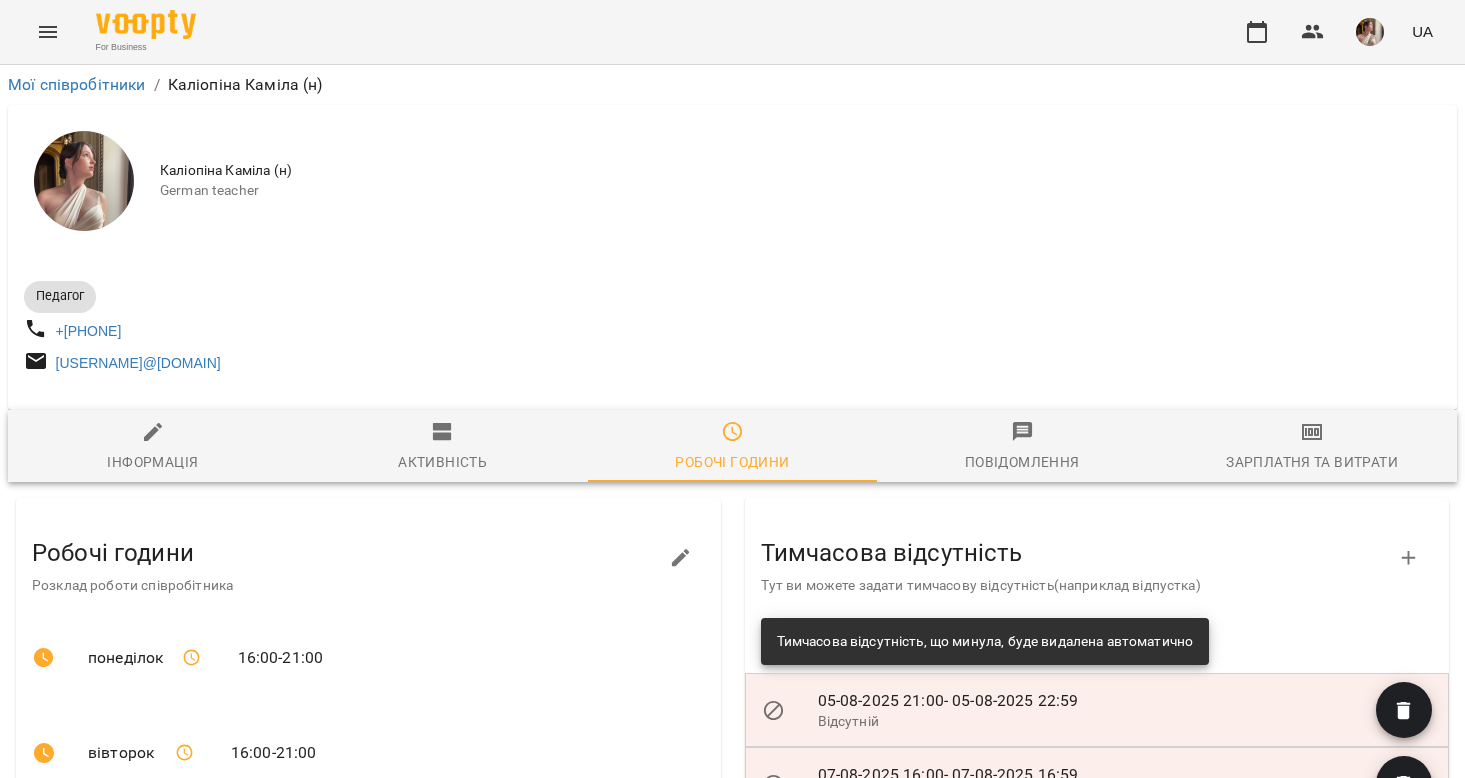 scroll, scrollTop: 0, scrollLeft: 0, axis: both 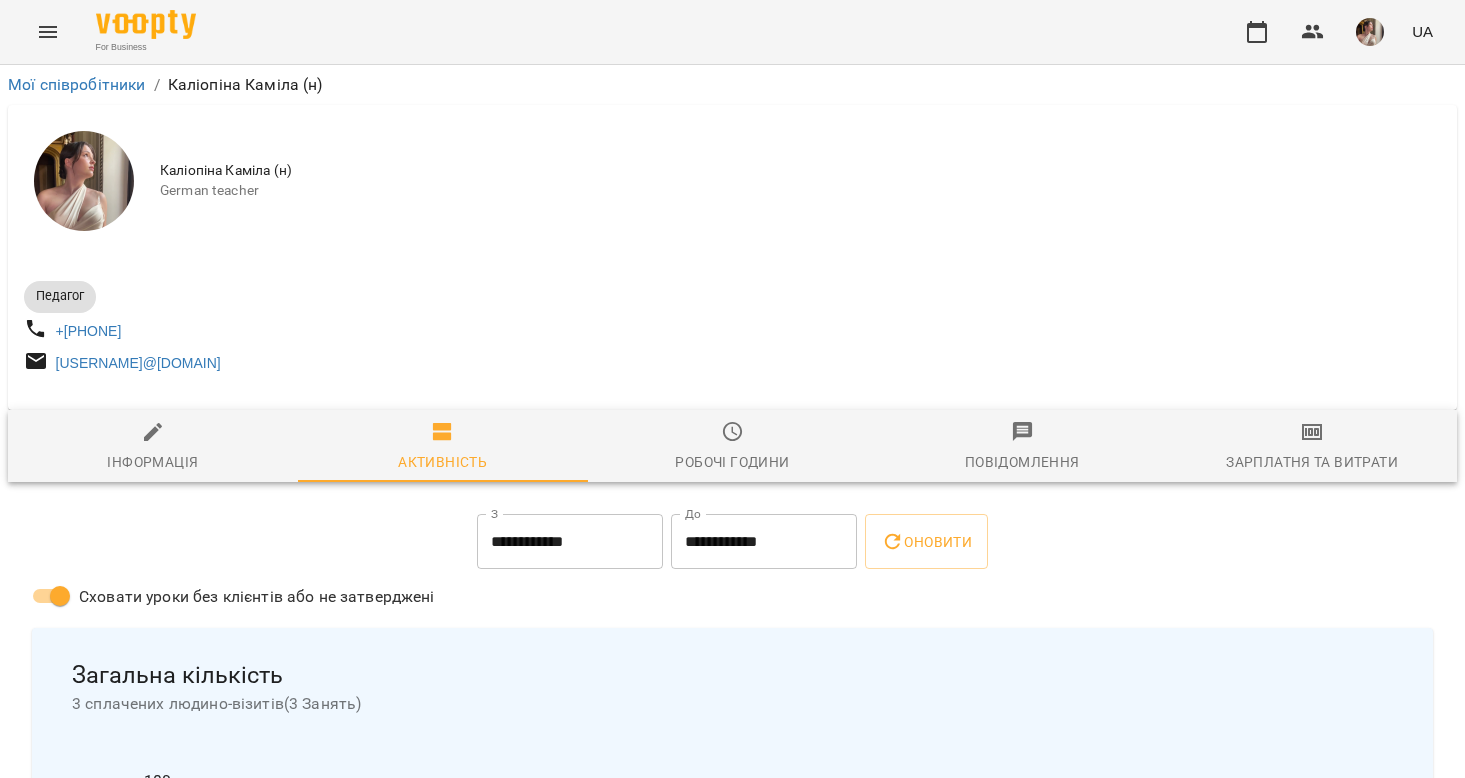 click on "Робочі години" at bounding box center [733, 447] 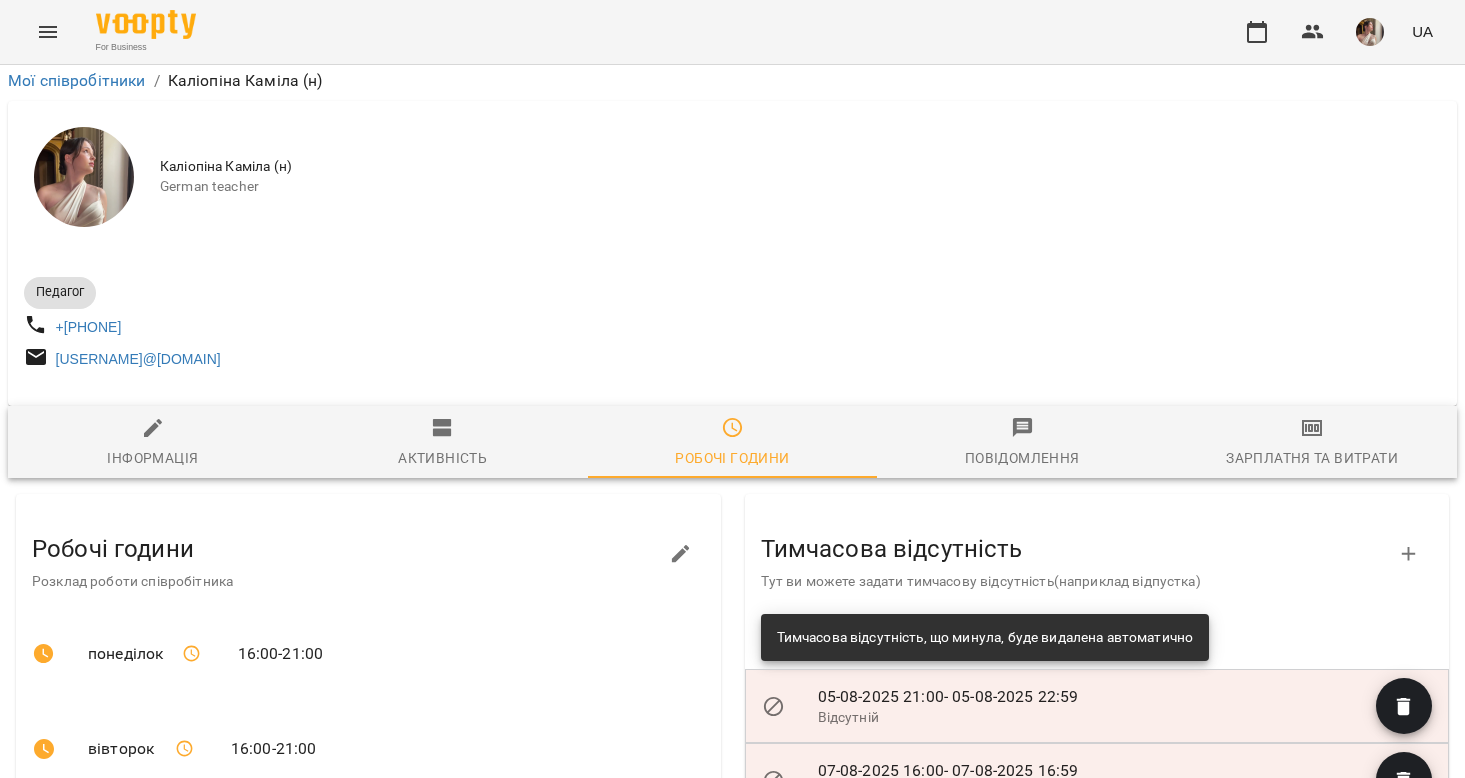 scroll, scrollTop: 523, scrollLeft: 0, axis: vertical 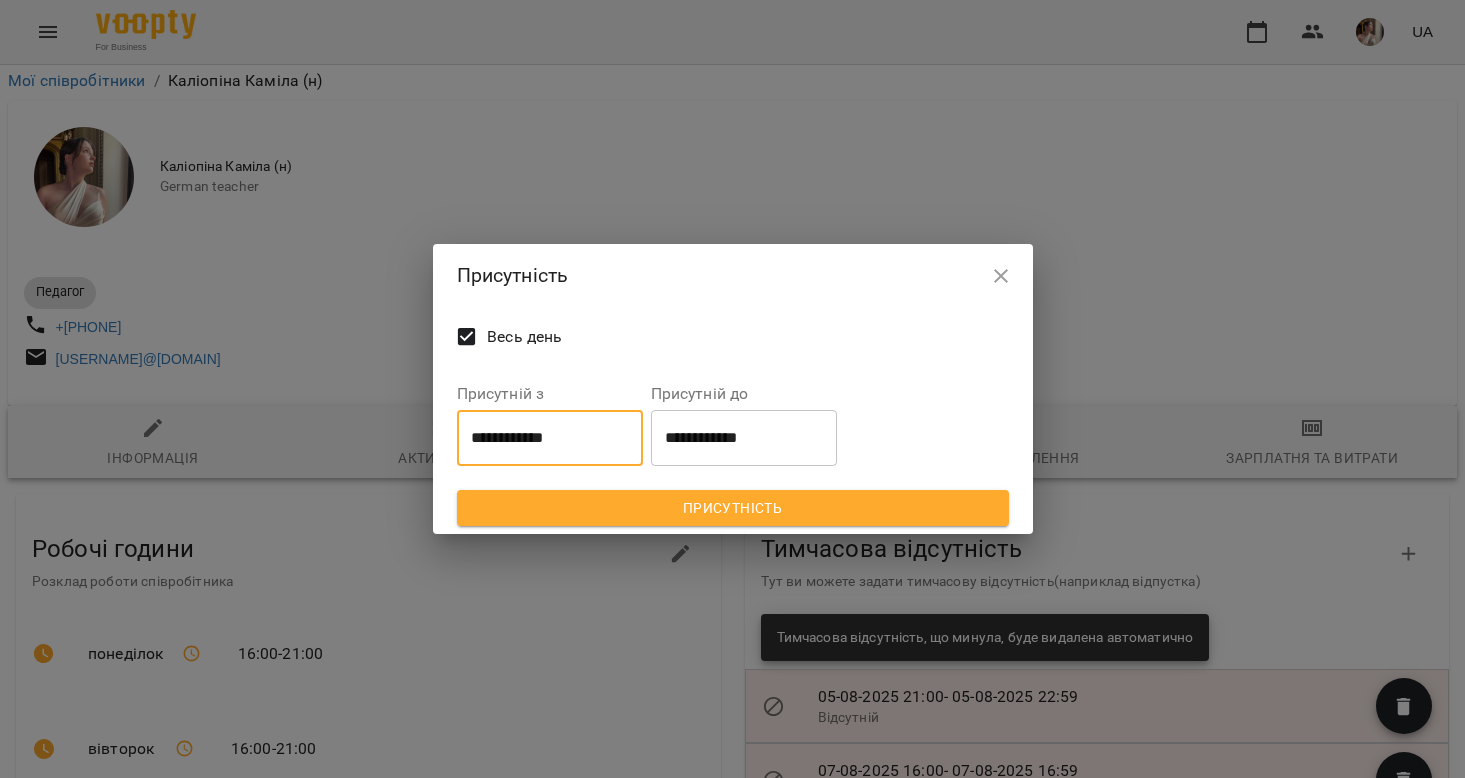 click on "**********" at bounding box center [550, 438] 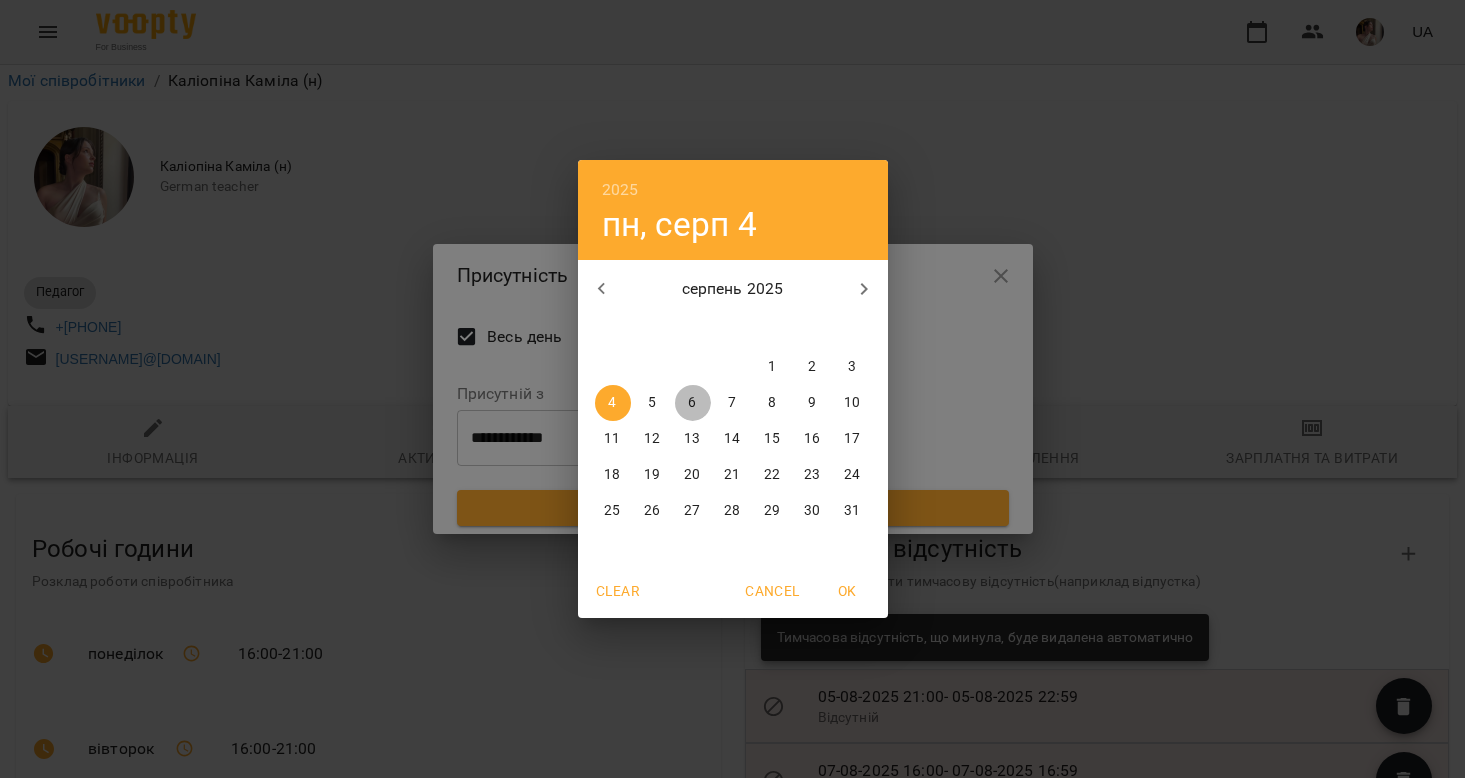 click on "6" at bounding box center [693, 403] 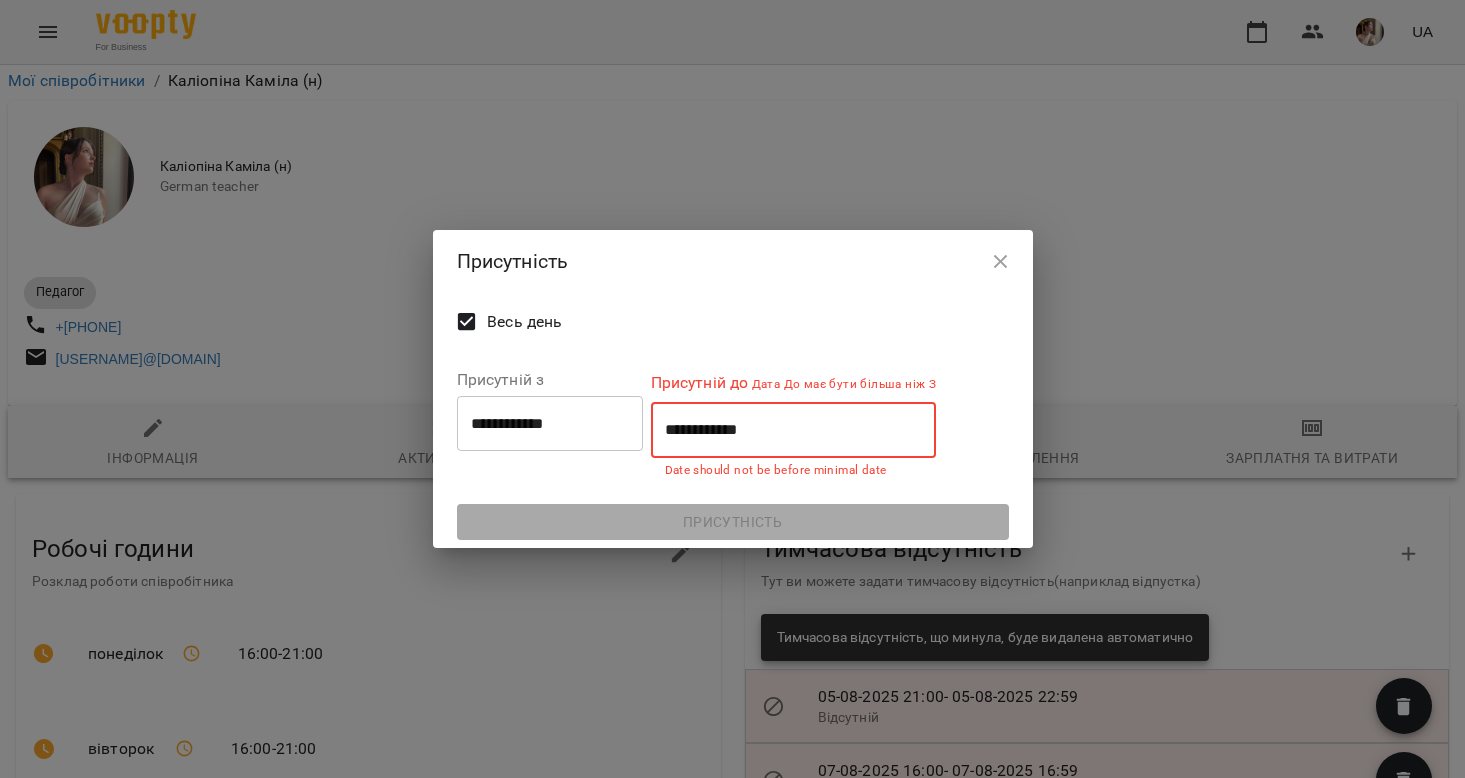 click on "**********" at bounding box center [794, 430] 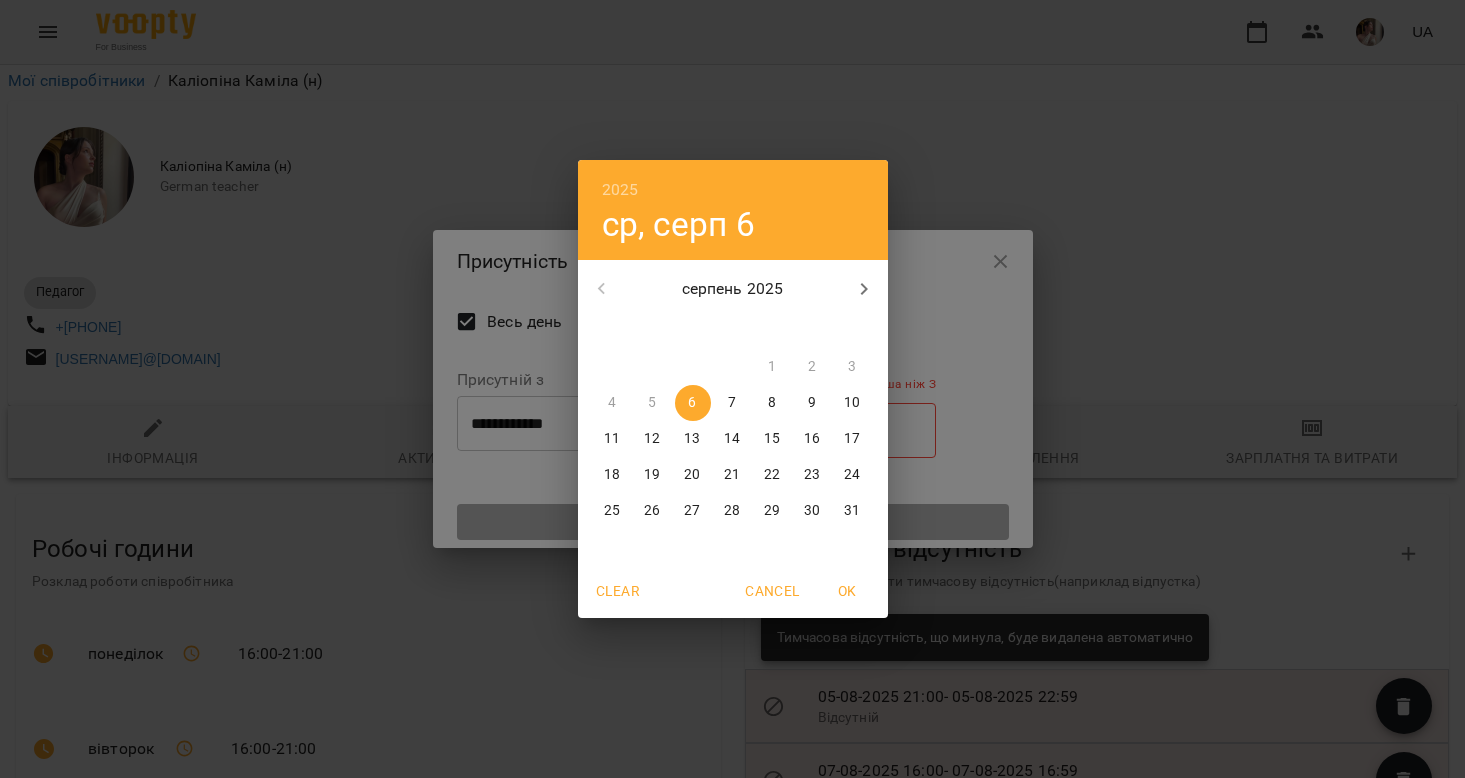 click on "2025 ср, серп 6 серпень 2025 пн вт ср чт пт сб нд 28 29 30 31 1 2 3 4 5 6 7 8 9 10 11 12 13 14 15 16 17 18 19 20 21 22 23 24 25 26 27 28 29 30 31 Clear Cancel OK" at bounding box center (732, 389) 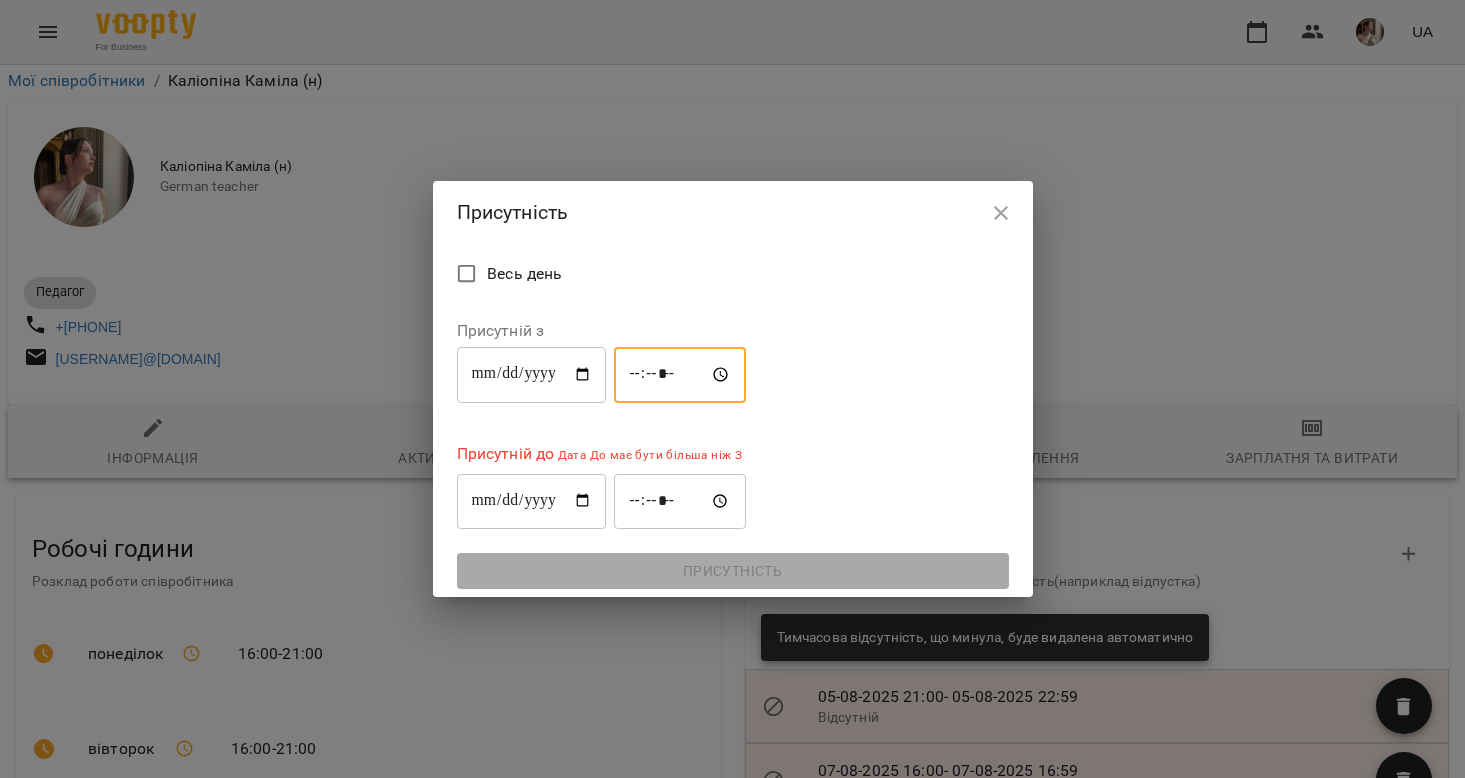 click on "*****" at bounding box center (680, 375) 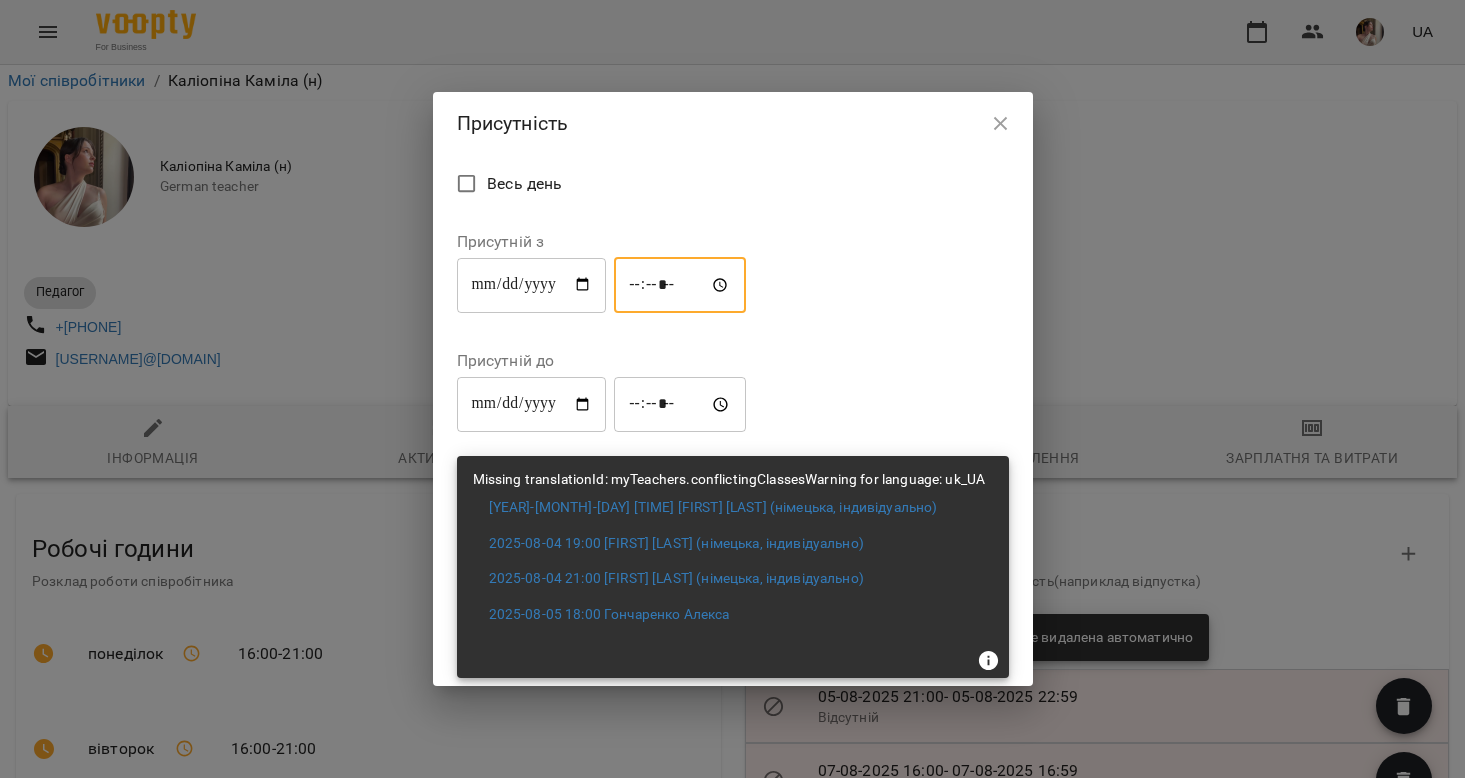 type on "*****" 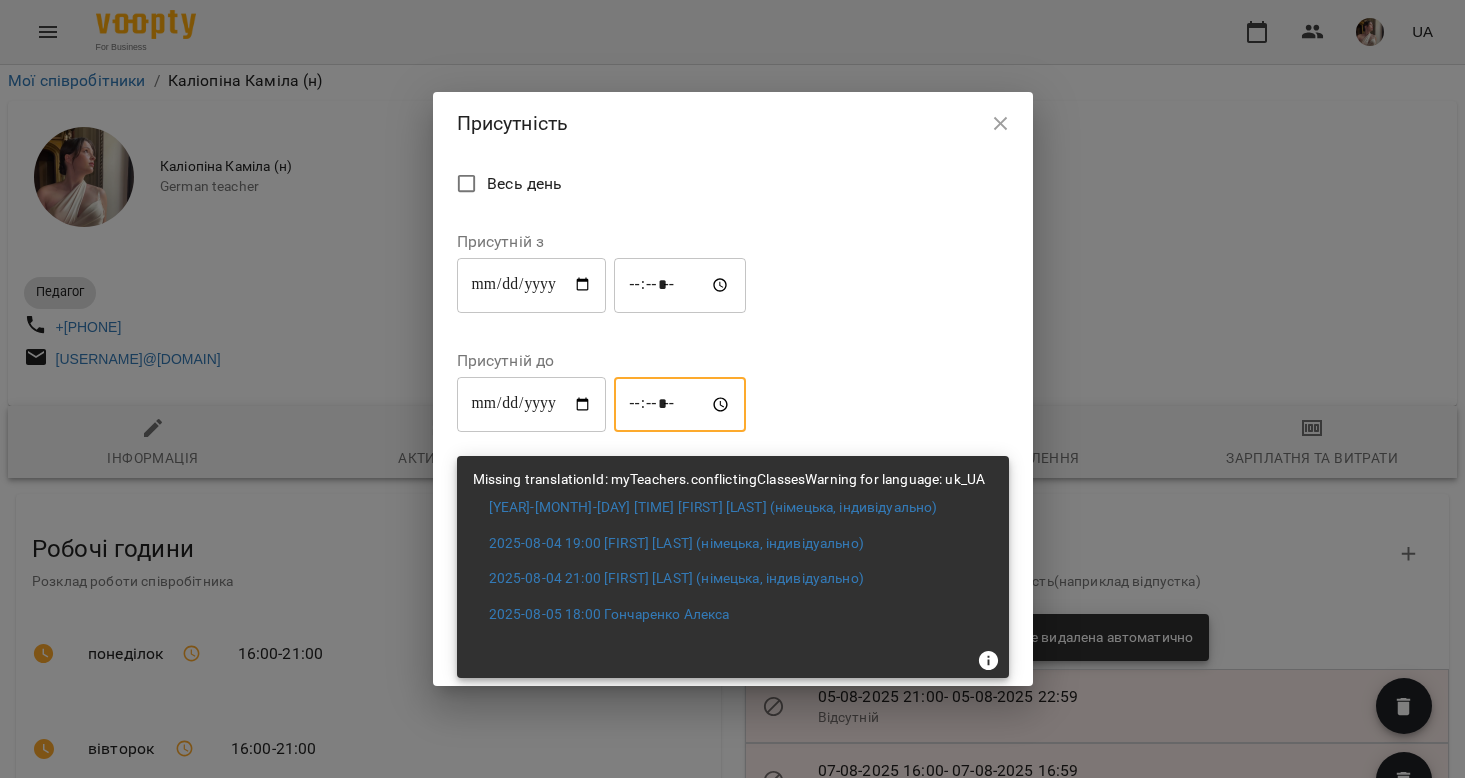 click on "*****" at bounding box center (680, 405) 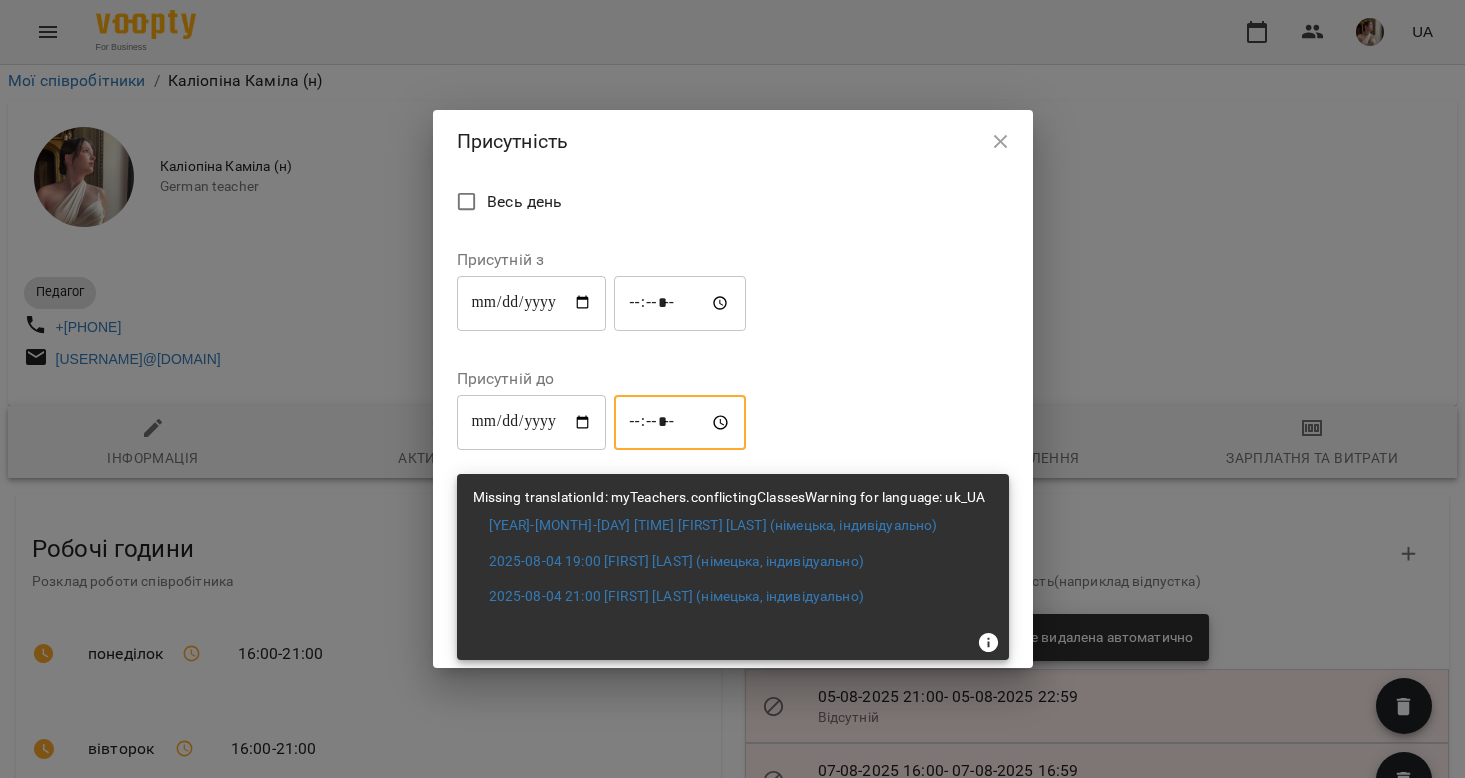 type on "*****" 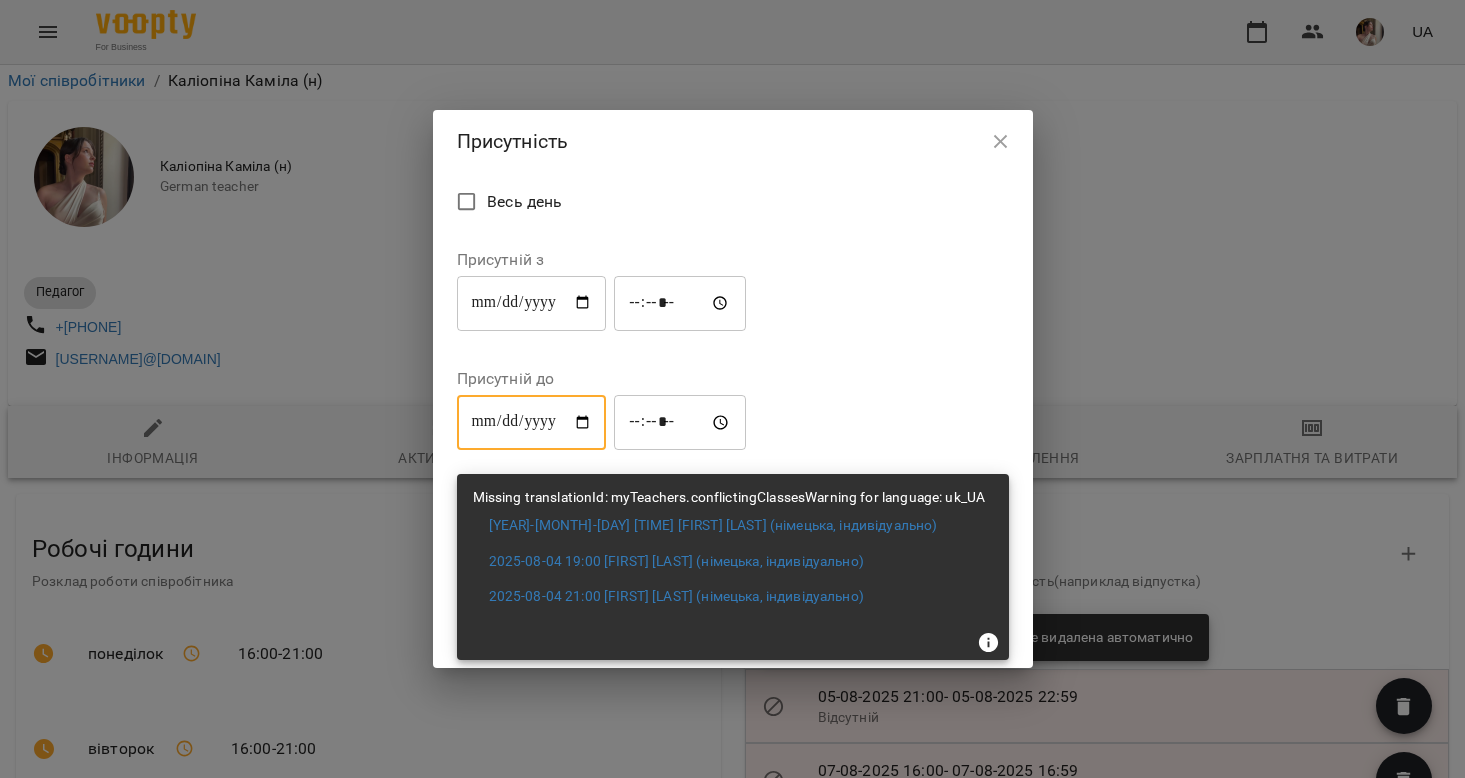 click on "**********" at bounding box center (532, 423) 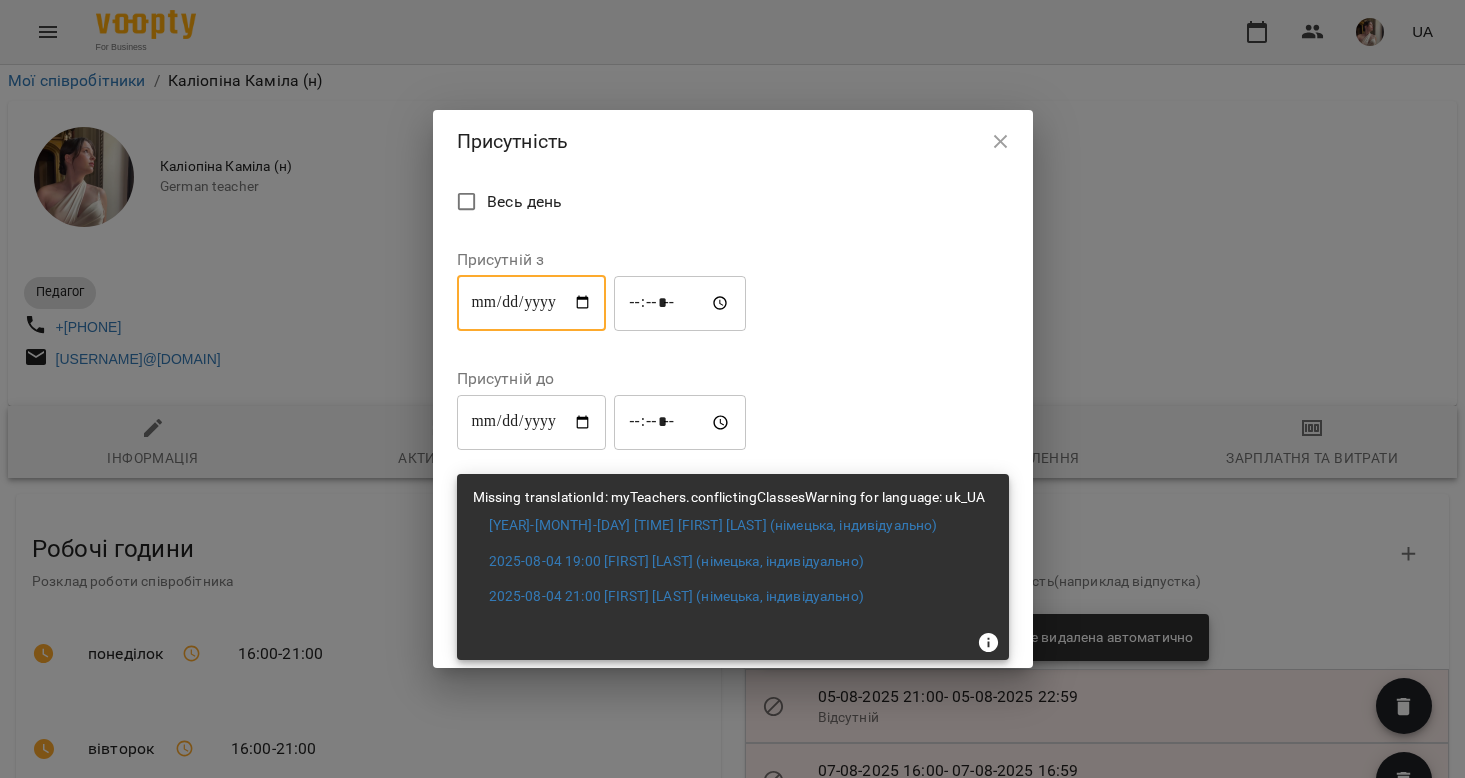 click on "**********" at bounding box center [532, 303] 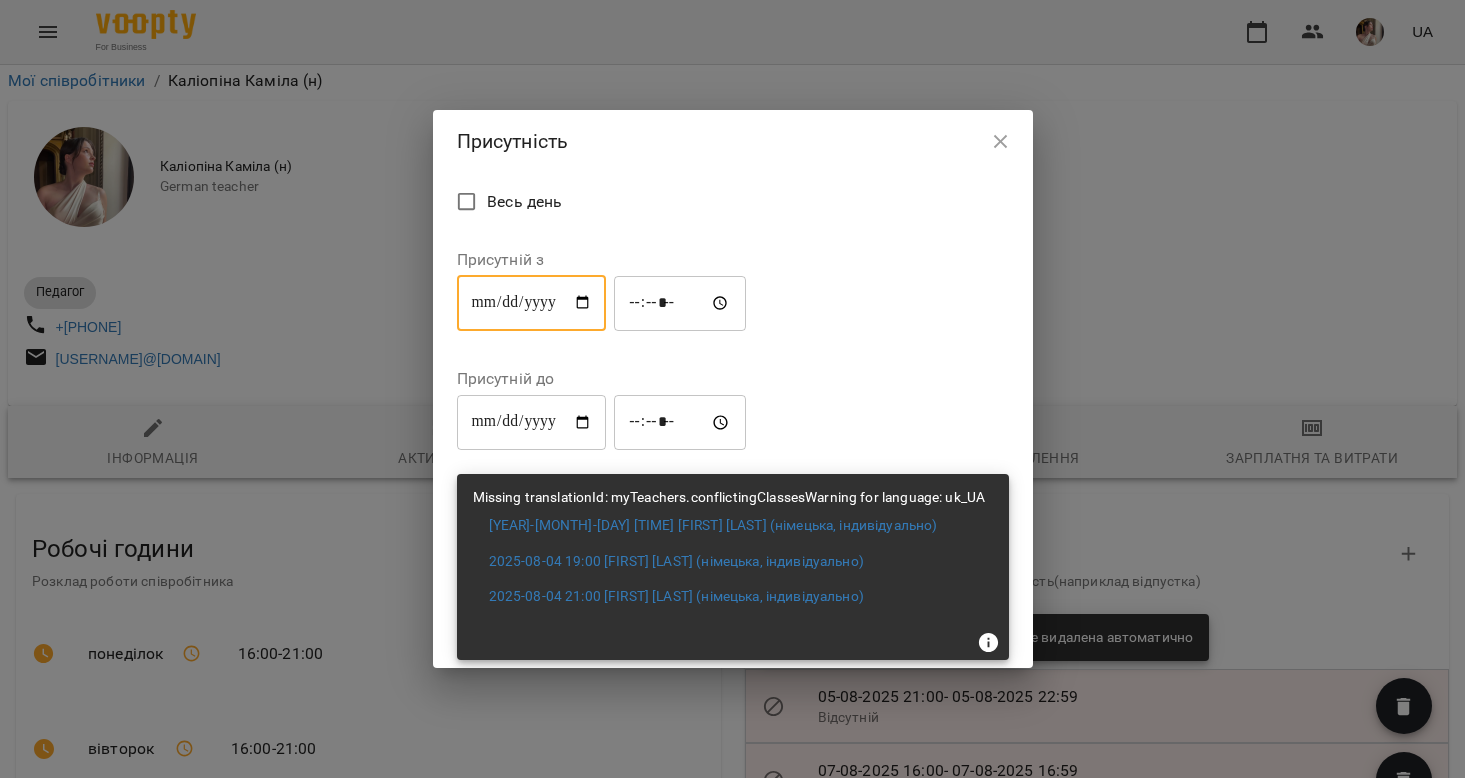 type on "**********" 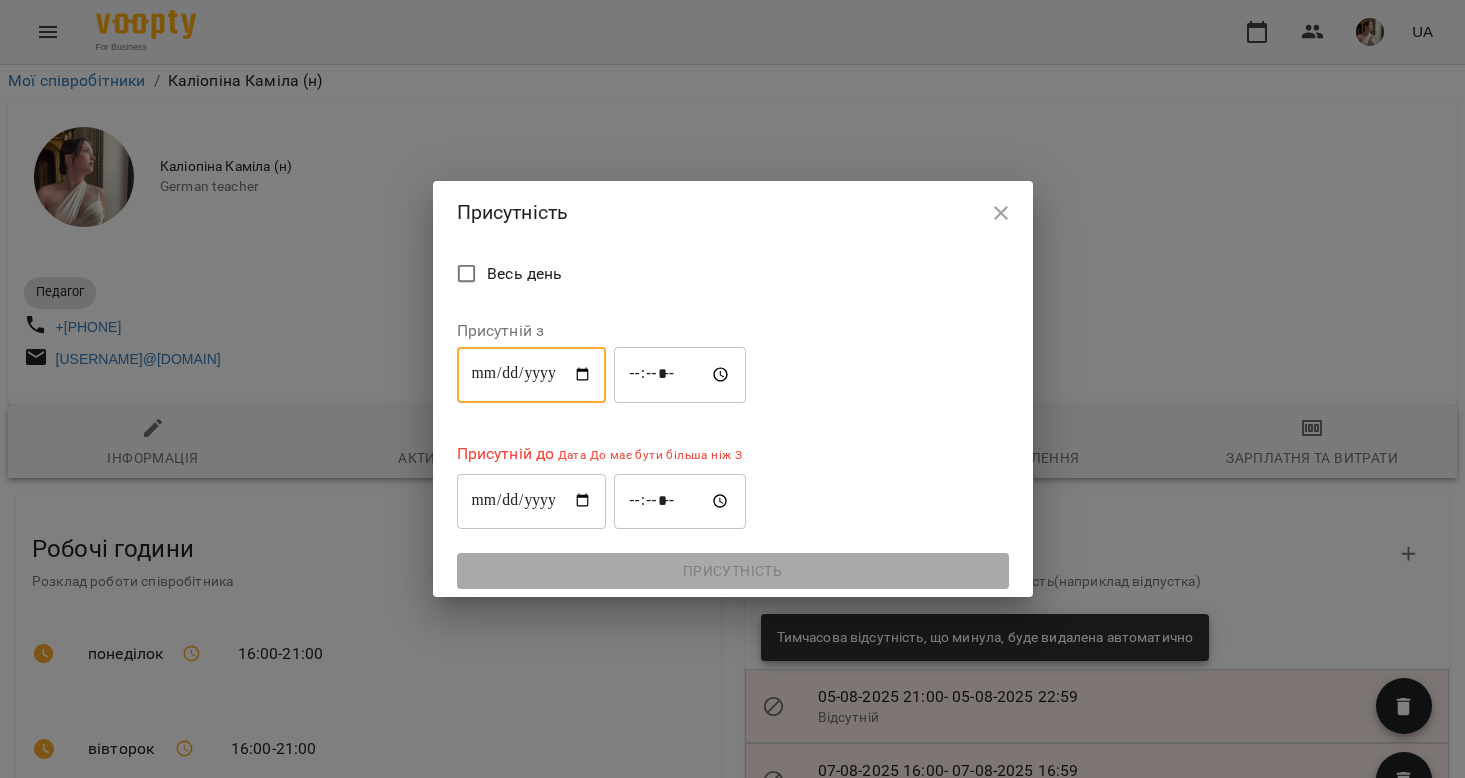 click on "Весь день Присутній з [FIRST_NAME] ​ [LAST_NAME] ​ Присутній до   Дата До має бути більша ніж З [FIRST_NAME] ​ [LAST_NAME] ​ Присутність" at bounding box center [733, 421] 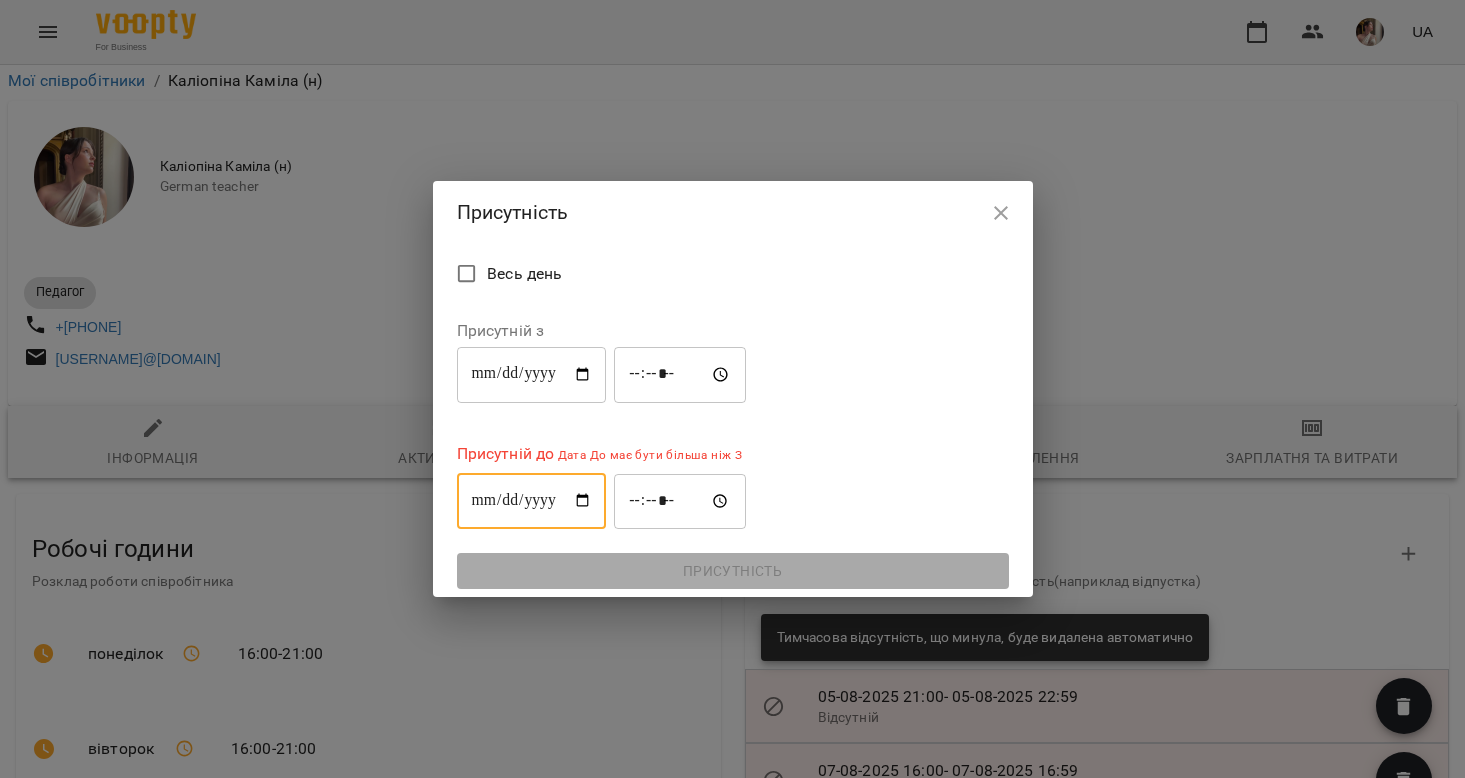 click on "**********" at bounding box center [532, 501] 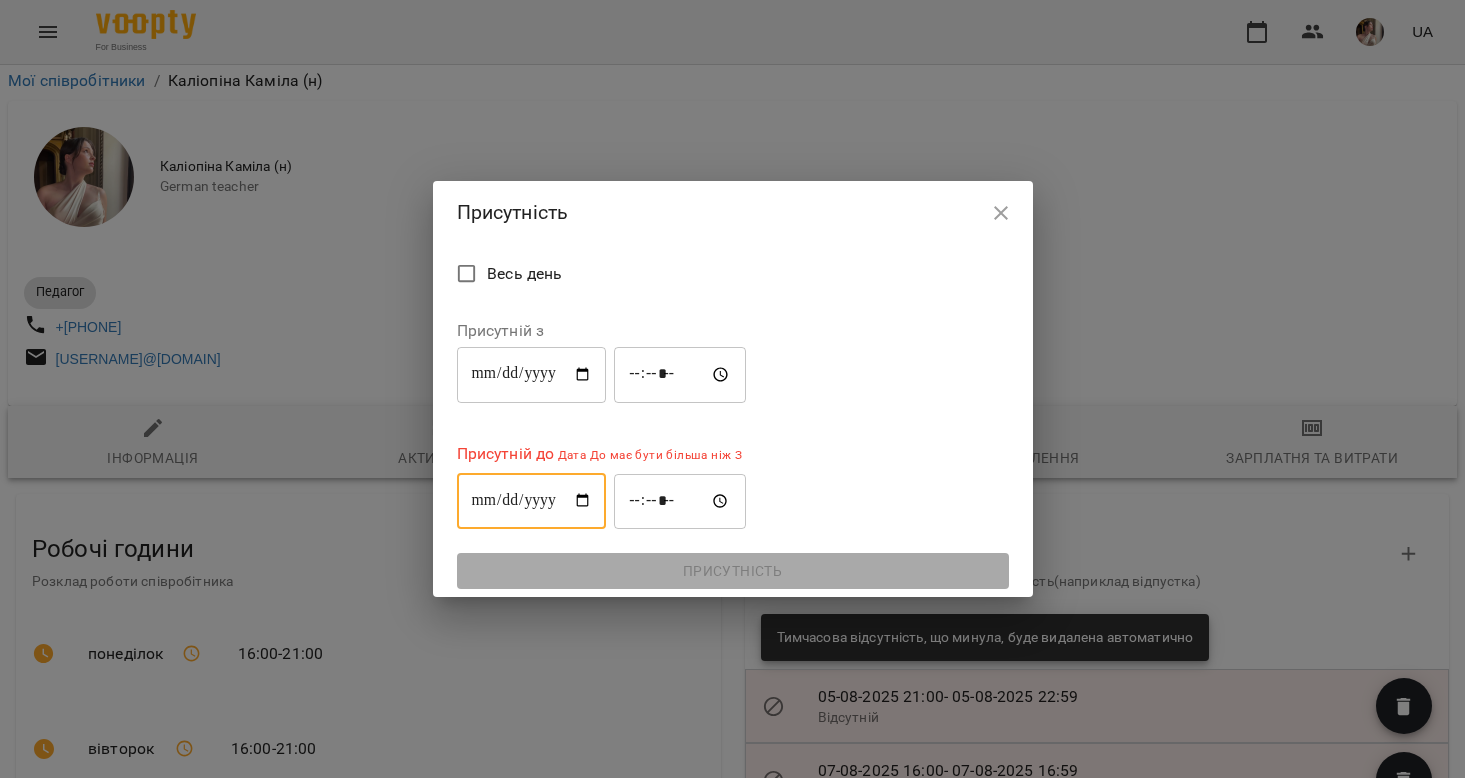 type on "**********" 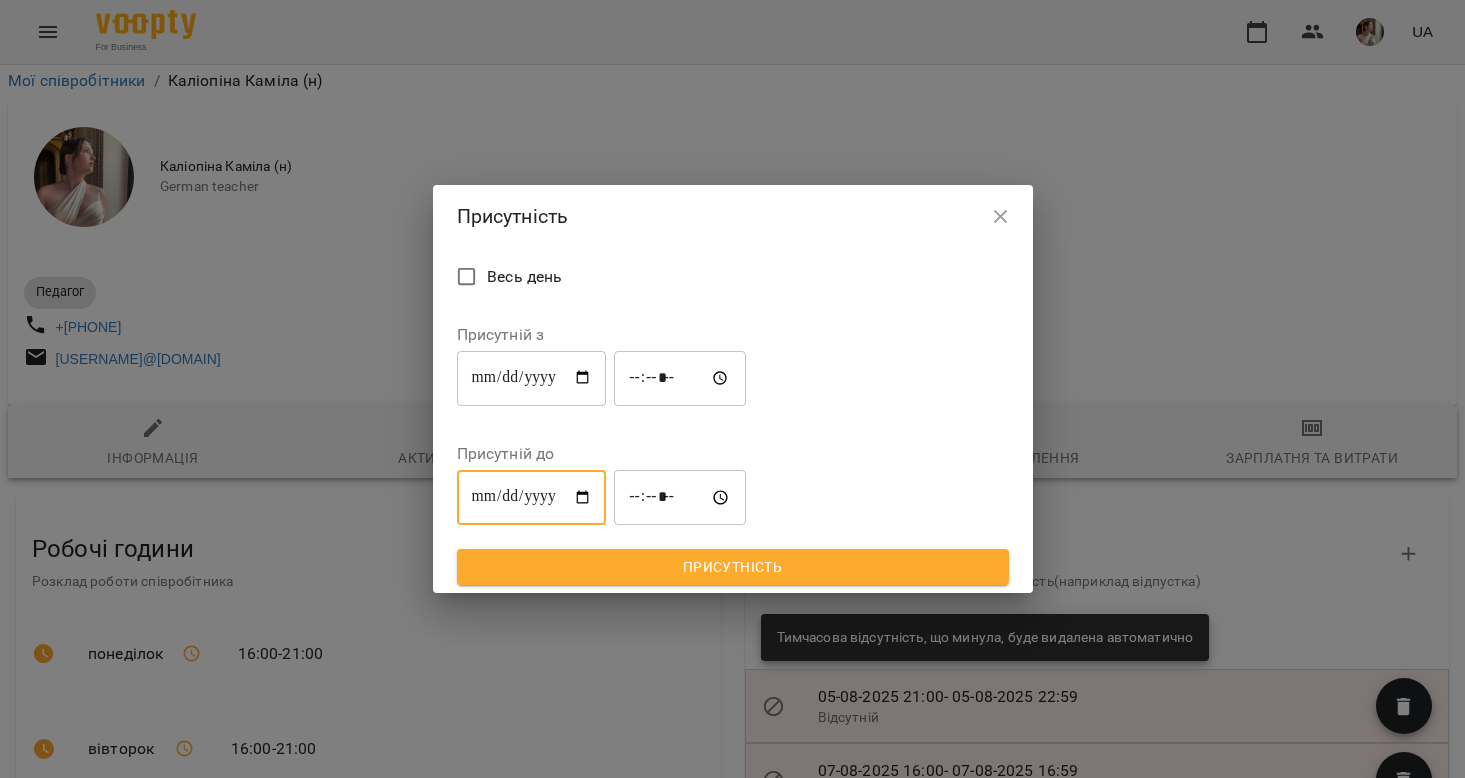 click on "Весь день" at bounding box center [733, 279] 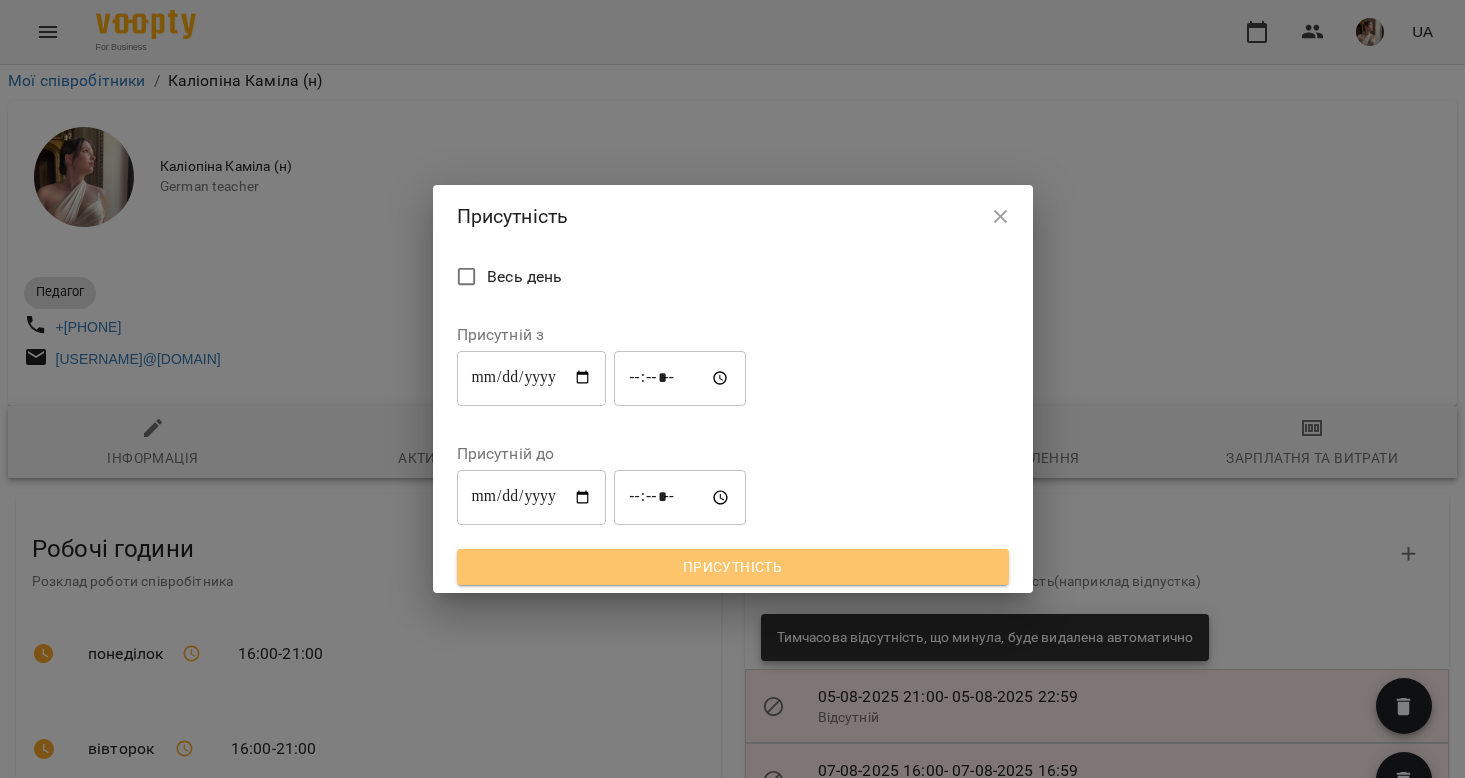 click on "Присутність" at bounding box center [733, 567] 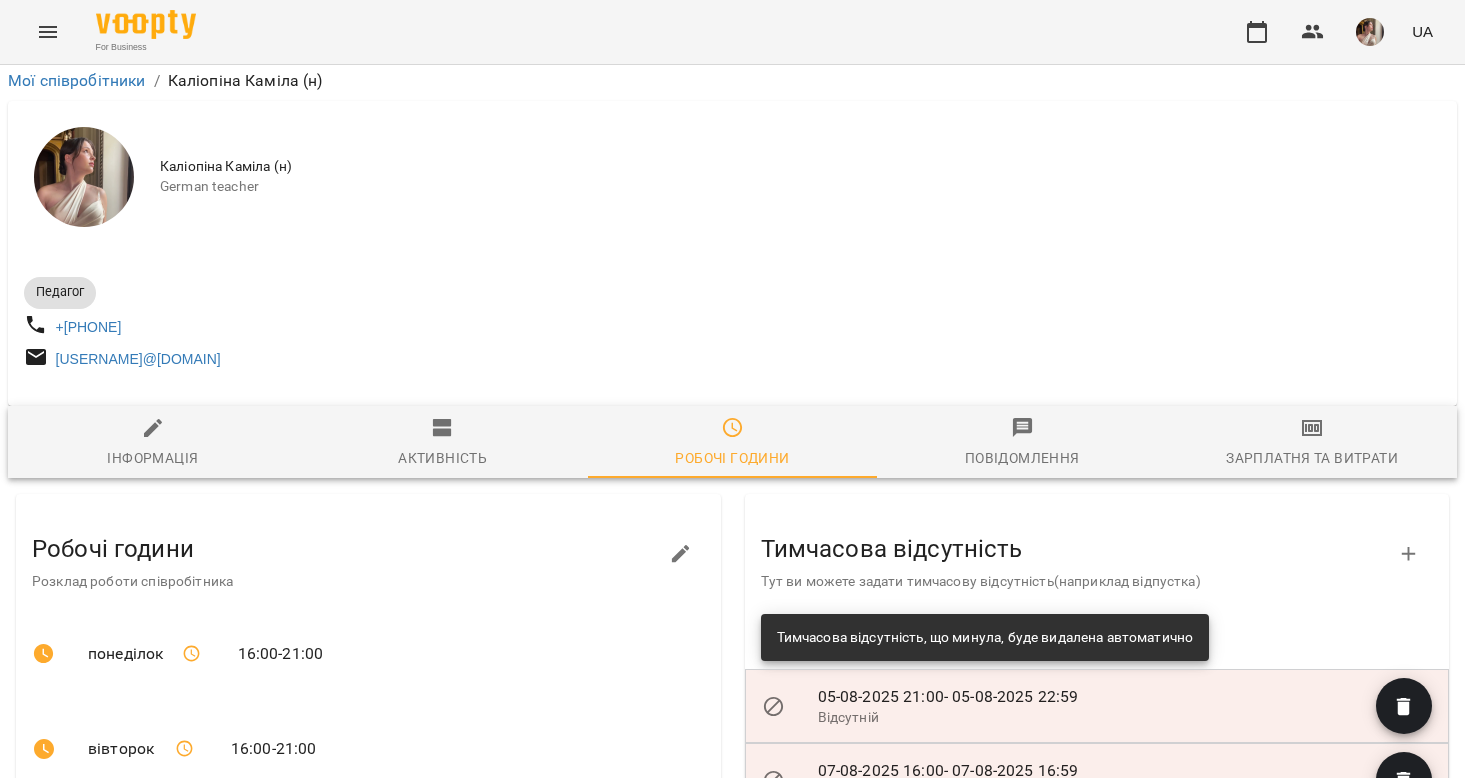 scroll, scrollTop: 568, scrollLeft: 0, axis: vertical 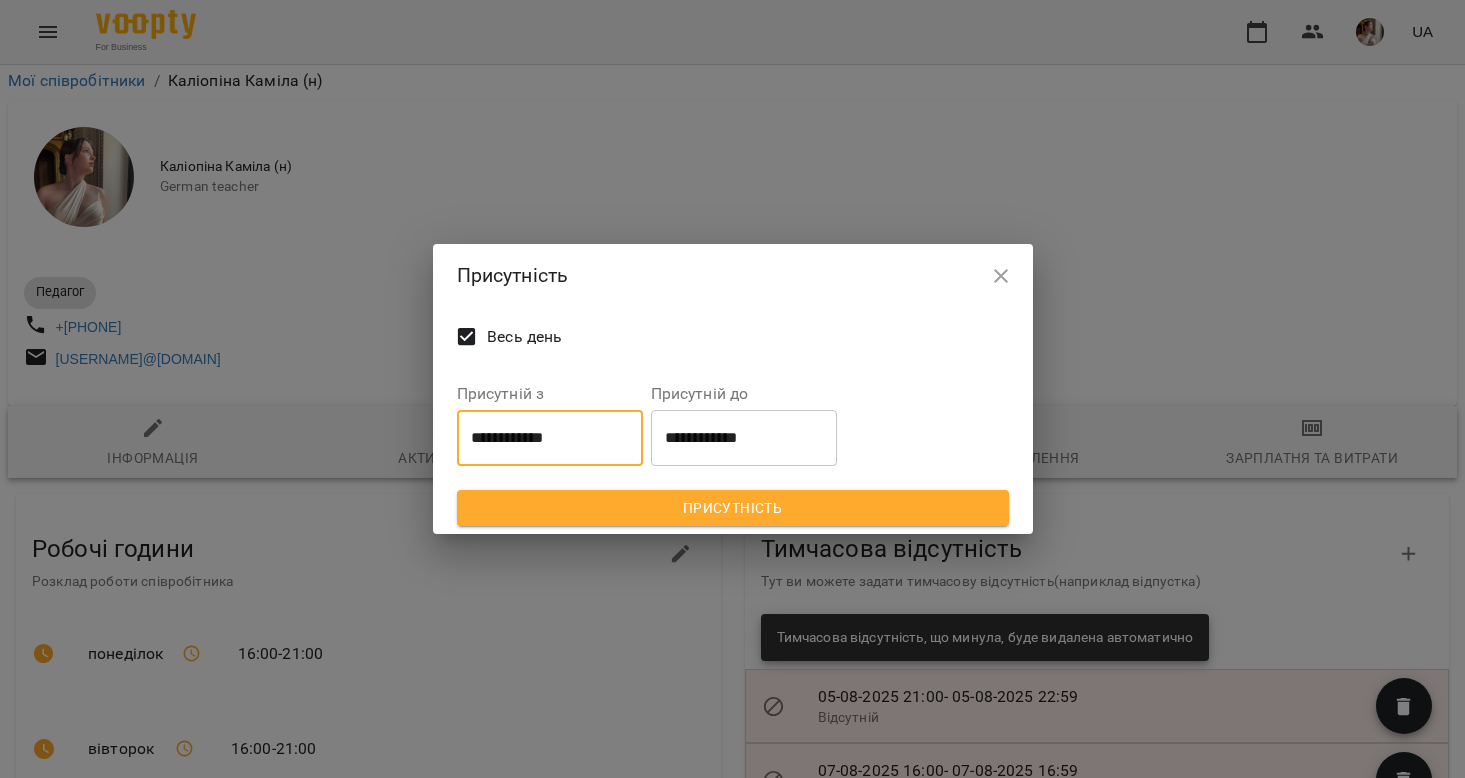 click on "**********" at bounding box center [550, 438] 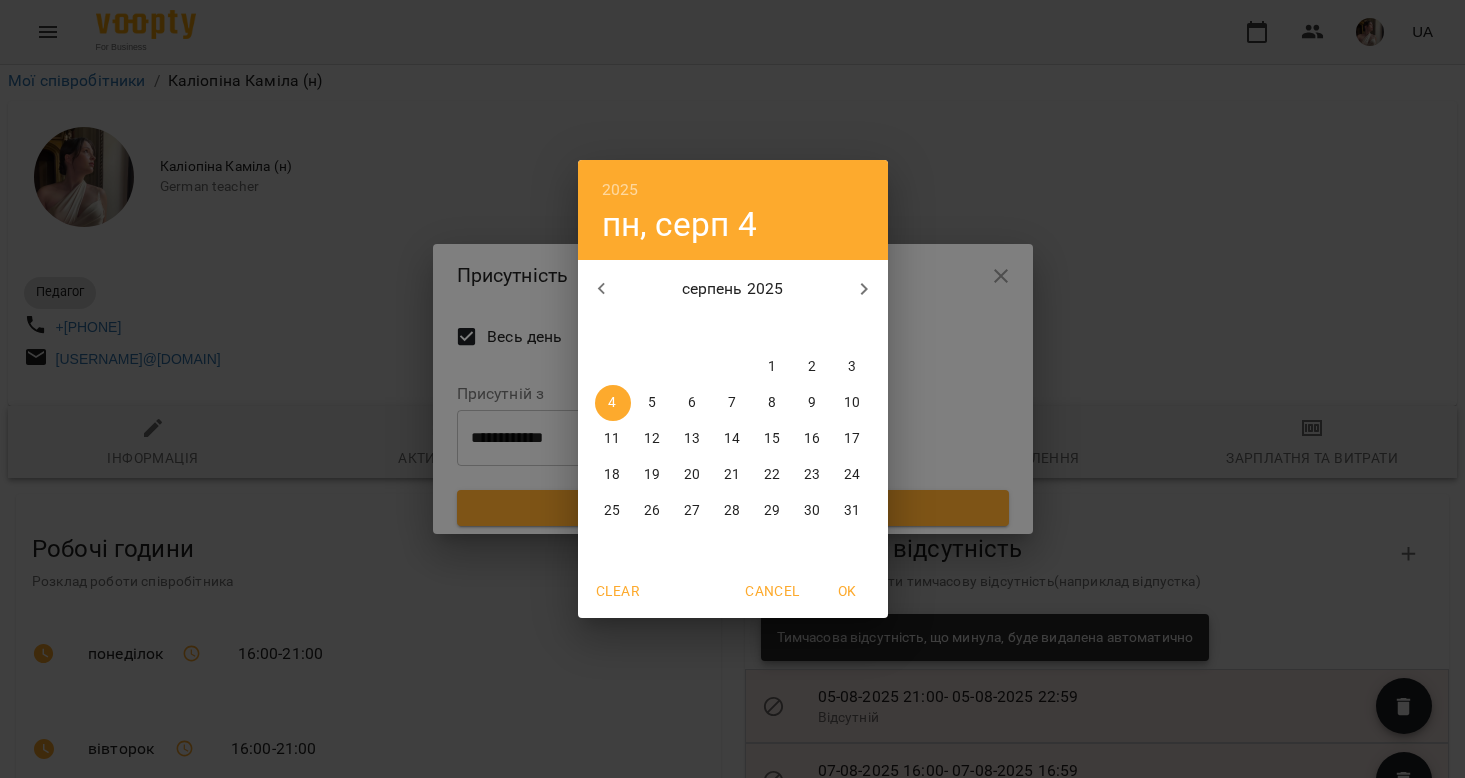 click on "[YEAR] пн, [MONTH] [DAY] [YEAR] пн вт ср чт пт сб нд [DAY] [DAY] [DAY] [DAY] [DAY] [DAY] [DAY] [DAY] [DAY] [DAY] [DAY] [DAY] [DAY] [DAY] [DAY] [DAY] [DAY] [DAY] [DAY] [DAY] [DAY] [DAY] [DAY] [DAY] [DAY] [DAY] [DAY] [DAY] Clear Cancel OK" at bounding box center (732, 389) 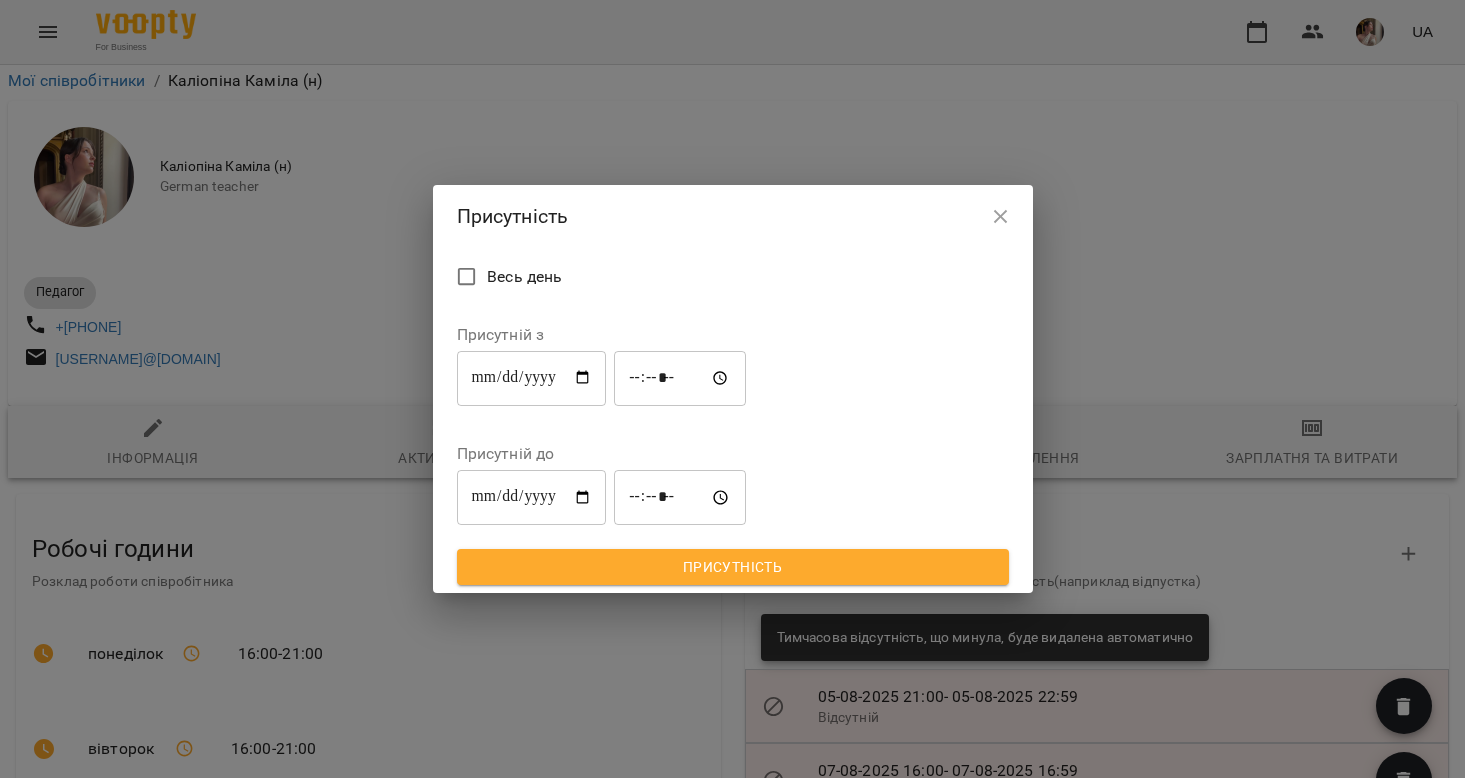 click on "**********" at bounding box center [532, 378] 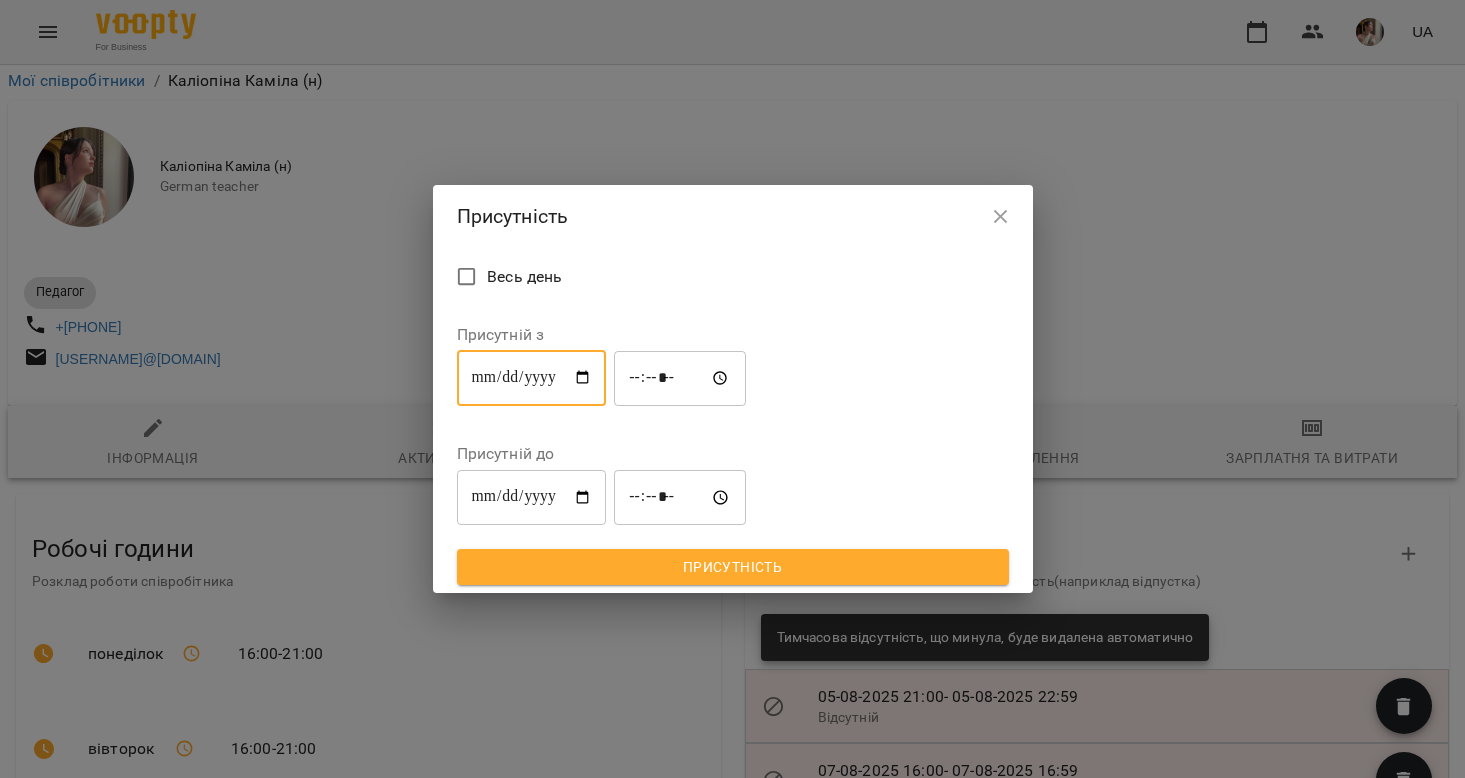 type on "**********" 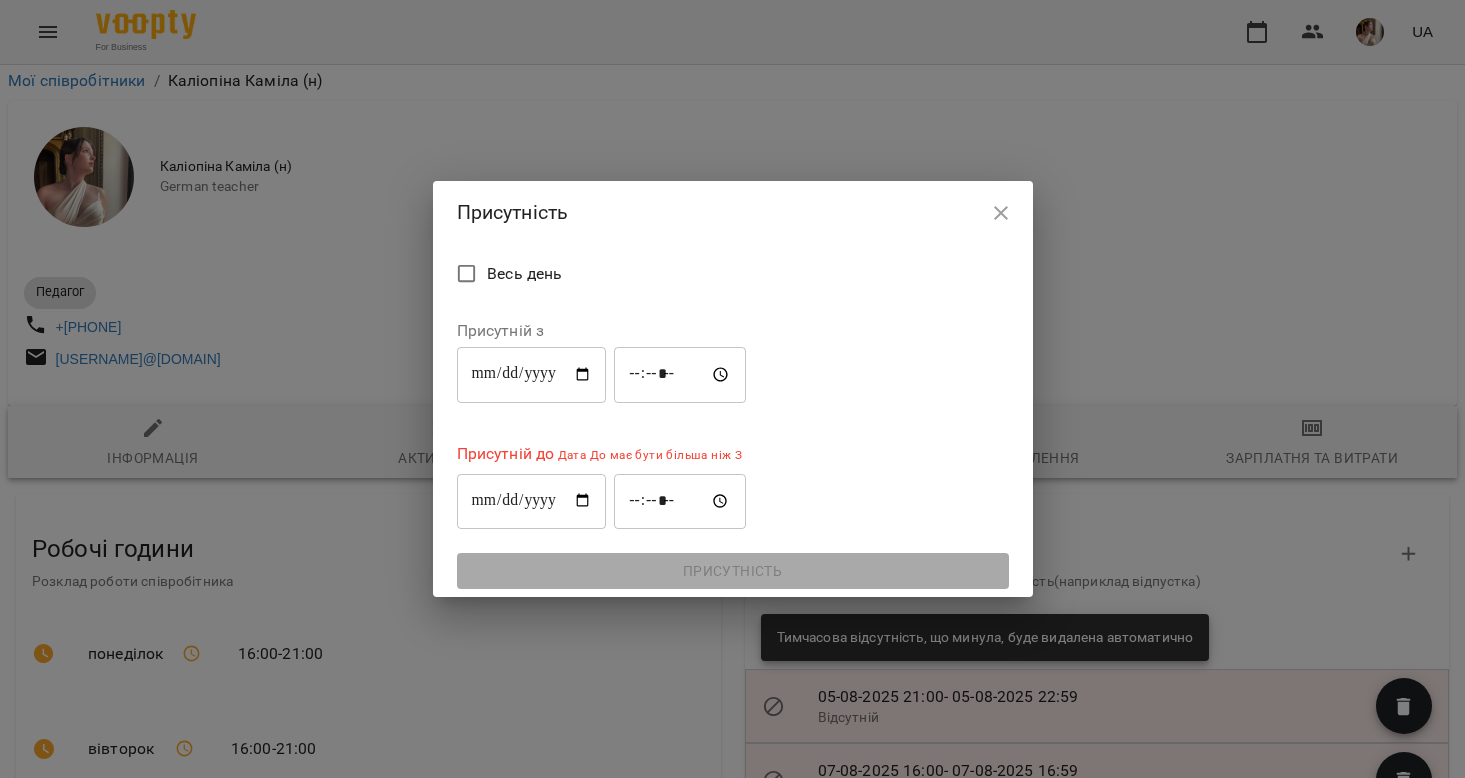 click on "**********" at bounding box center (601, 362) 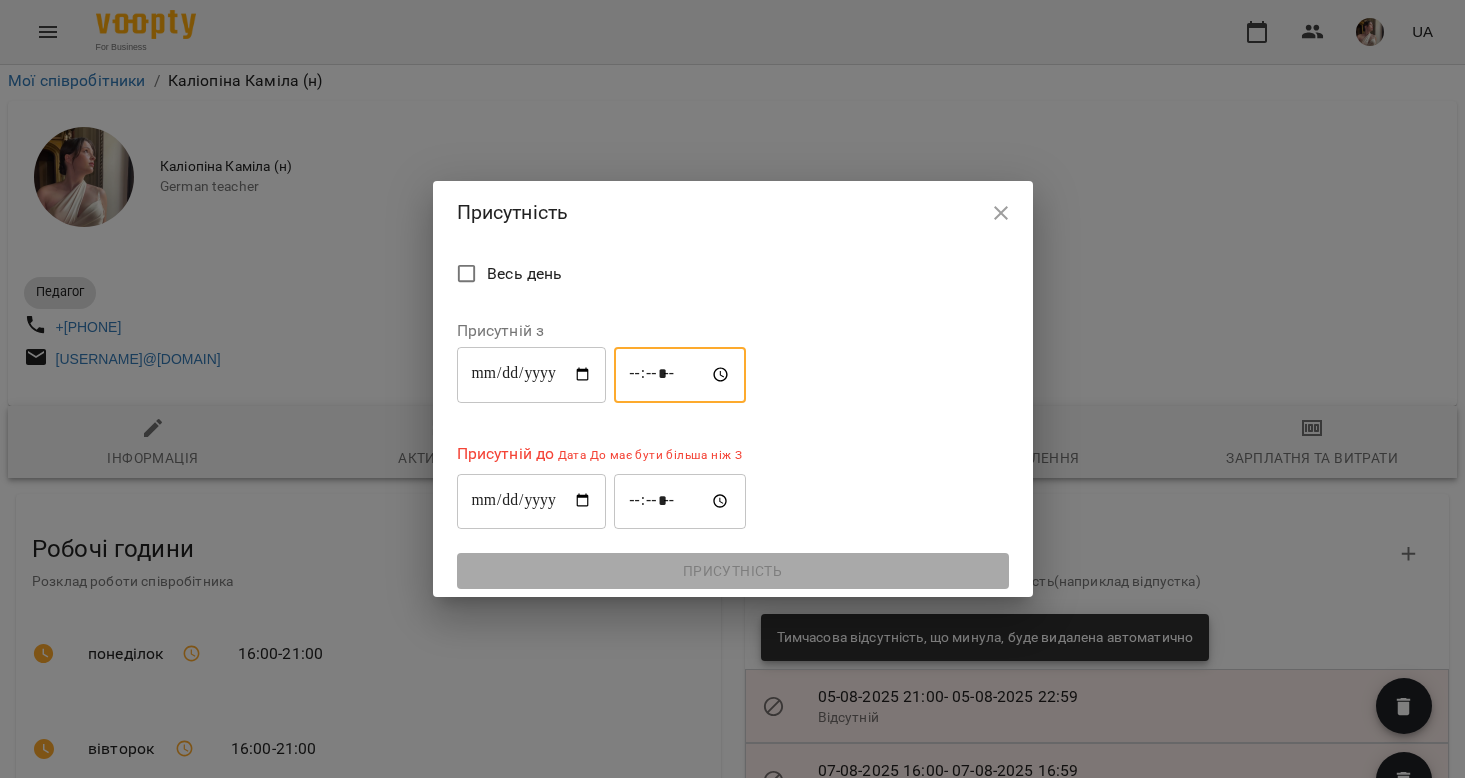 click on "*****" at bounding box center [680, 375] 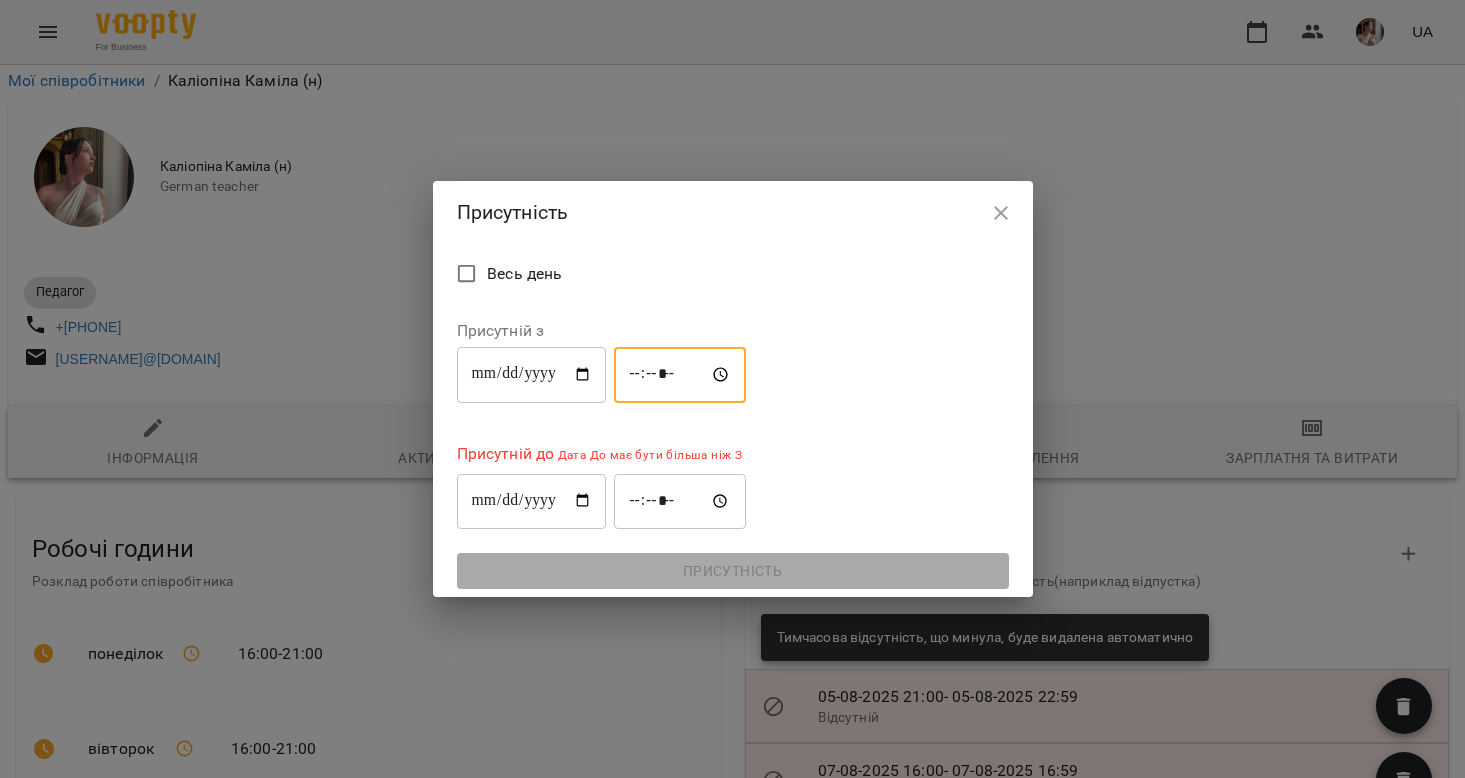 type on "*****" 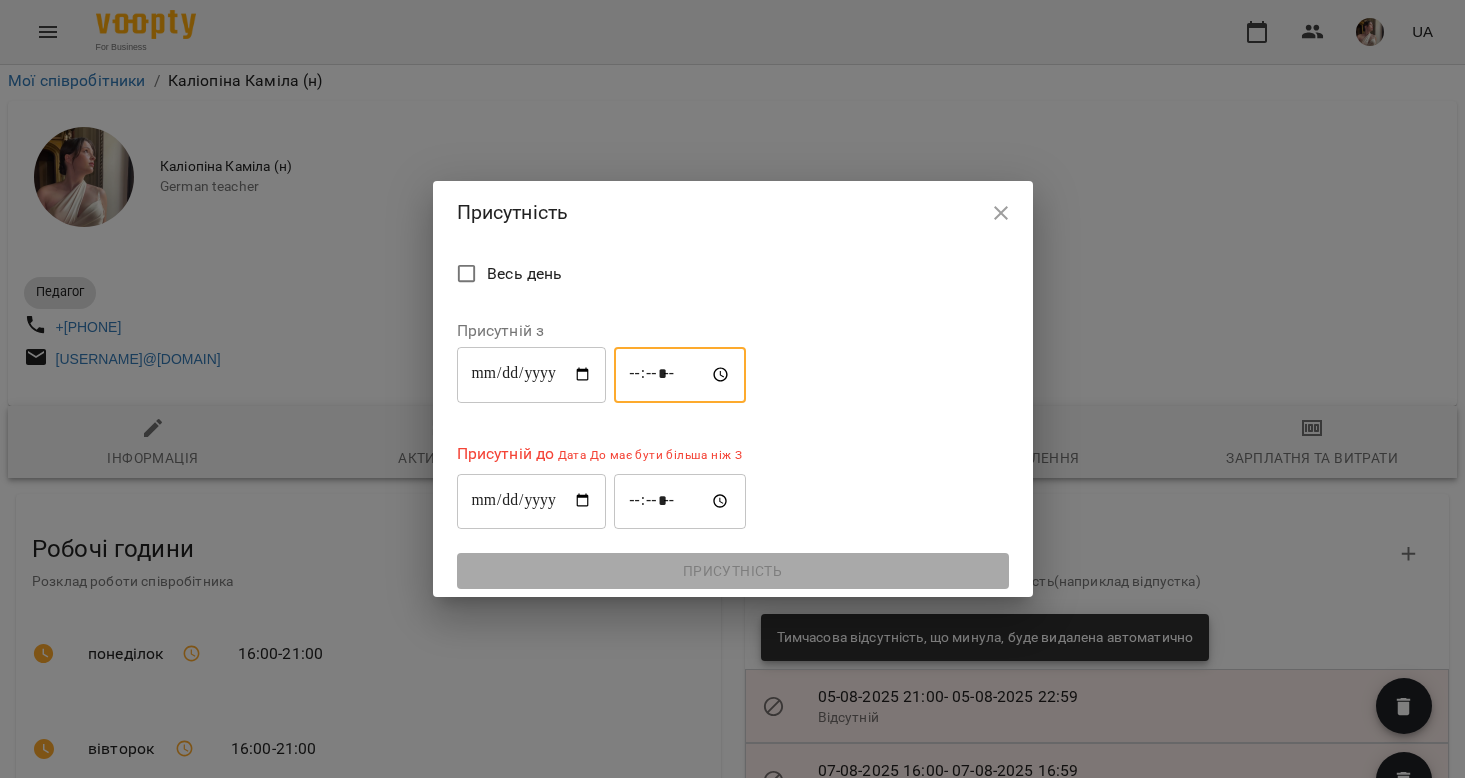 click on "**********" at bounding box center [532, 501] 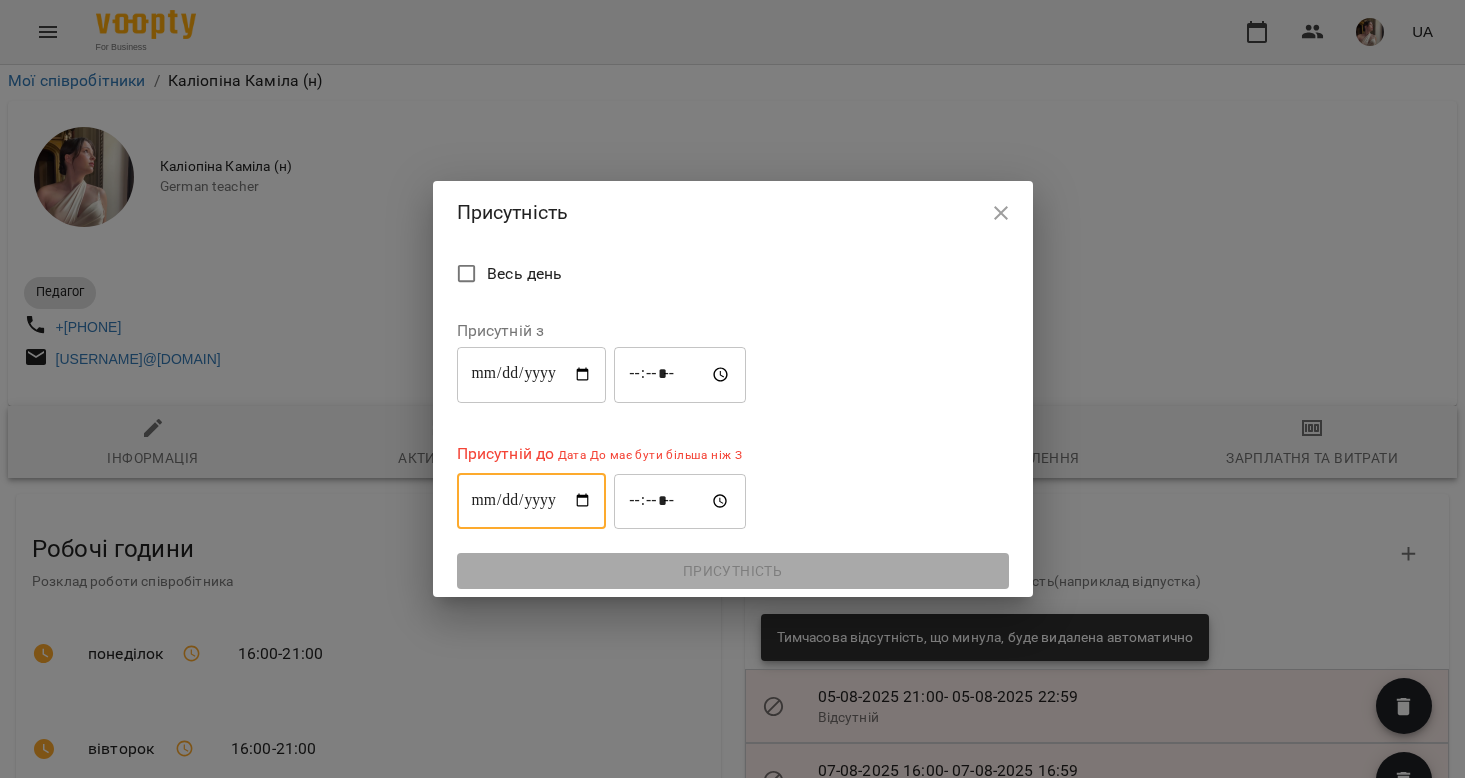 type on "**********" 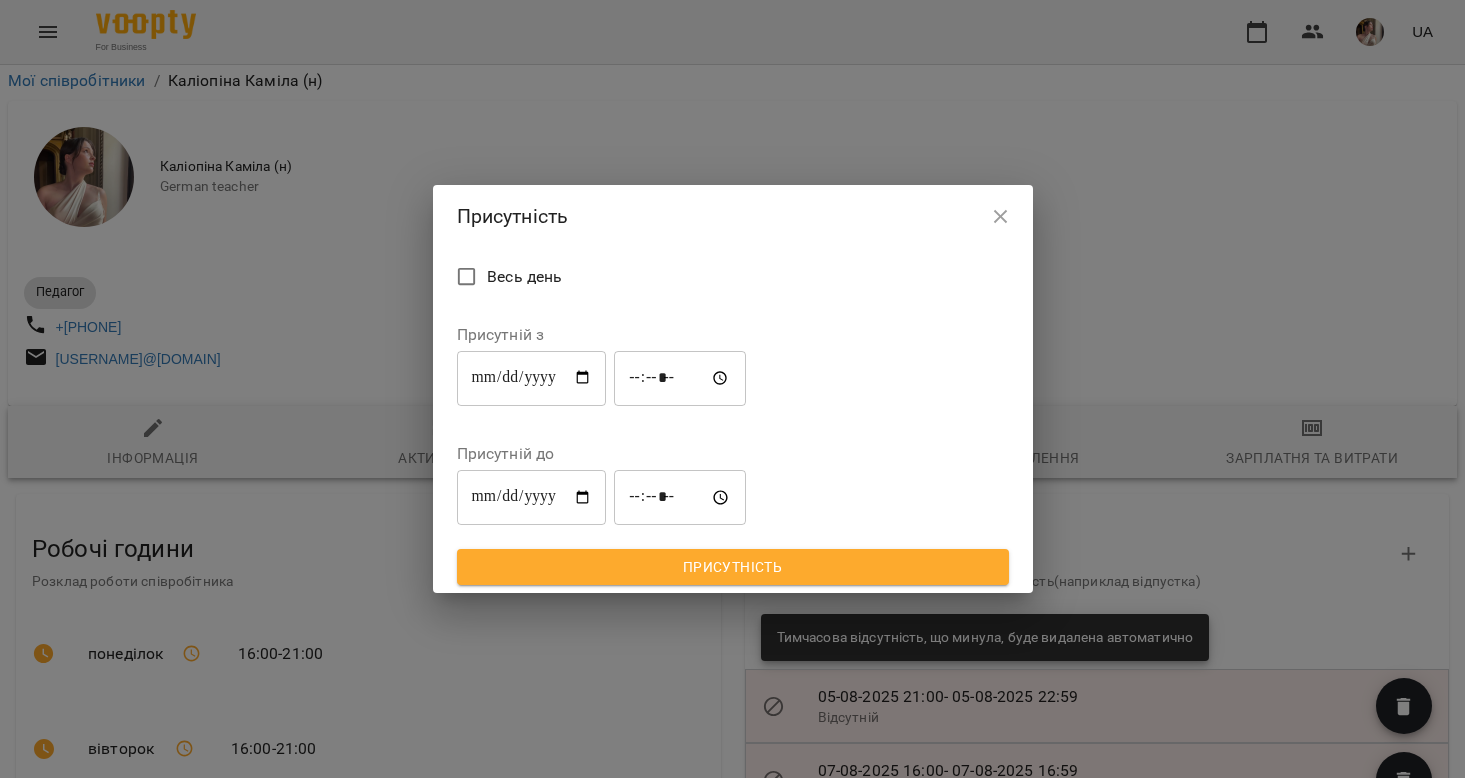 click on "Весь день" at bounding box center (733, 279) 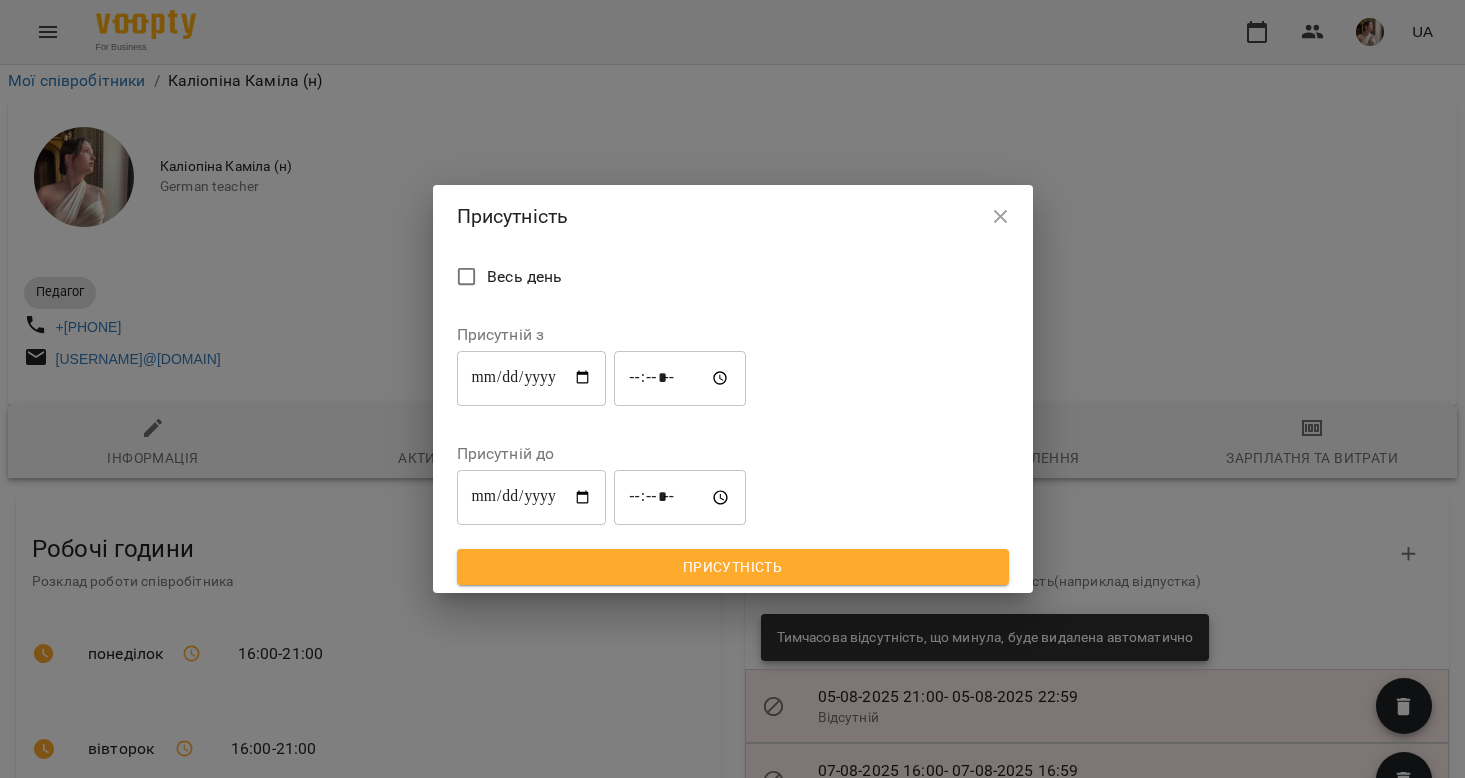 click on "*****" at bounding box center [680, 498] 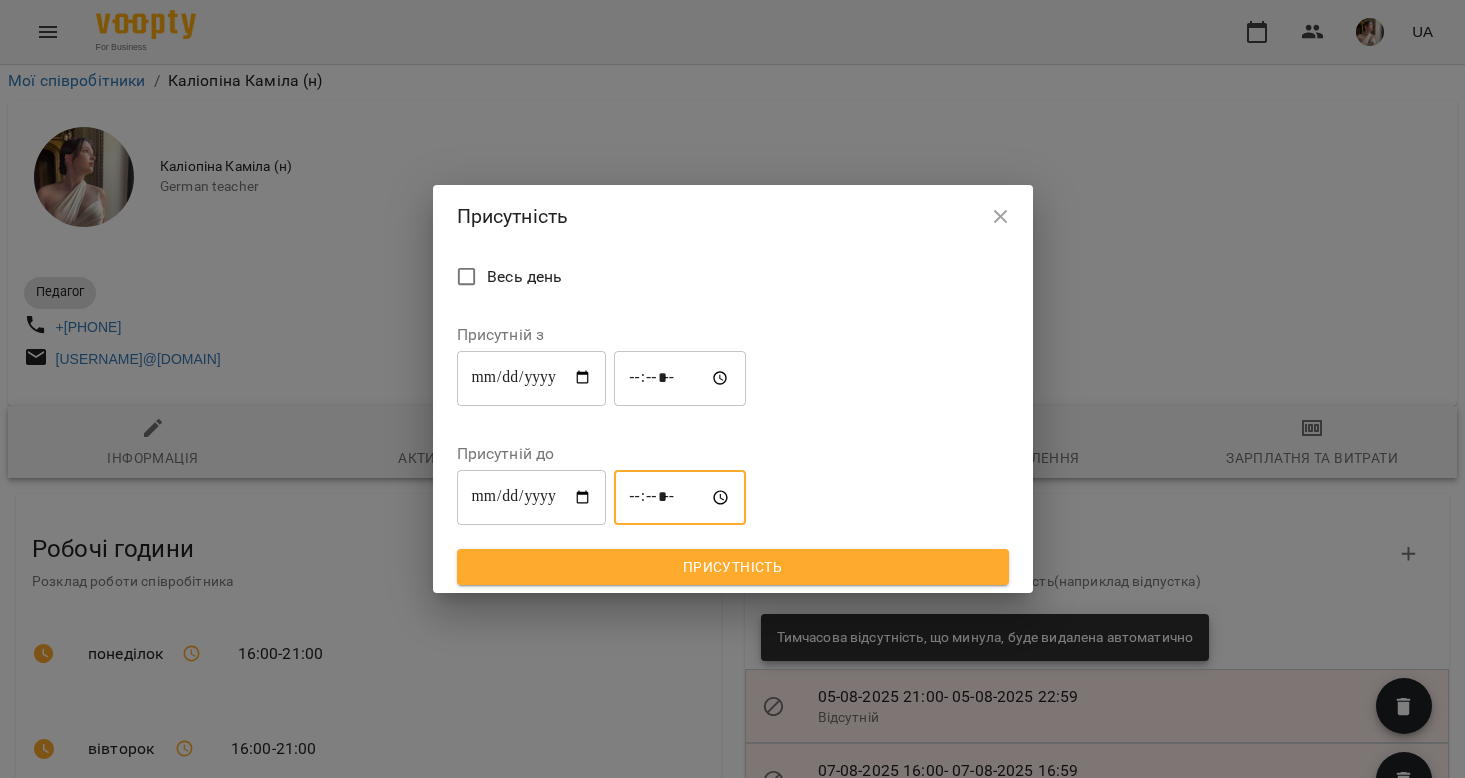 type on "*****" 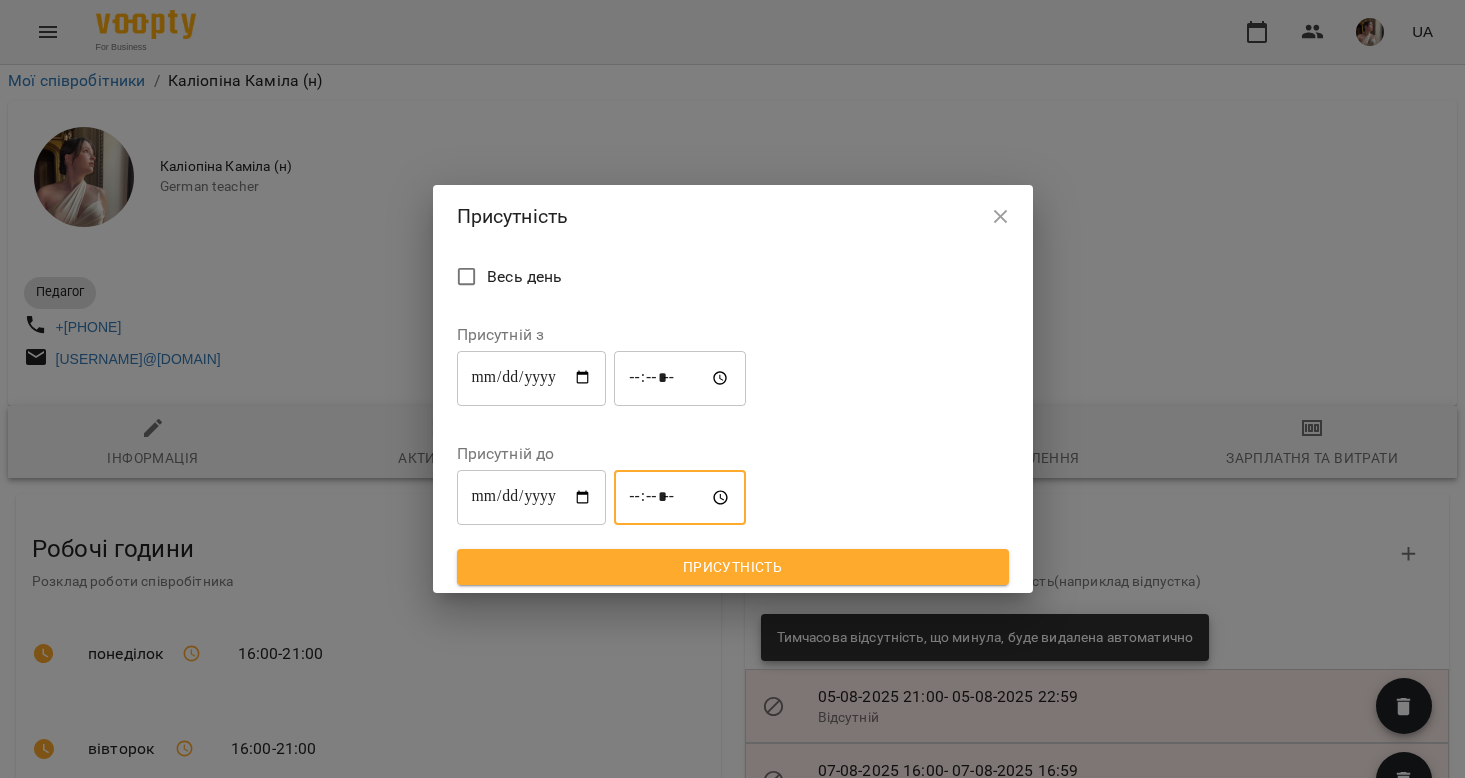 click on "Присутність" at bounding box center [733, 567] 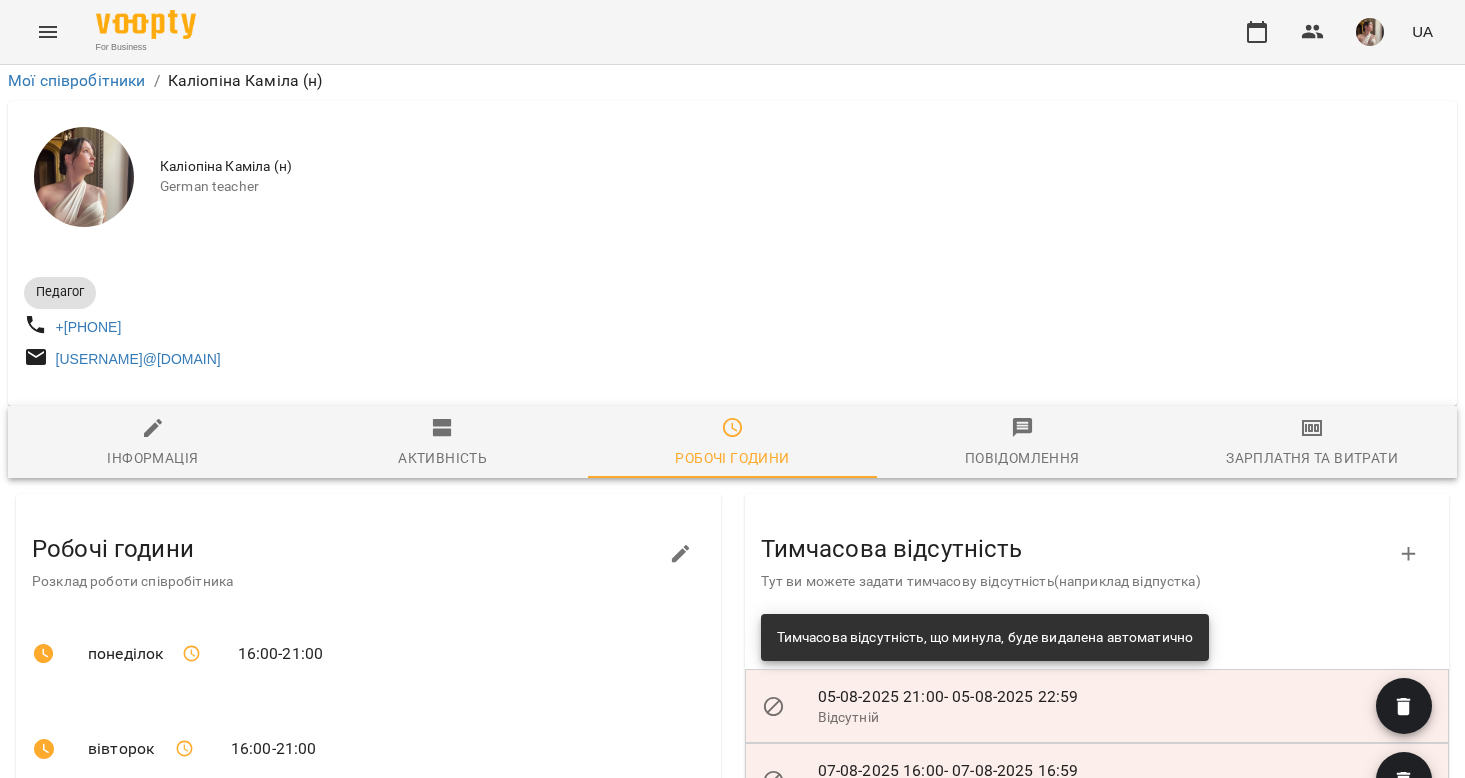 scroll, scrollTop: 640, scrollLeft: 0, axis: vertical 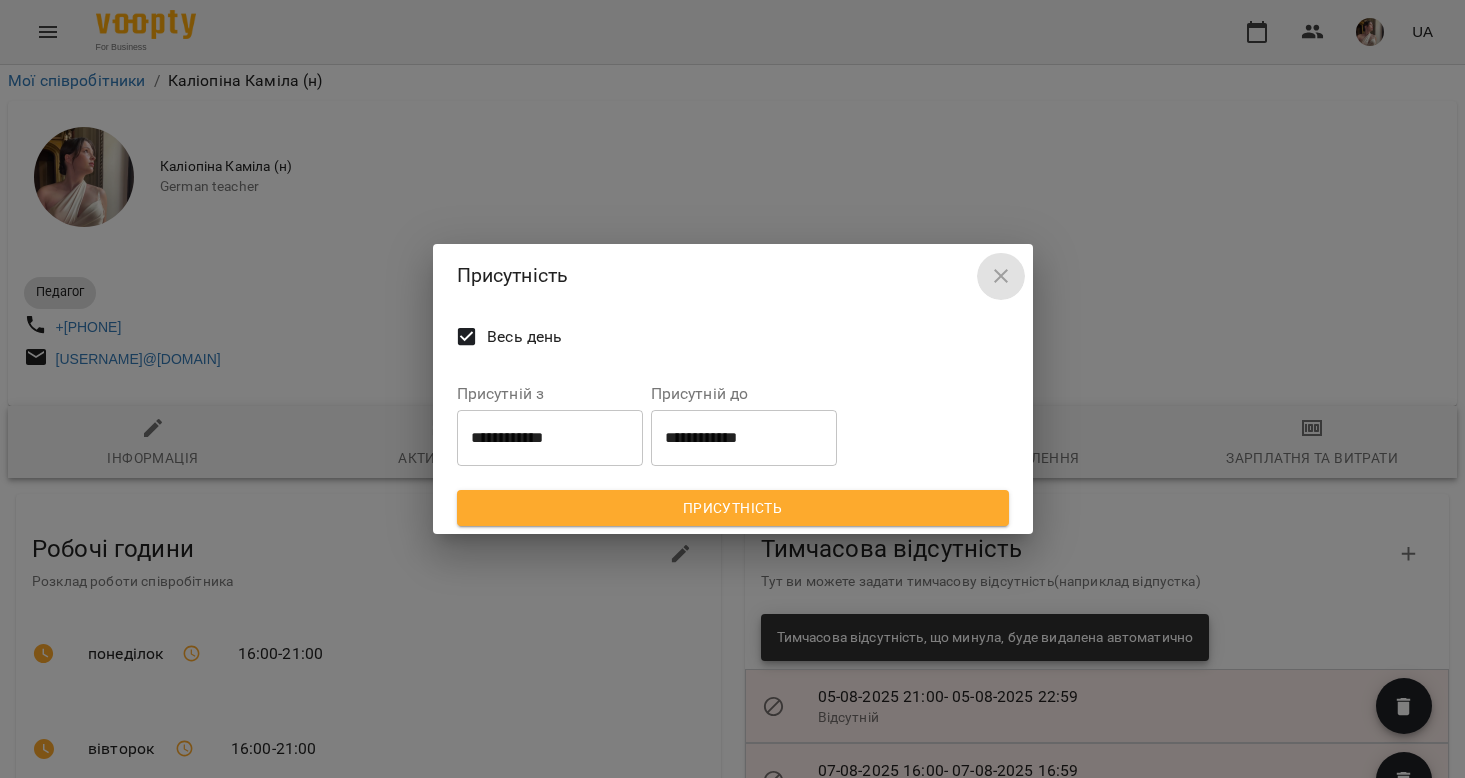 click 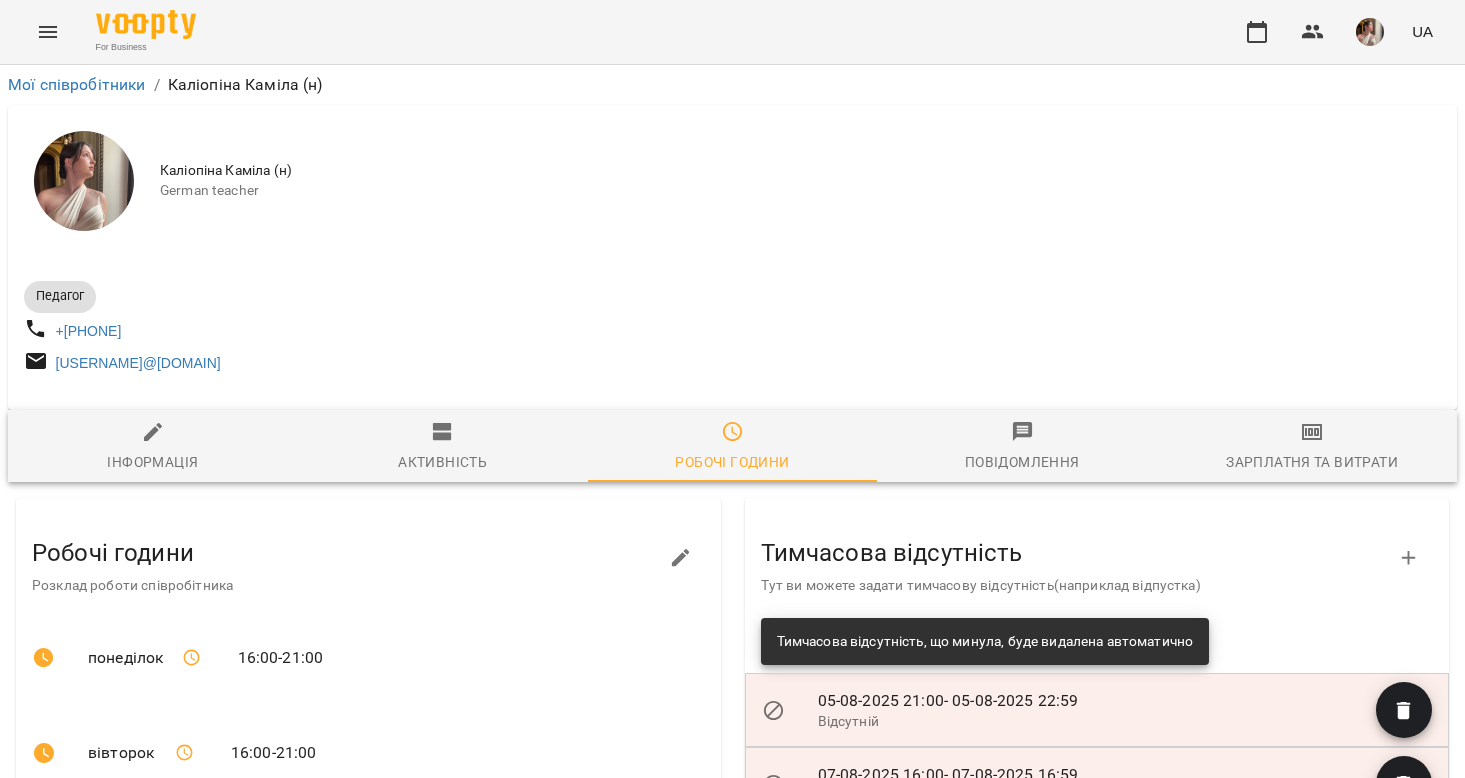 scroll, scrollTop: 0, scrollLeft: 0, axis: both 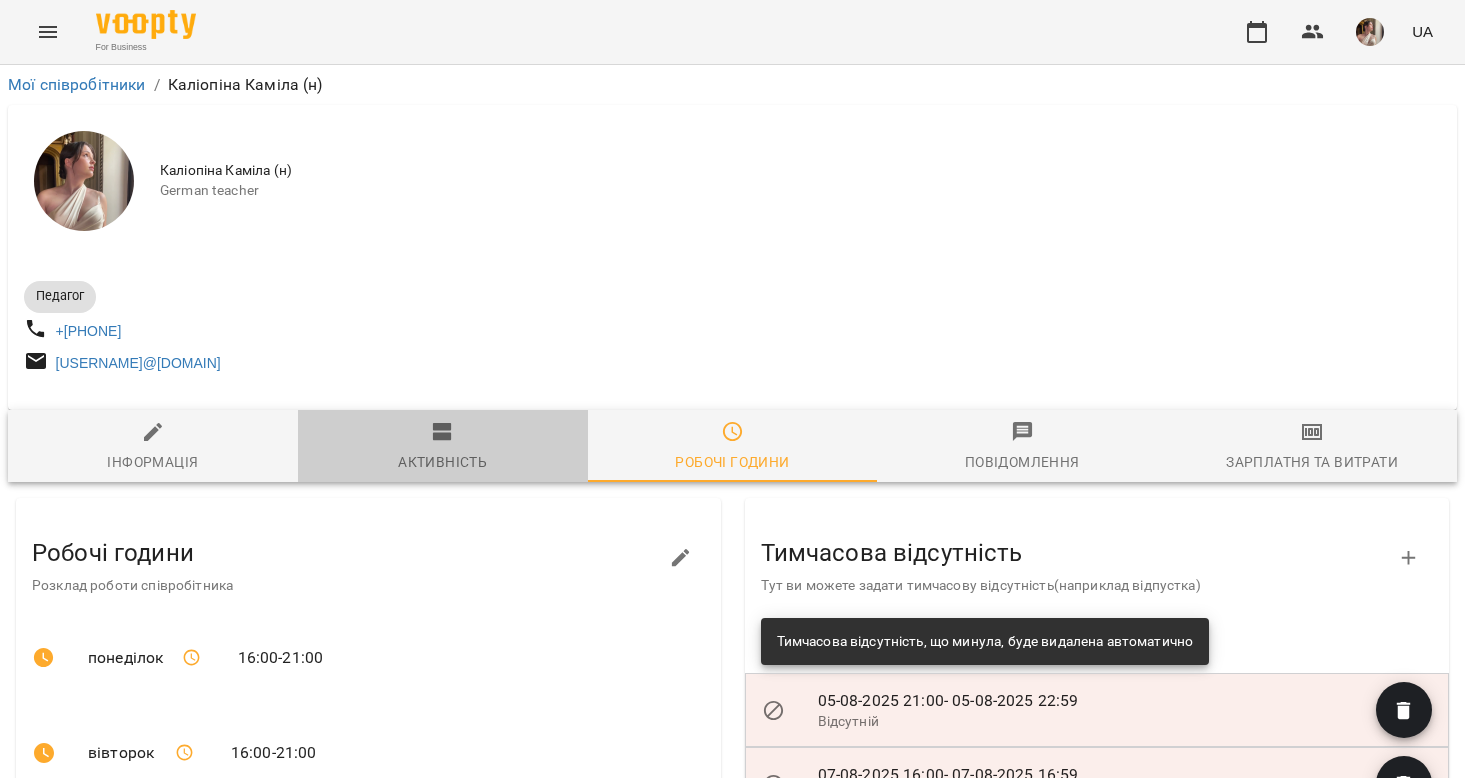 click 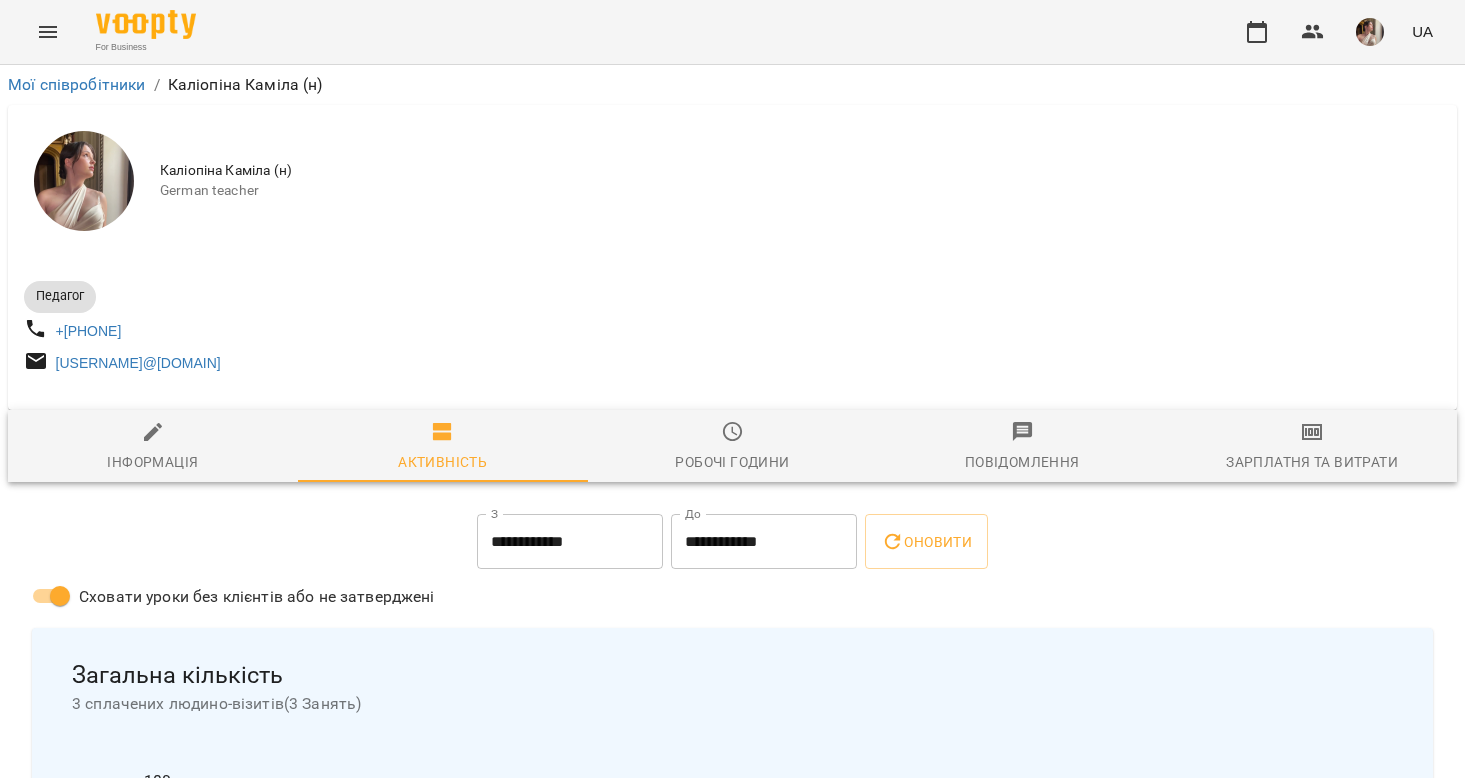 click at bounding box center [146, 24] 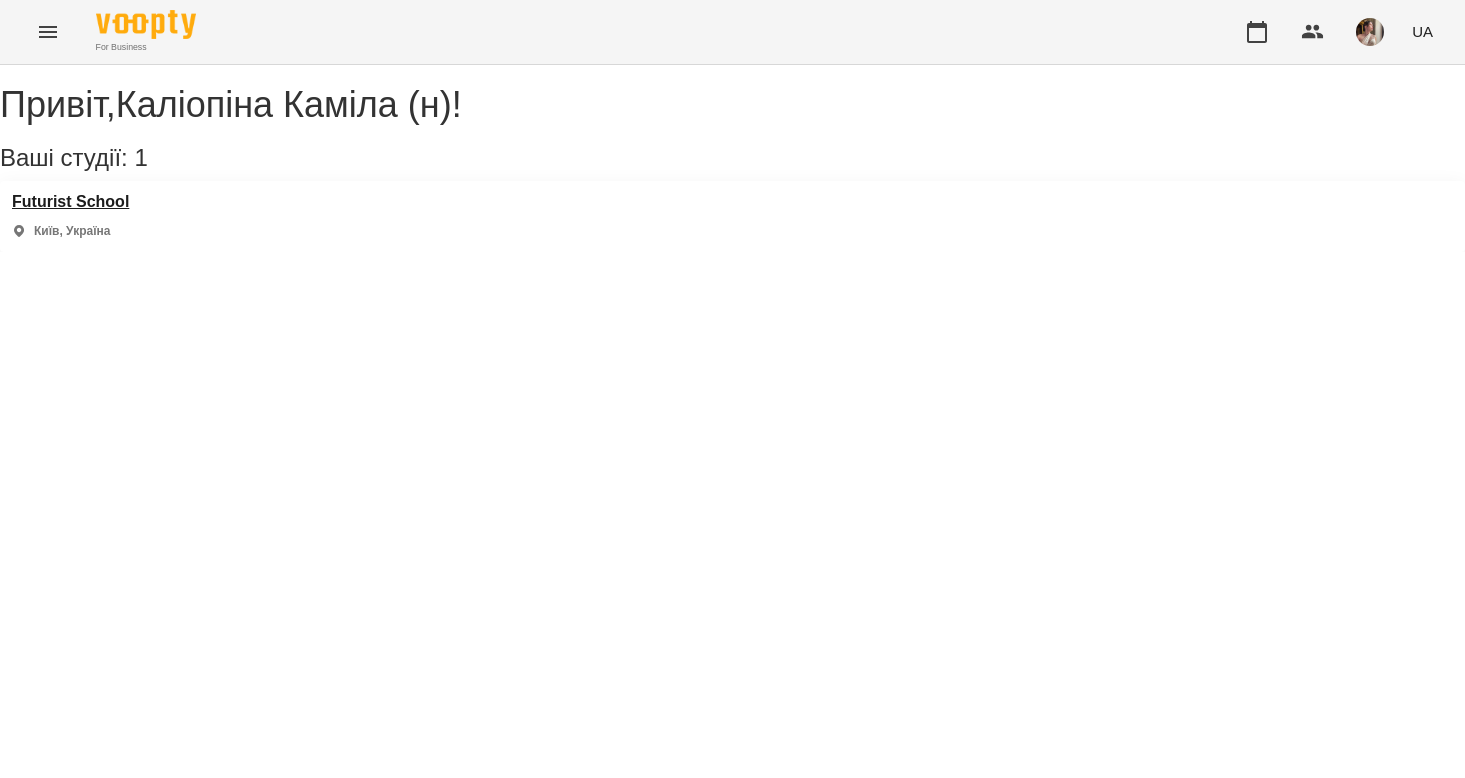 click on "Futurist School" at bounding box center (70, 202) 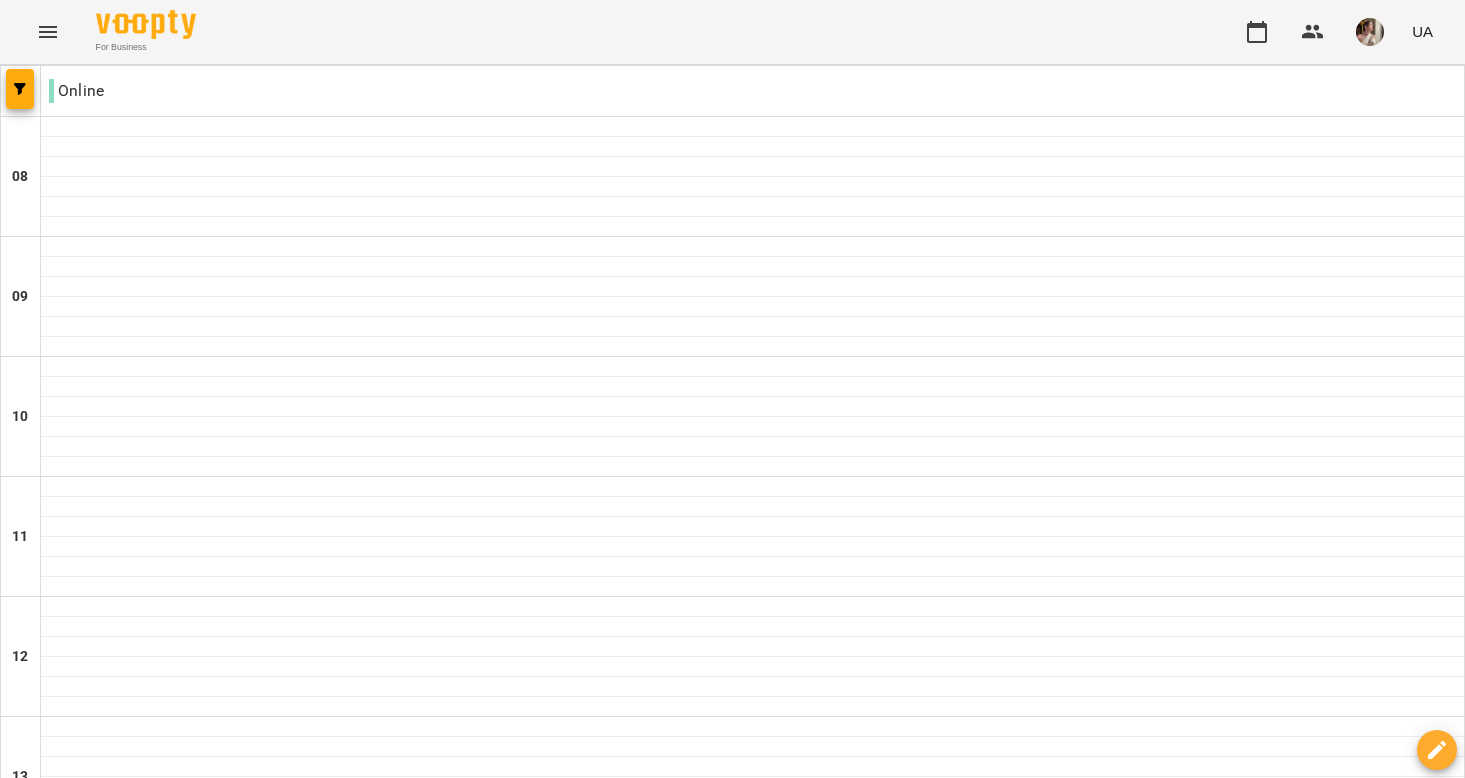 scroll, scrollTop: 1271, scrollLeft: 0, axis: vertical 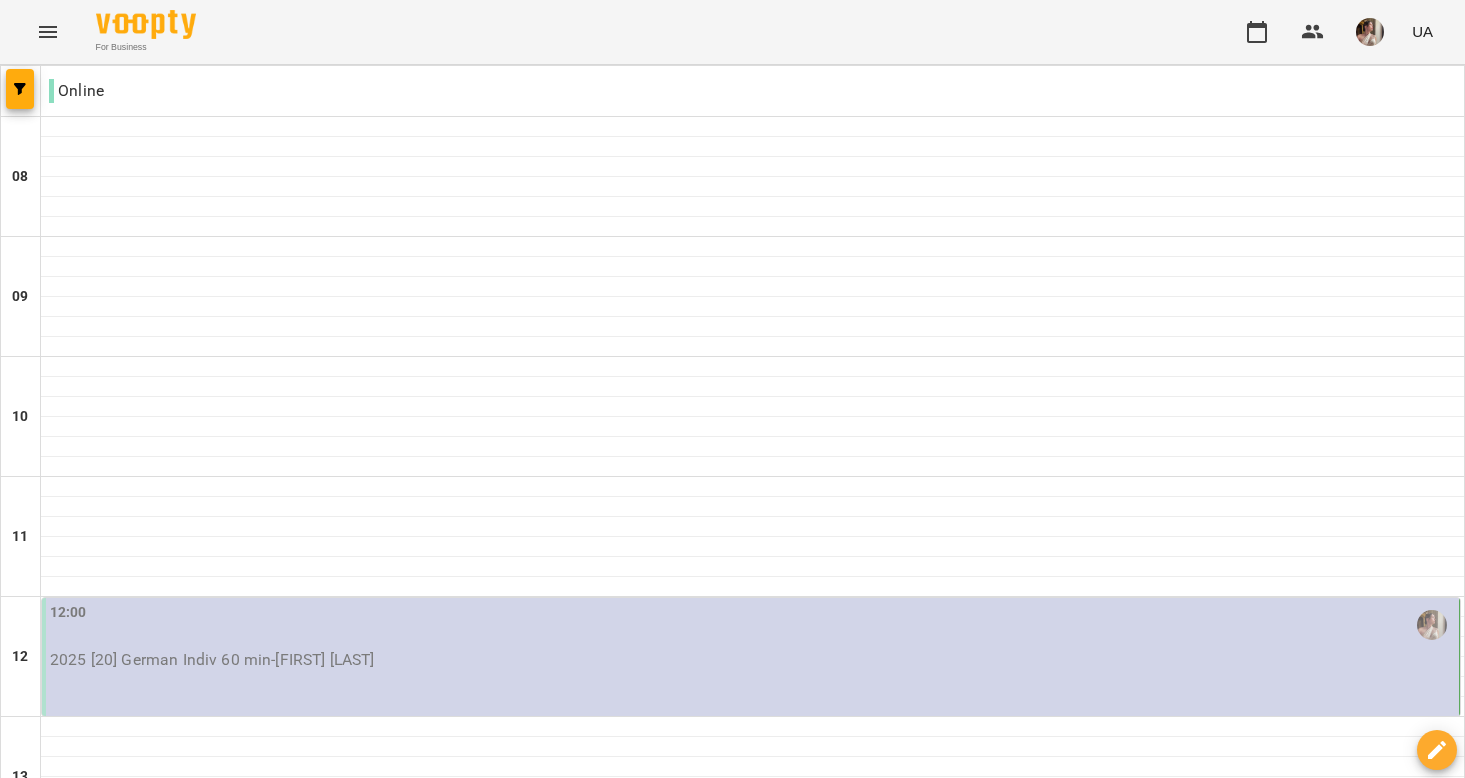 click on "пн" at bounding box center (41, 1943) 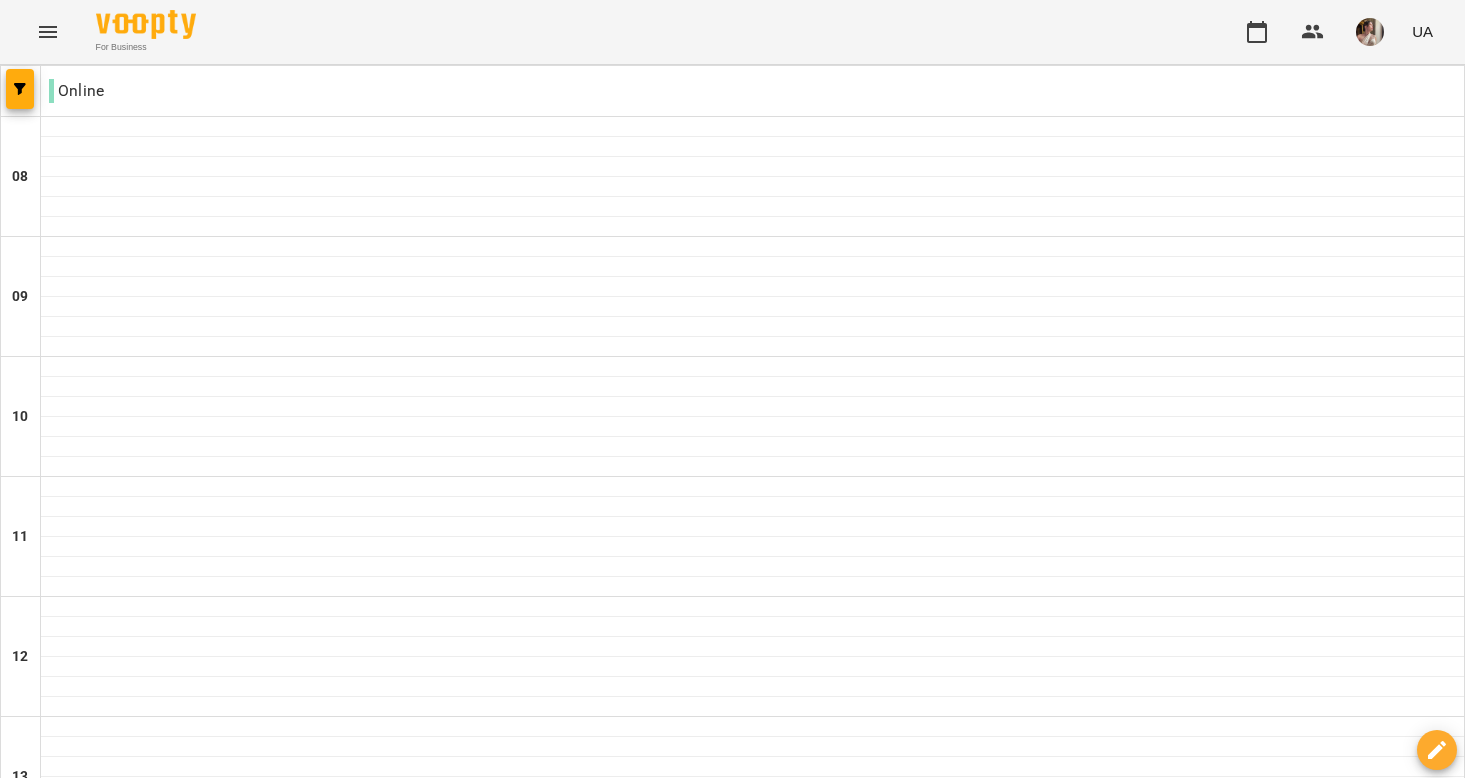 scroll, scrollTop: 1271, scrollLeft: 0, axis: vertical 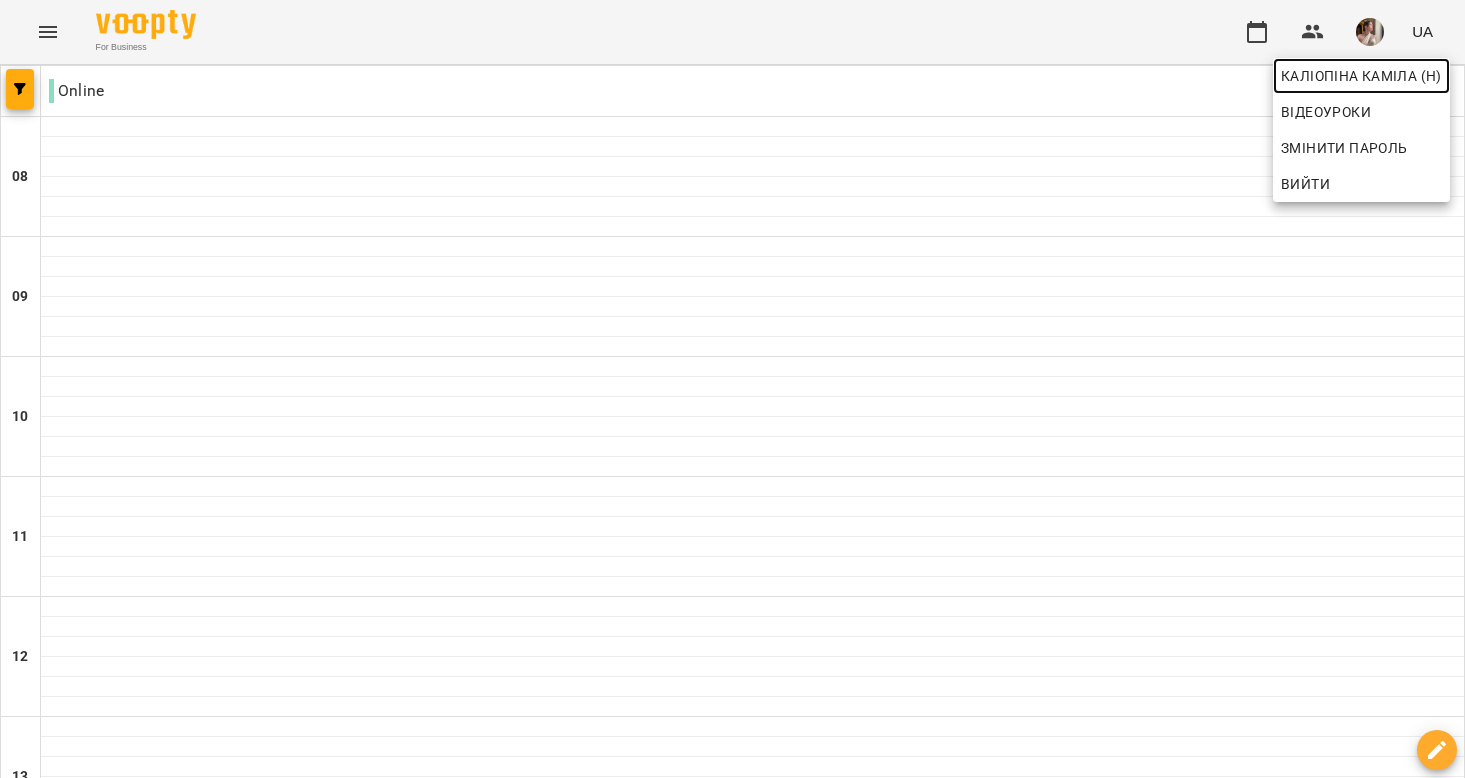 click on "Каліопіна Каміла (н)" at bounding box center (1361, 76) 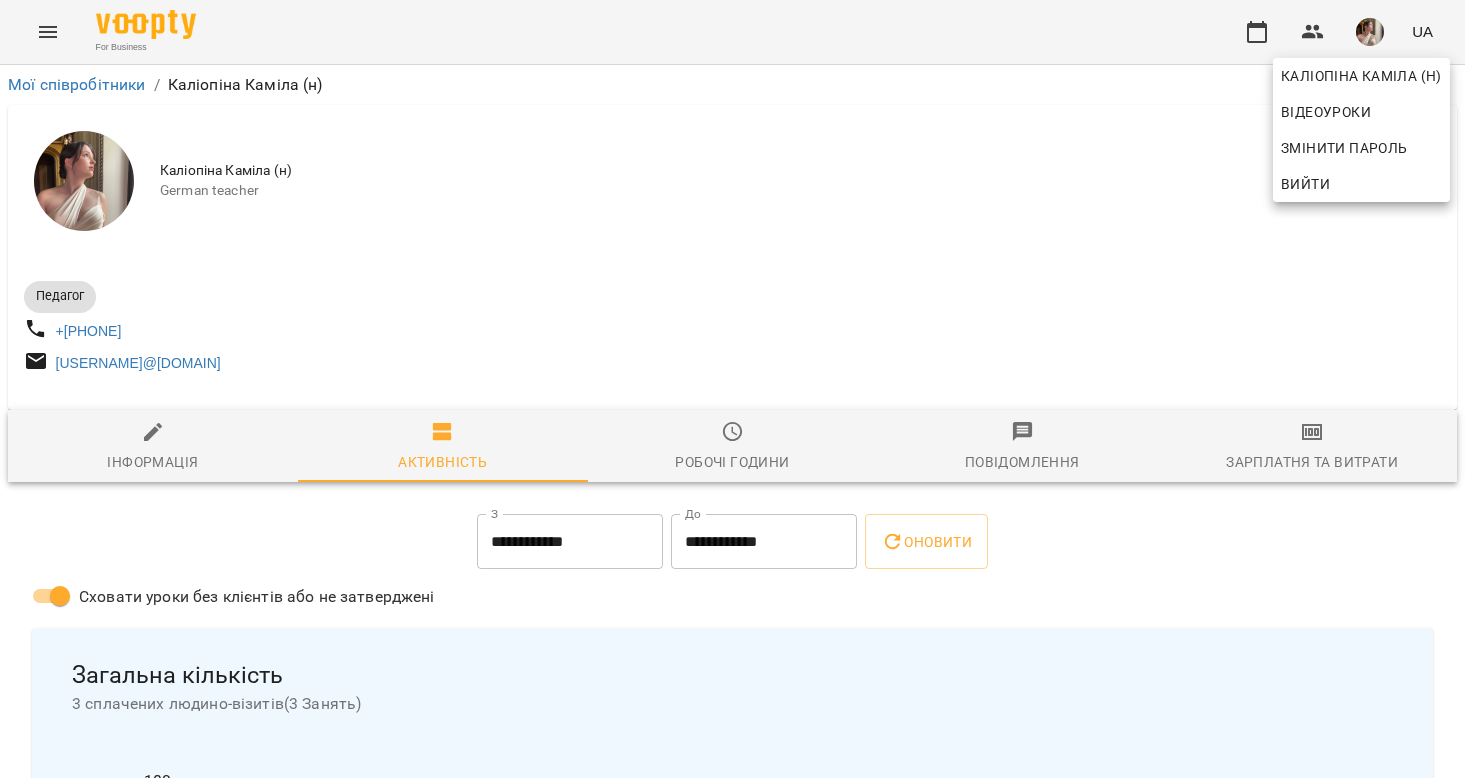click at bounding box center (732, 389) 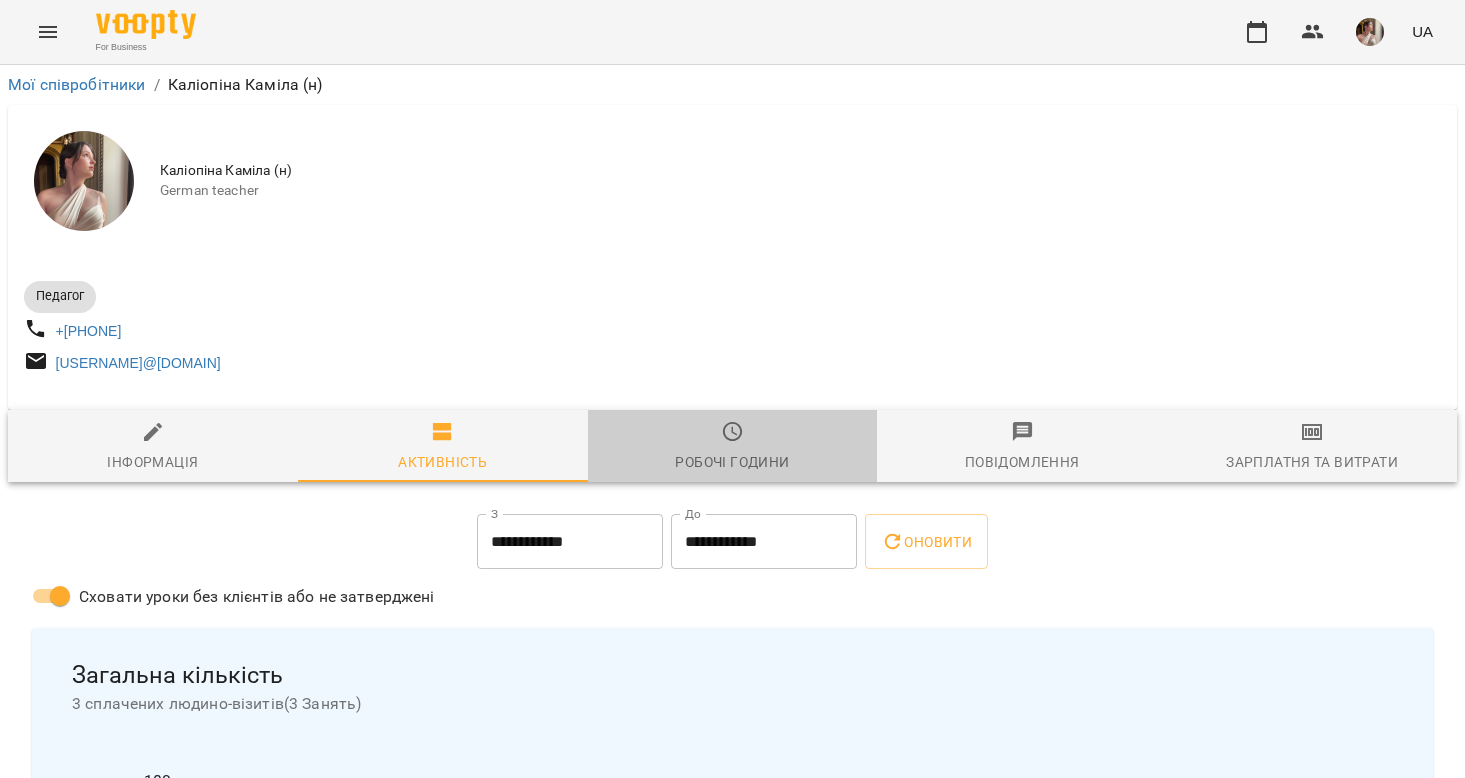 click on "Робочі години" at bounding box center (733, 447) 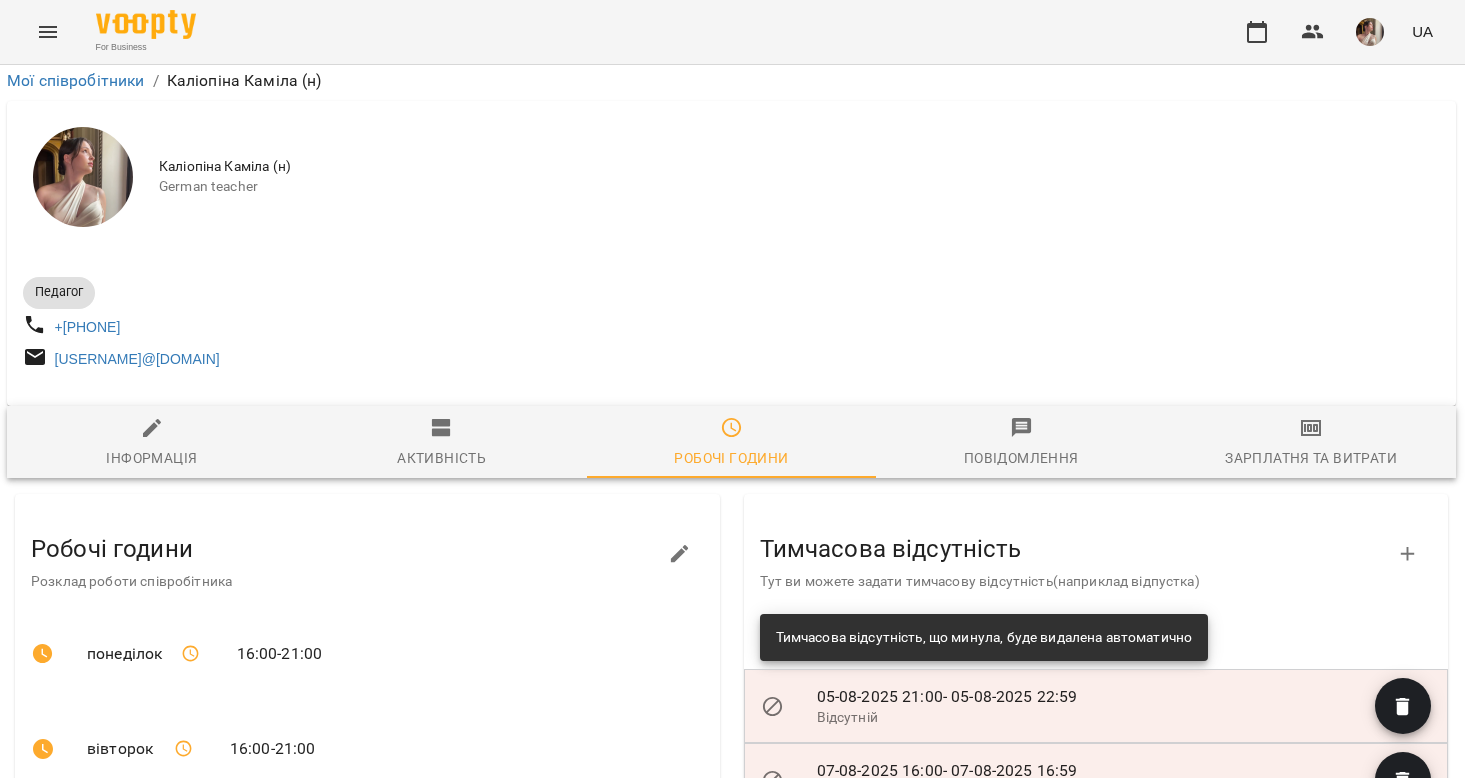 scroll, scrollTop: 640, scrollLeft: 1, axis: both 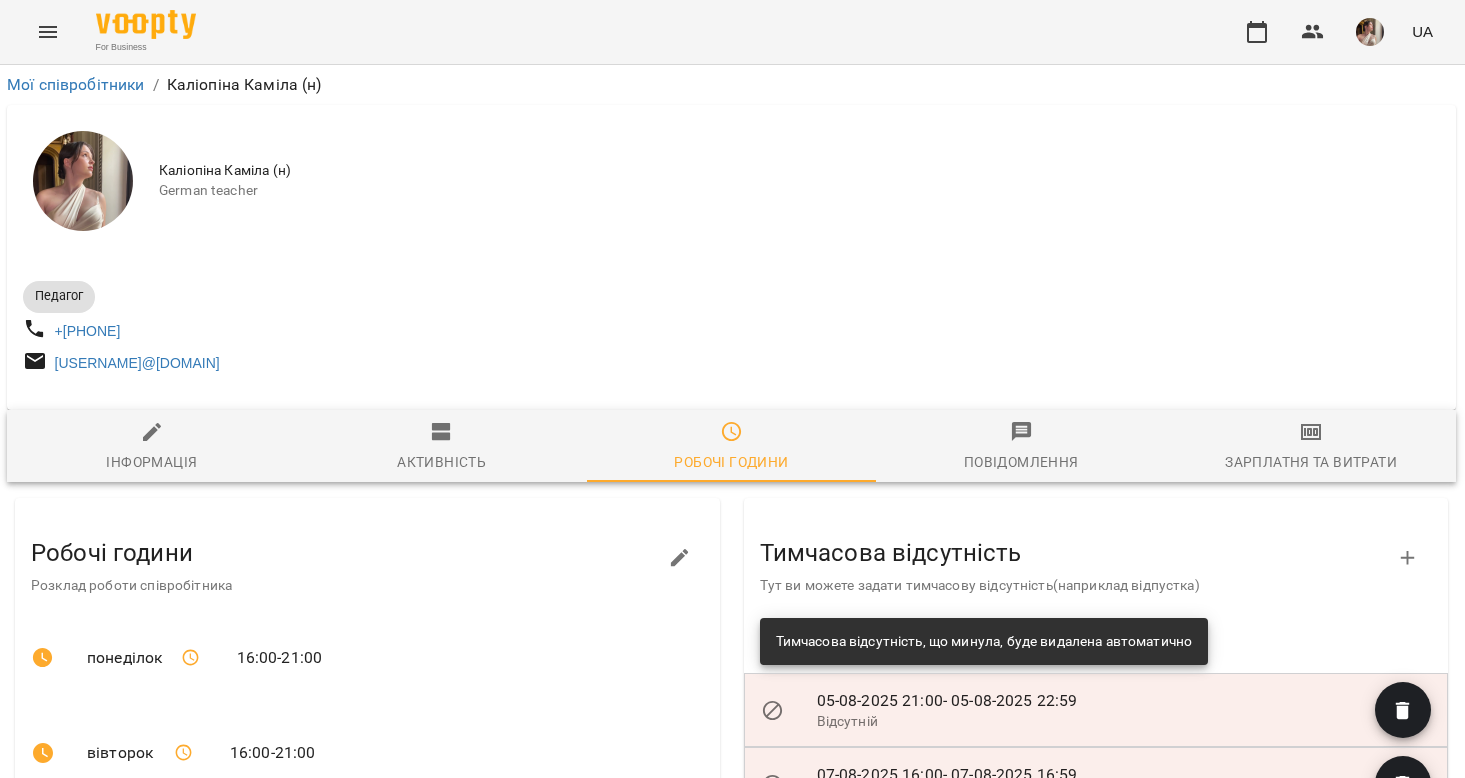 click at bounding box center [83, 181] 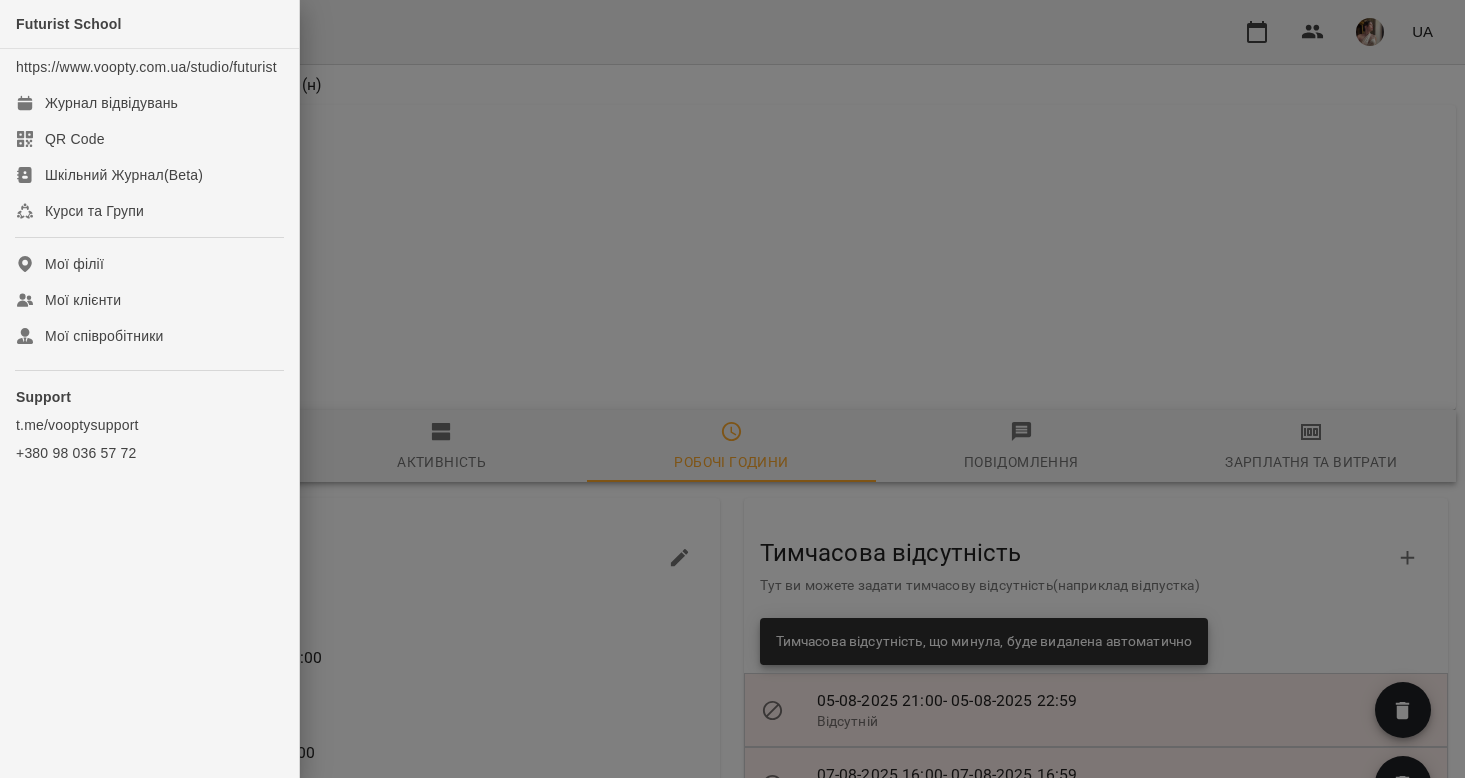 click at bounding box center [732, 389] 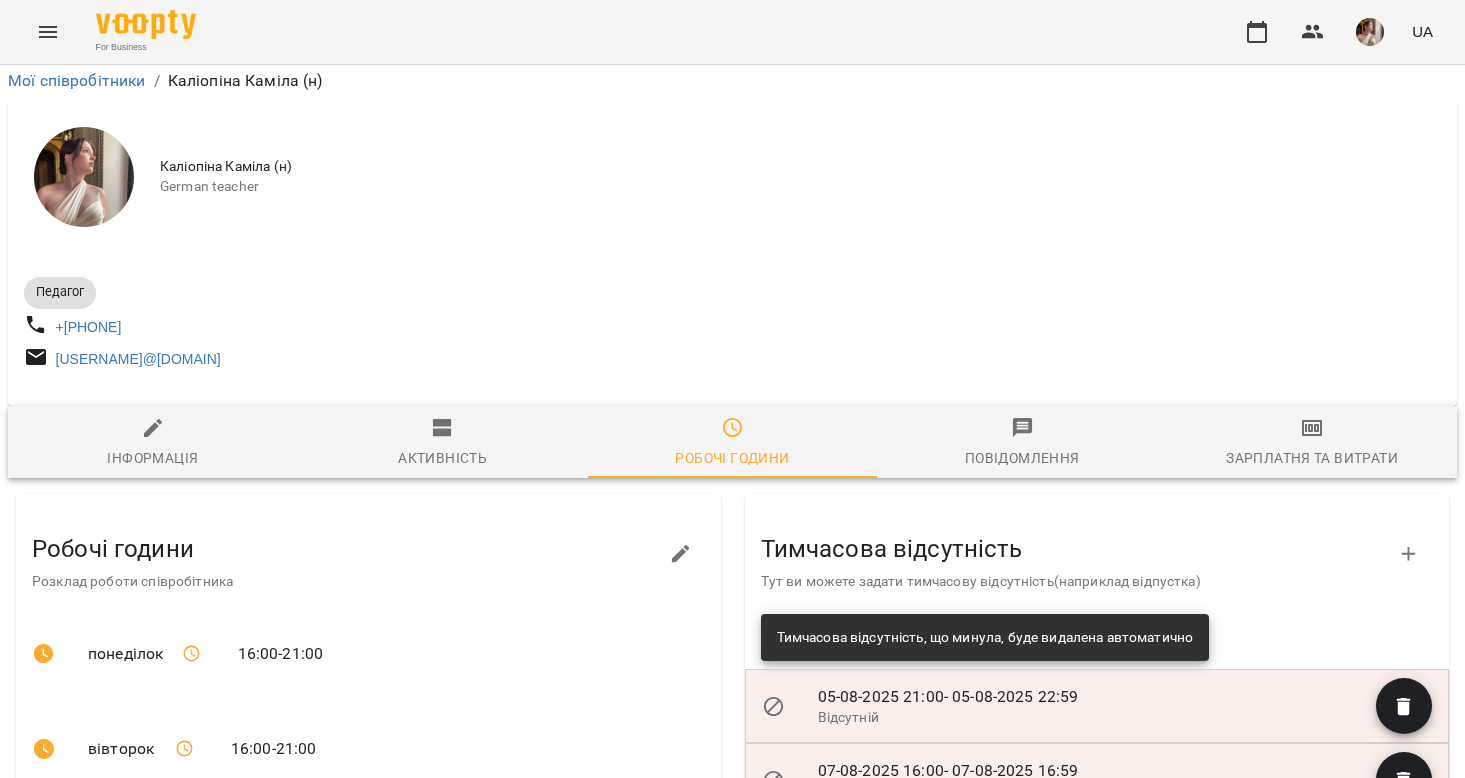 scroll, scrollTop: 263, scrollLeft: 0, axis: vertical 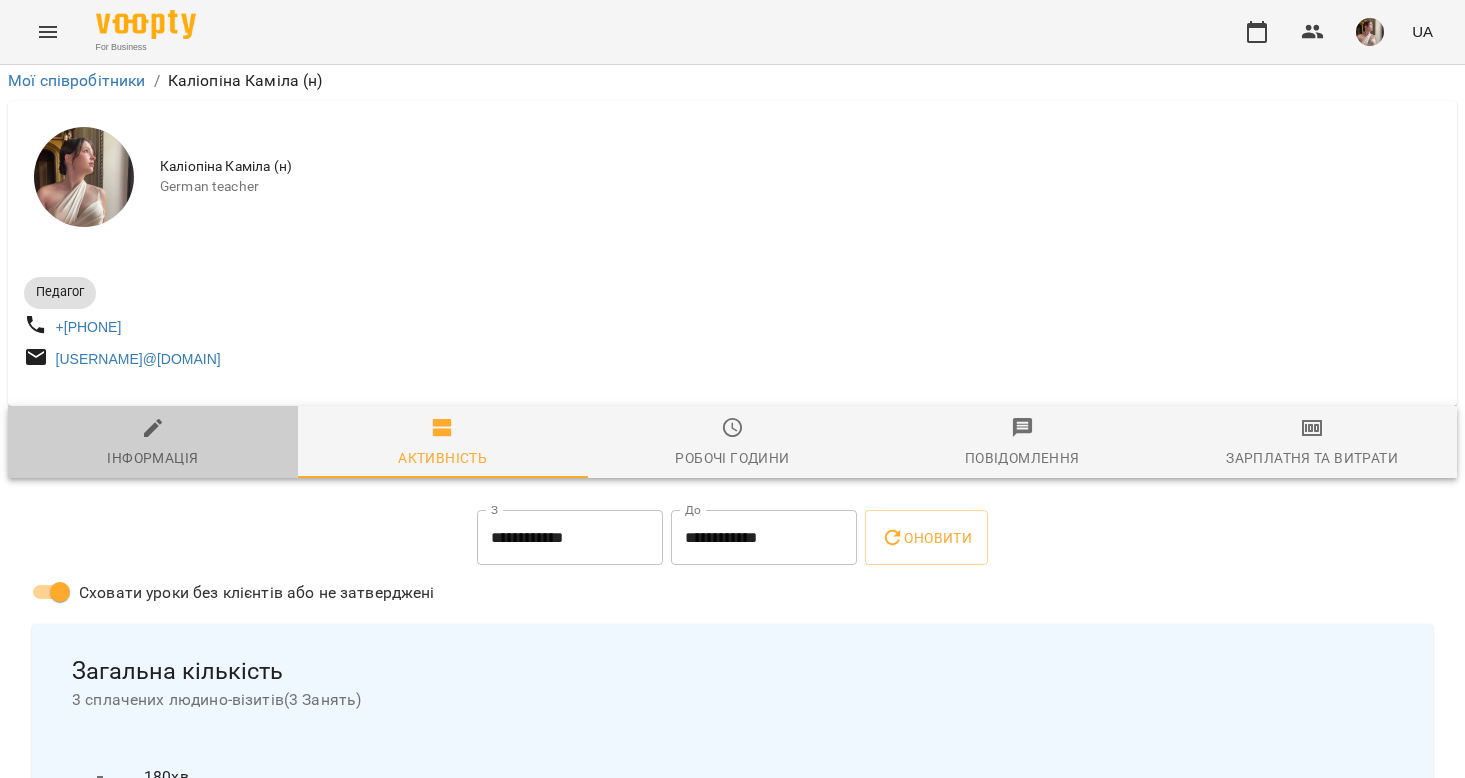 click on "Інформація" at bounding box center (153, 443) 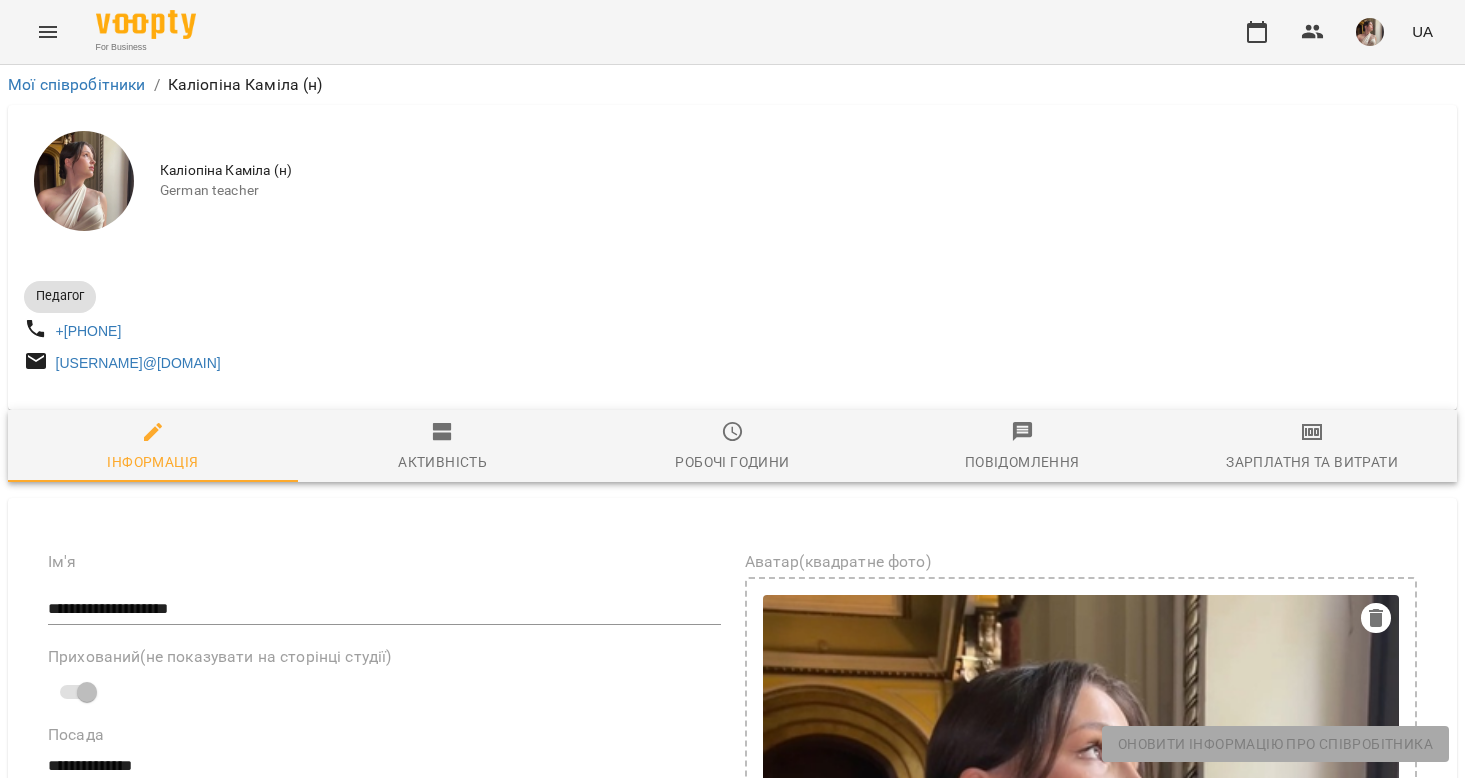 scroll, scrollTop: 0, scrollLeft: 0, axis: both 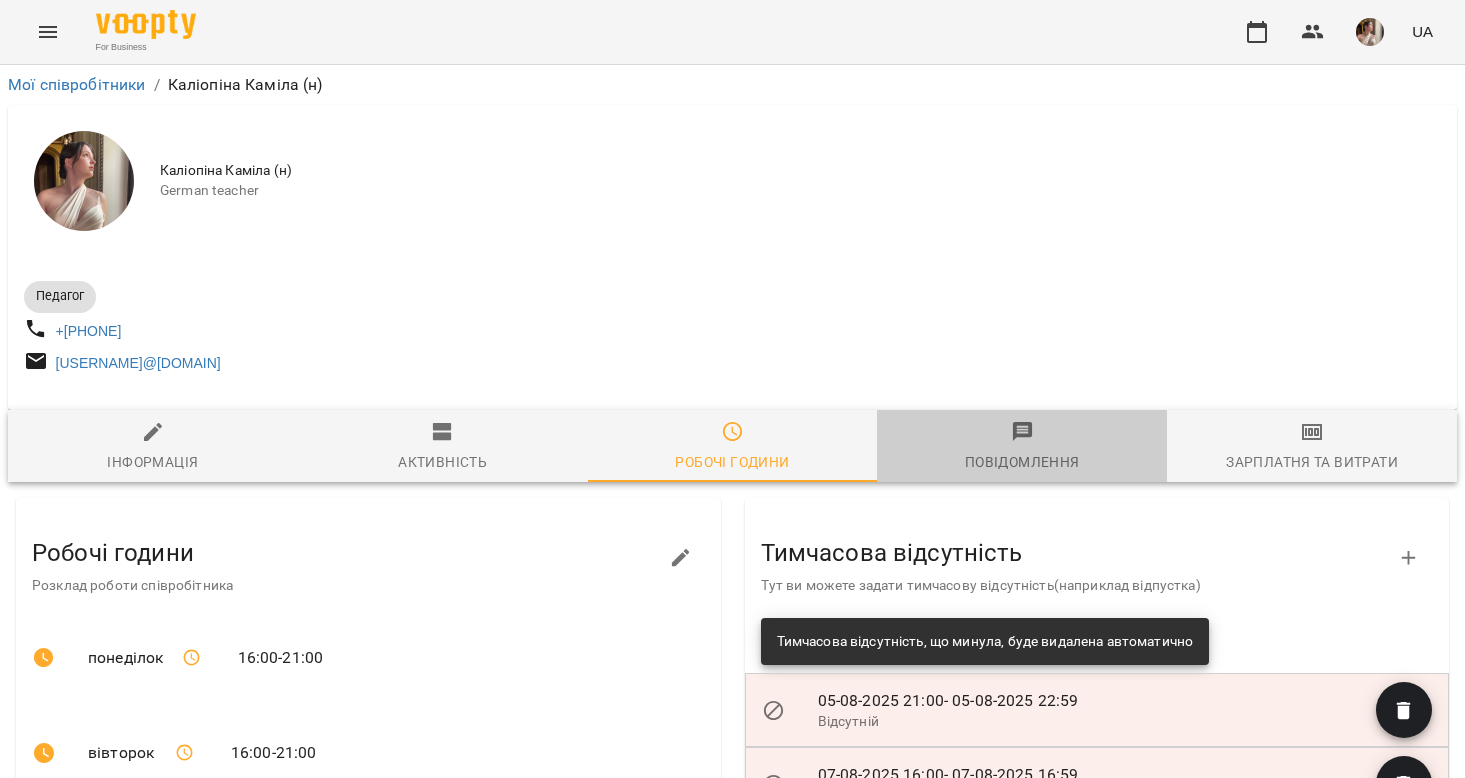 click on "Повідомлення" at bounding box center (1022, 447) 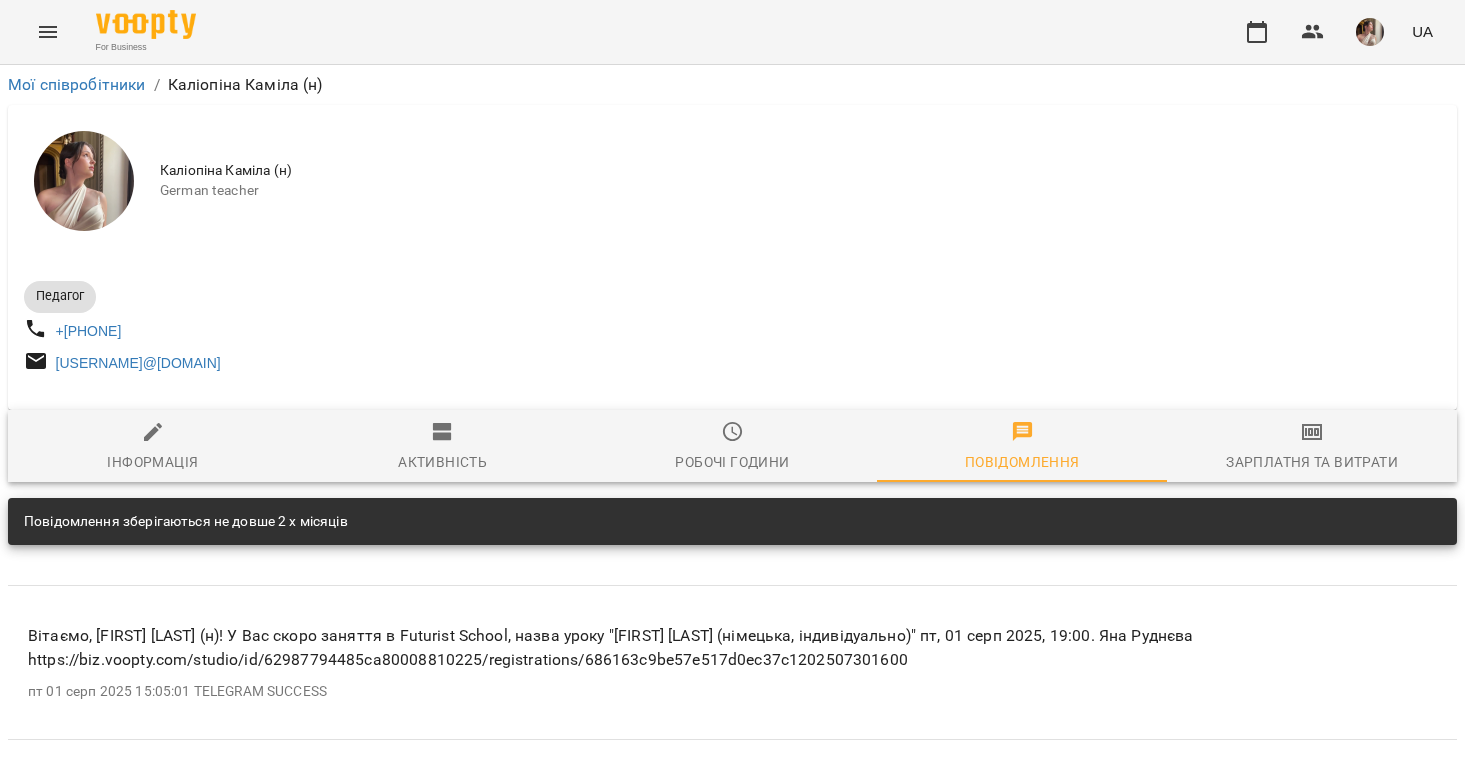 click on "Зарплатня та Витрати" at bounding box center (1312, 447) 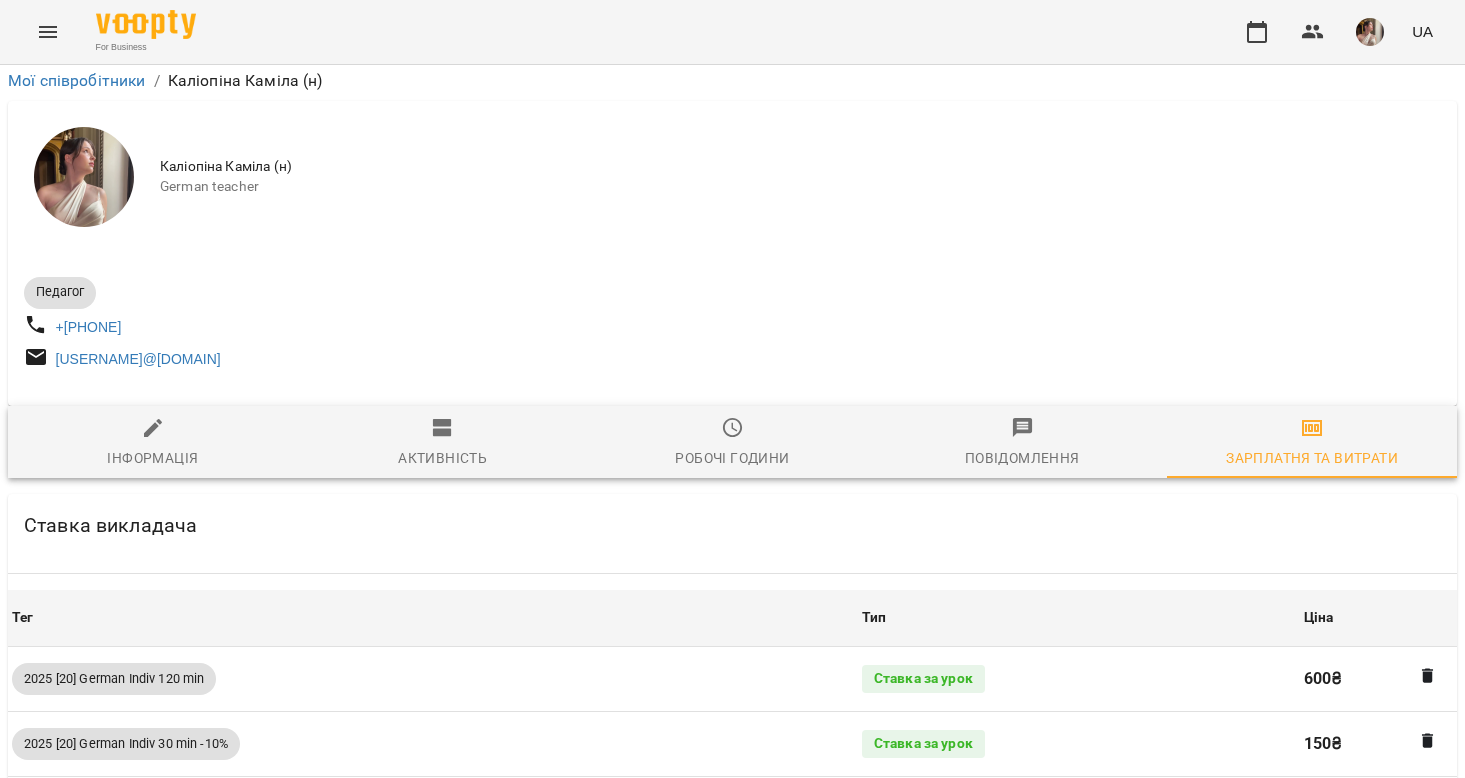 scroll, scrollTop: 4289, scrollLeft: 0, axis: vertical 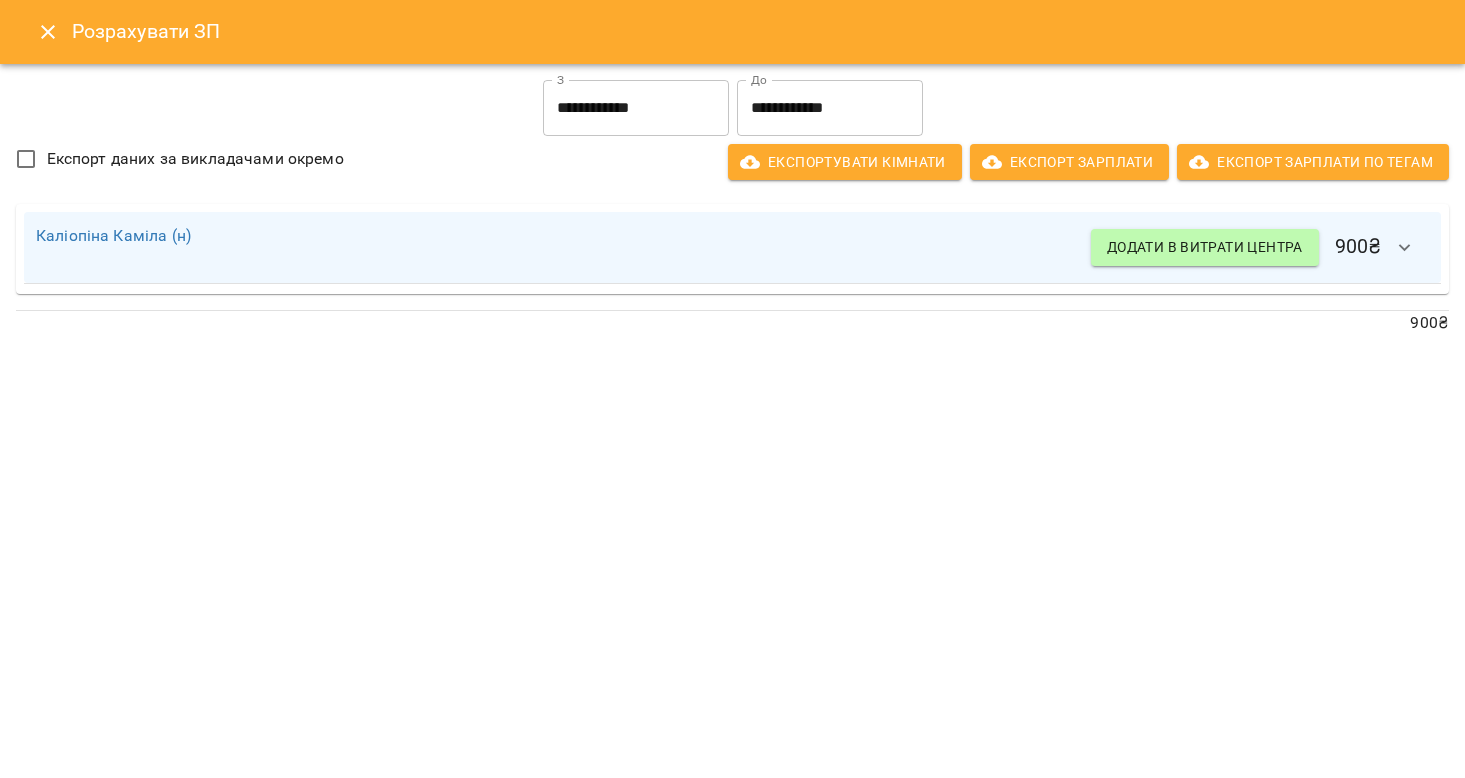 click 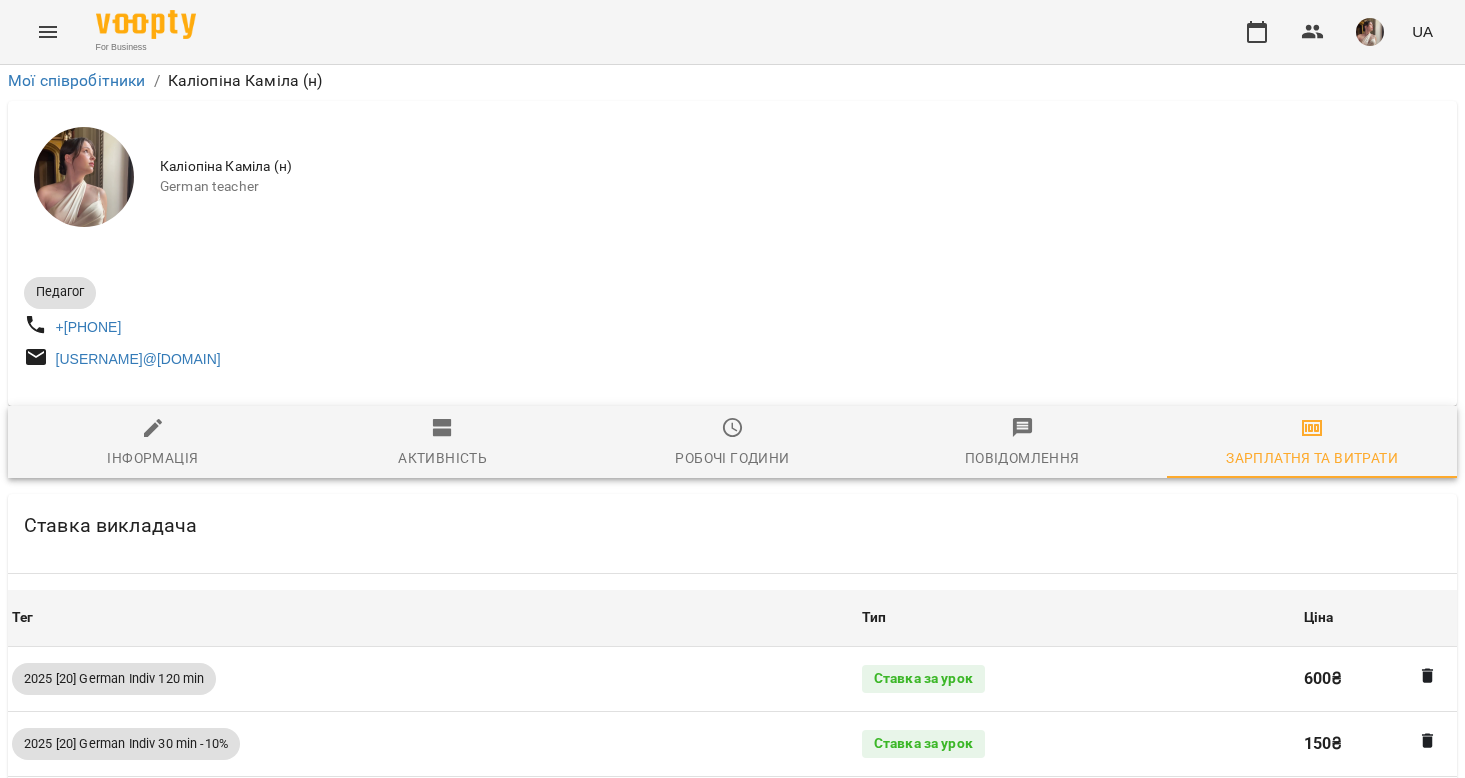 click at bounding box center (146, 24) 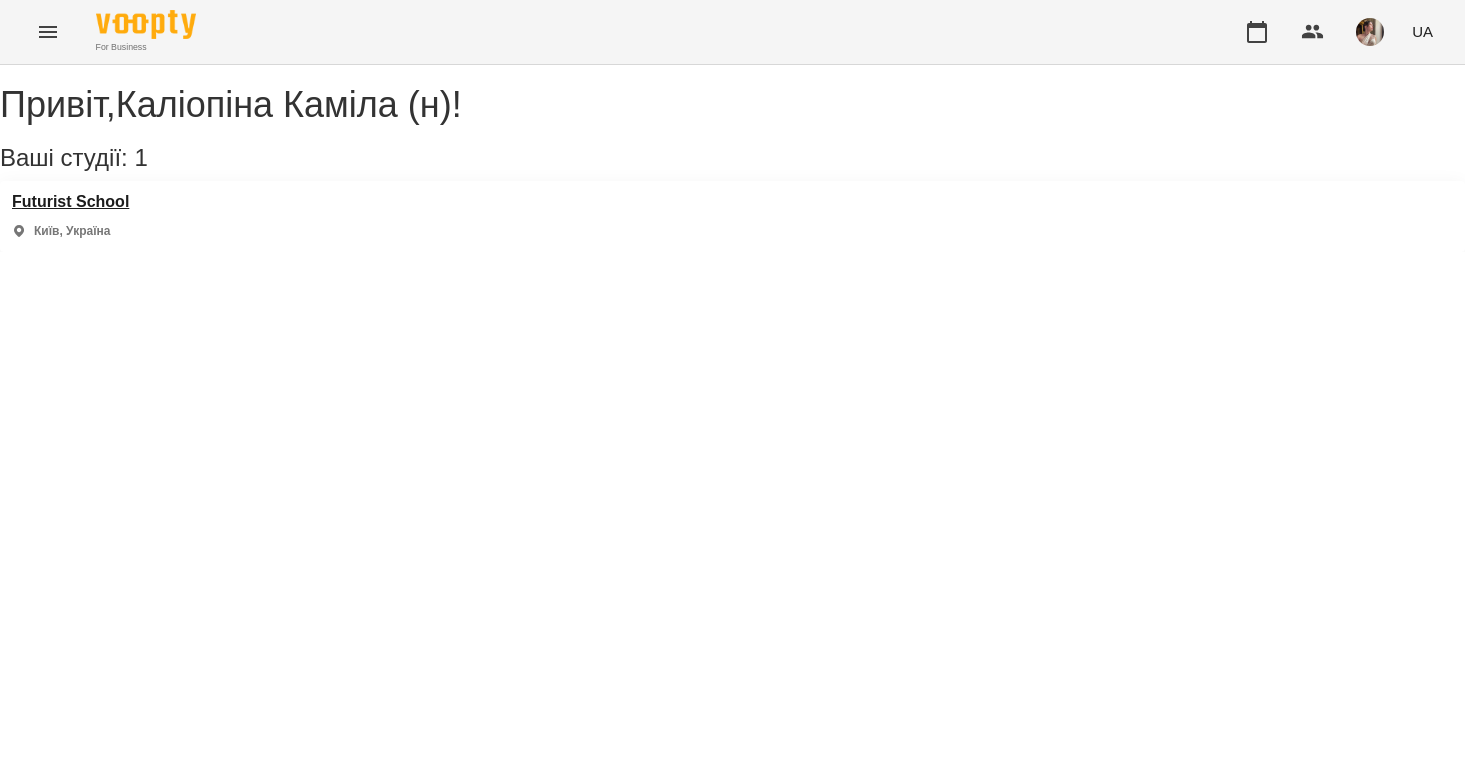 click on "Futurist School" at bounding box center [70, 202] 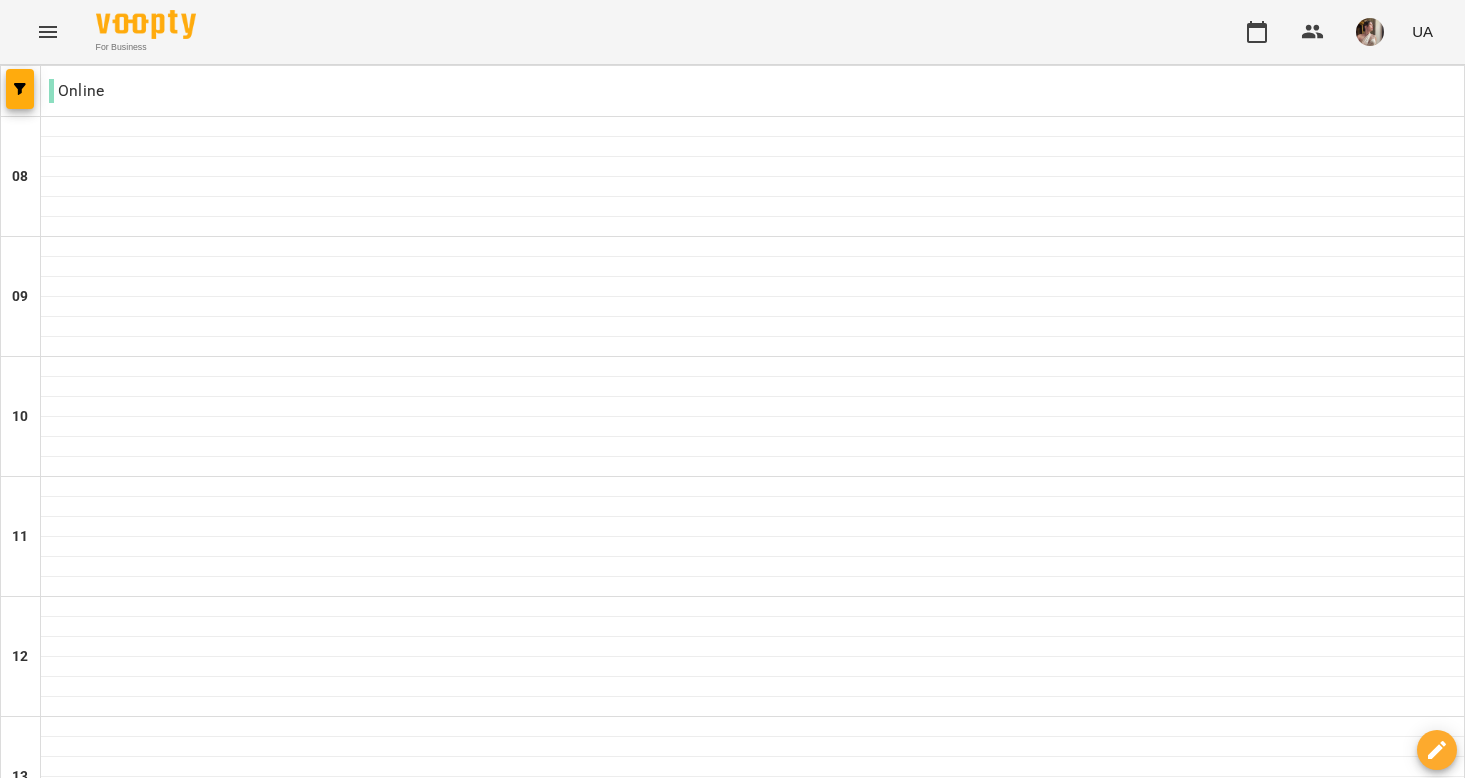 scroll, scrollTop: 1227, scrollLeft: 0, axis: vertical 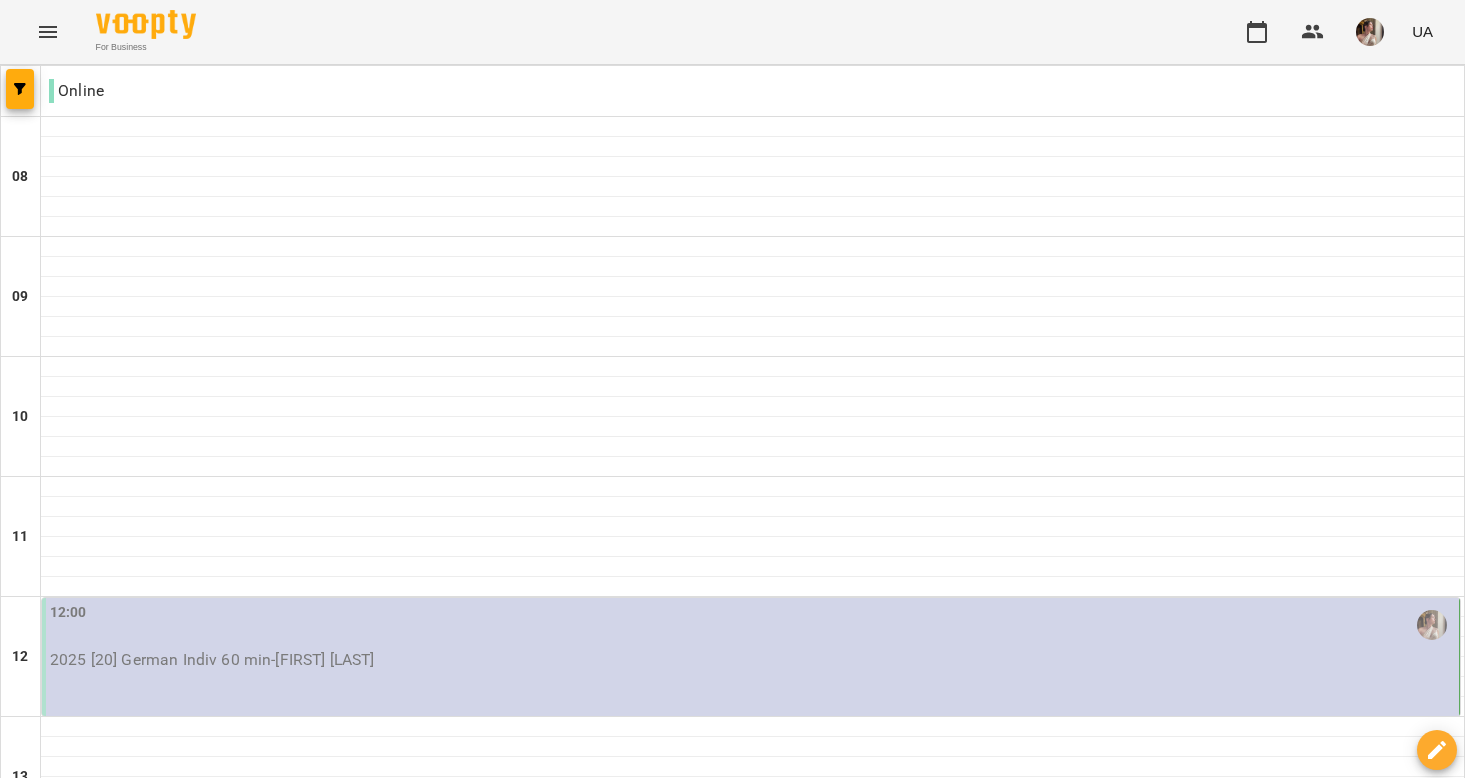 click on "ср" at bounding box center (621, 1943) 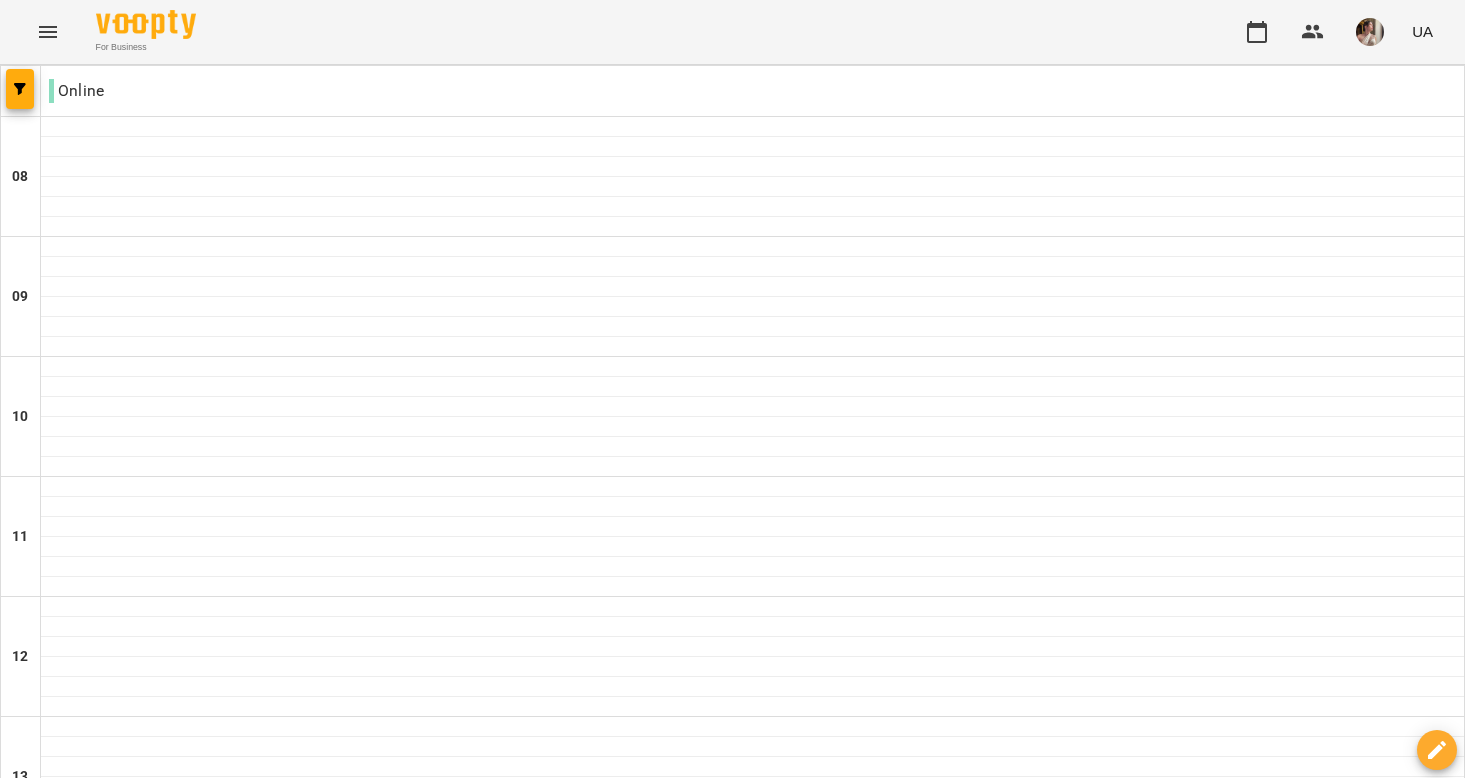 scroll, scrollTop: 781, scrollLeft: 0, axis: vertical 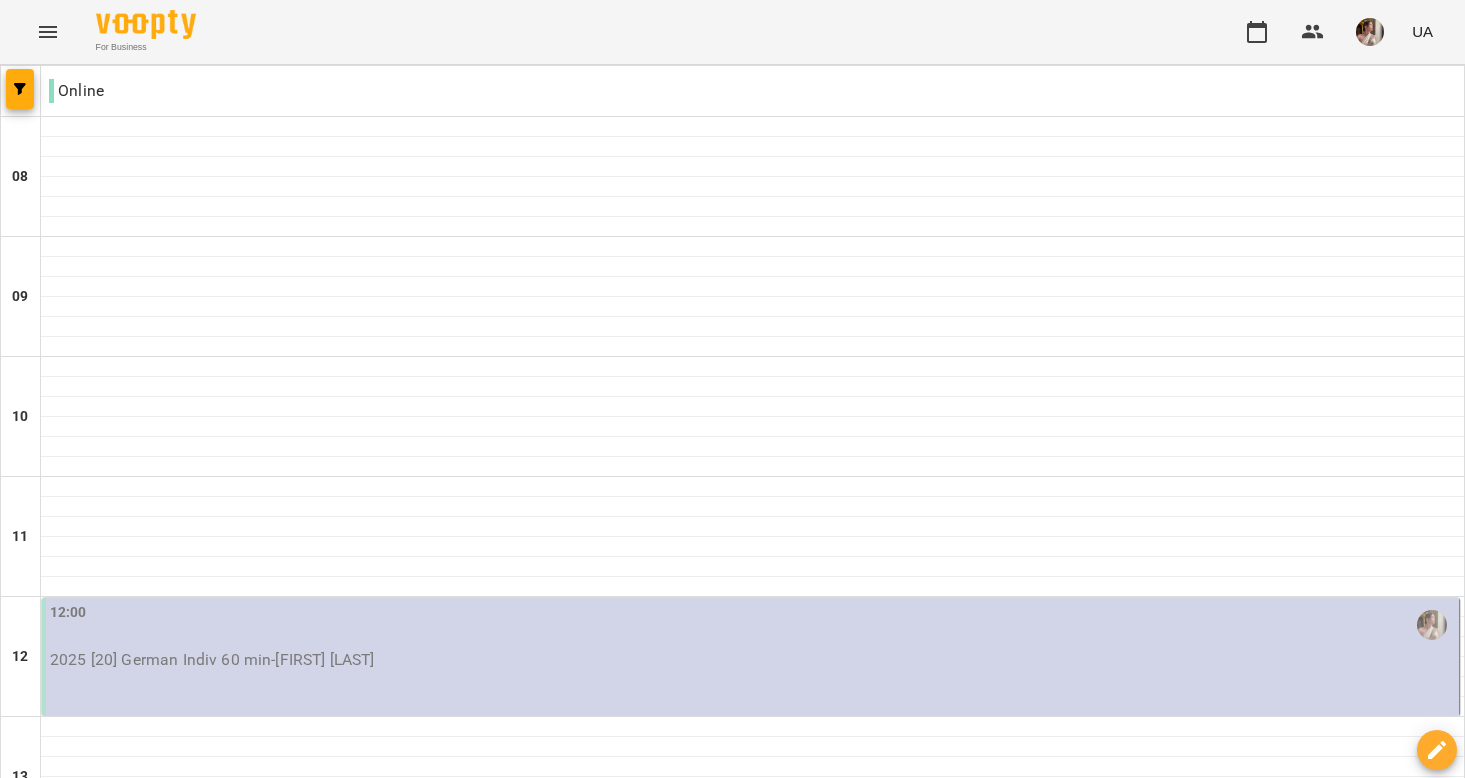 click on "пт" at bounding box center [1021, 1943] 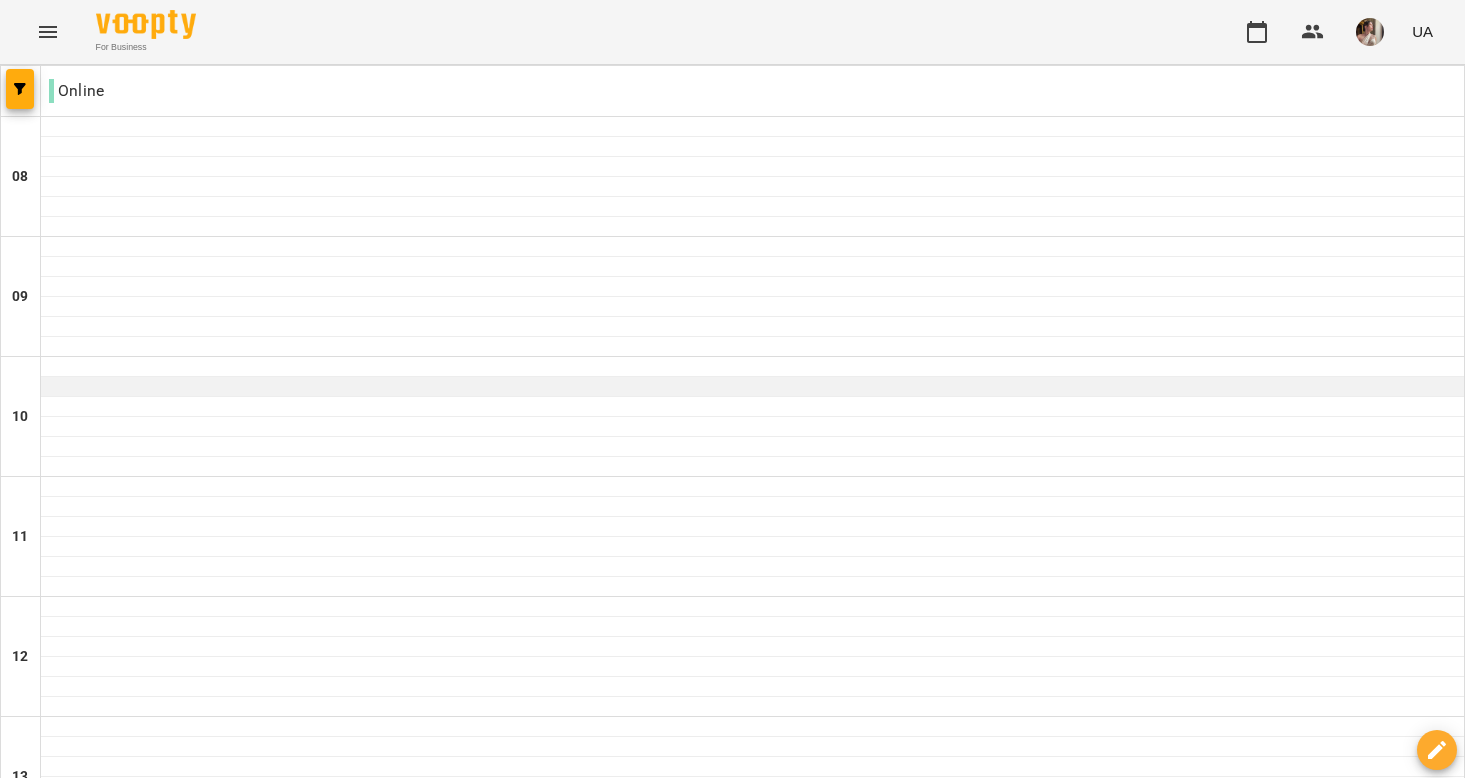 scroll, scrollTop: 973, scrollLeft: 0, axis: vertical 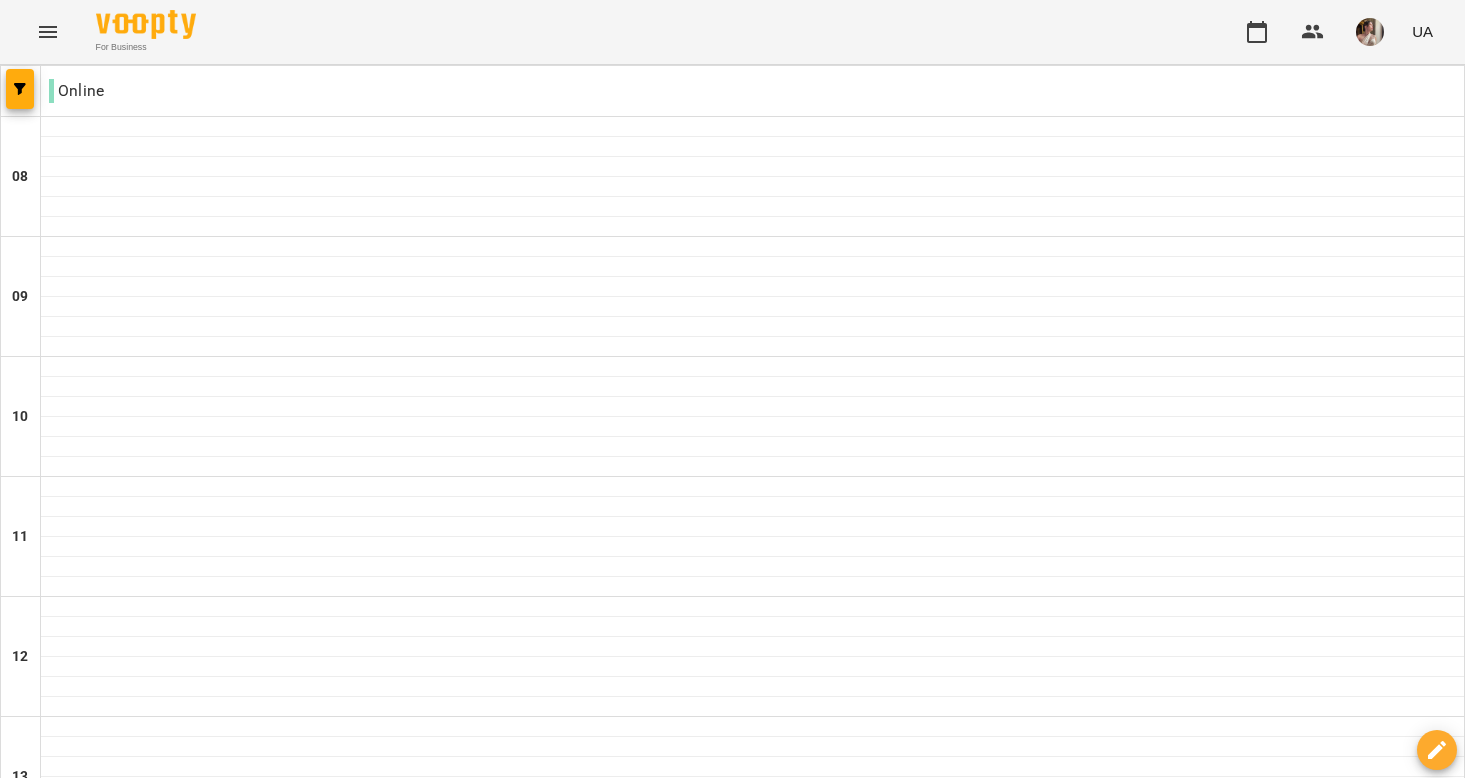click on "07 серп" at bounding box center (643, 1962) 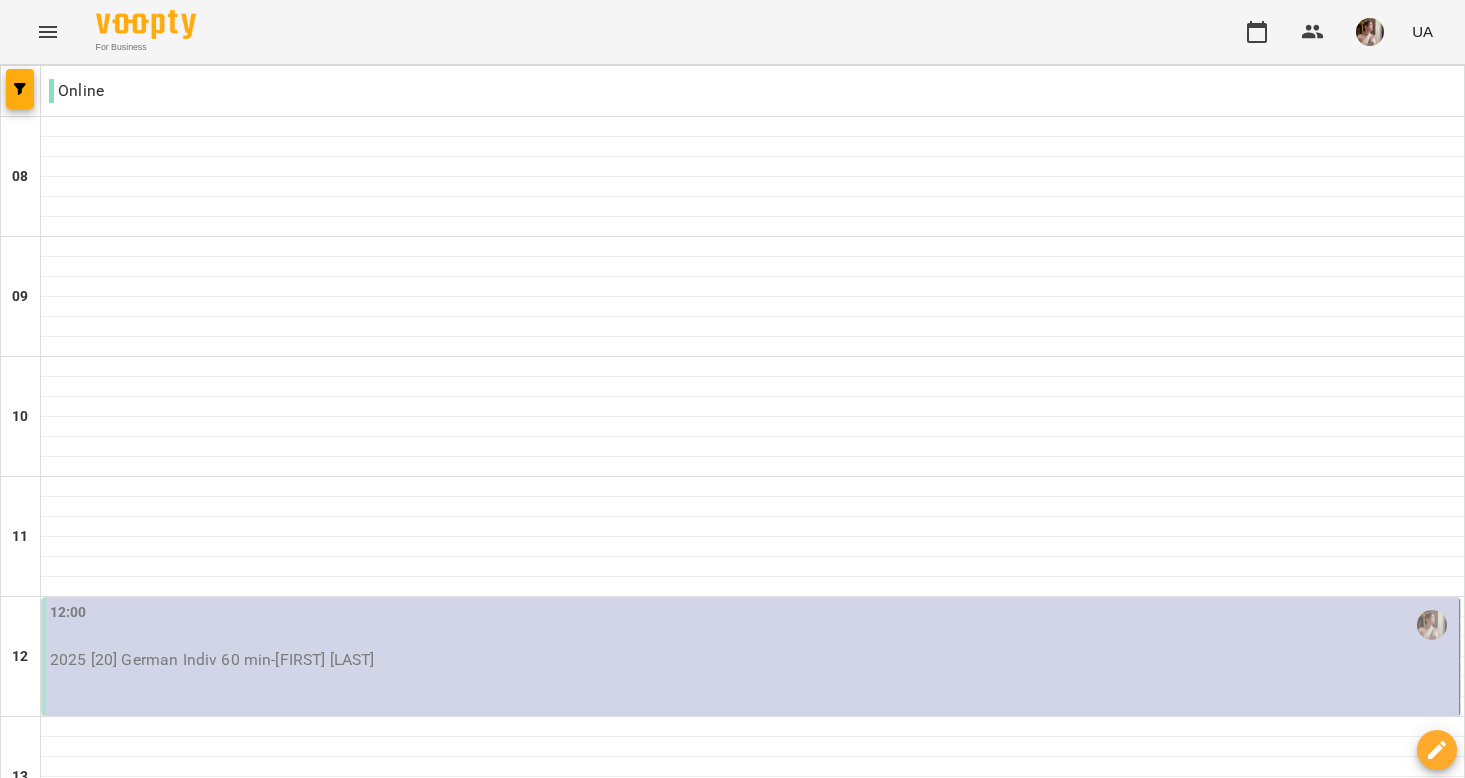 scroll, scrollTop: 0, scrollLeft: 0, axis: both 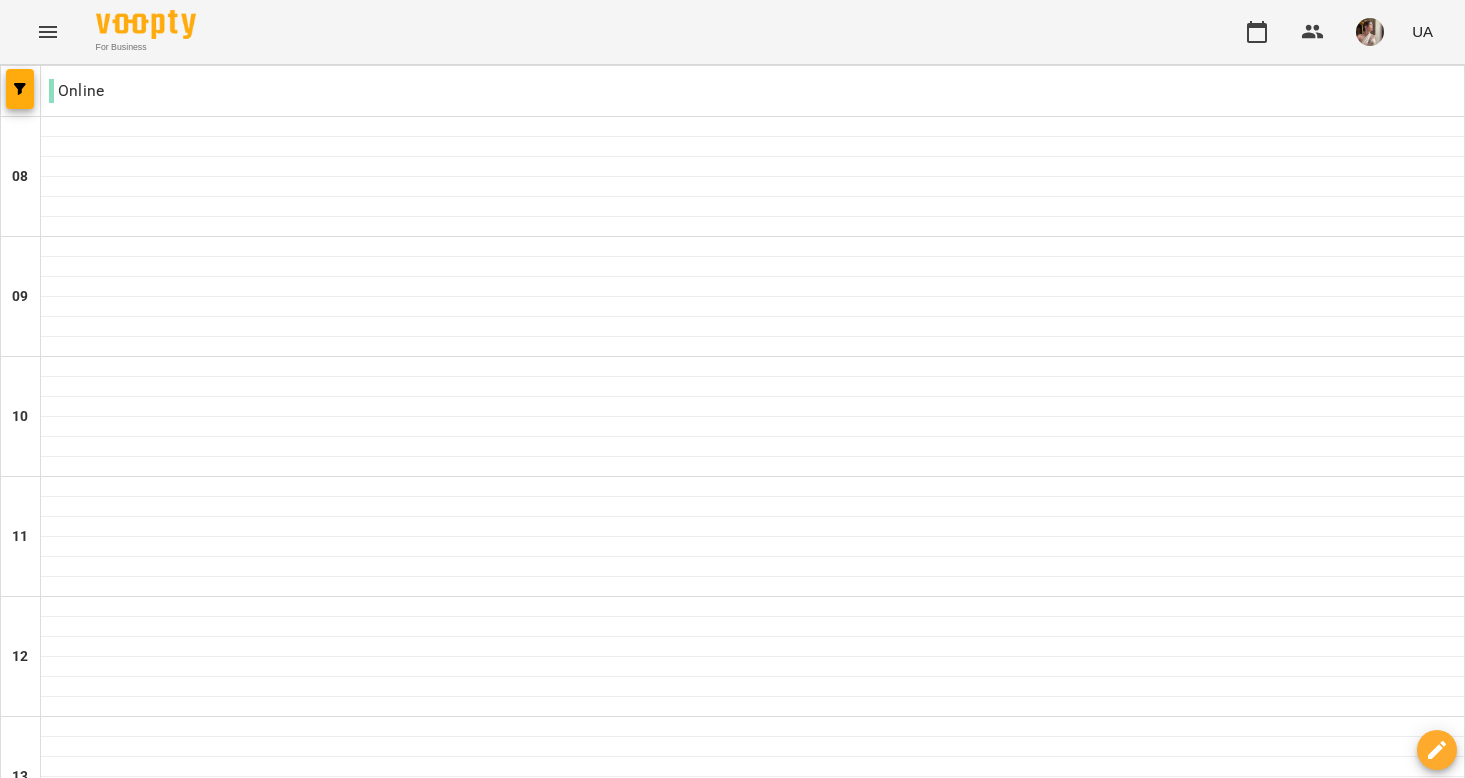click on "08 серп" at bounding box center [1021, 1962] 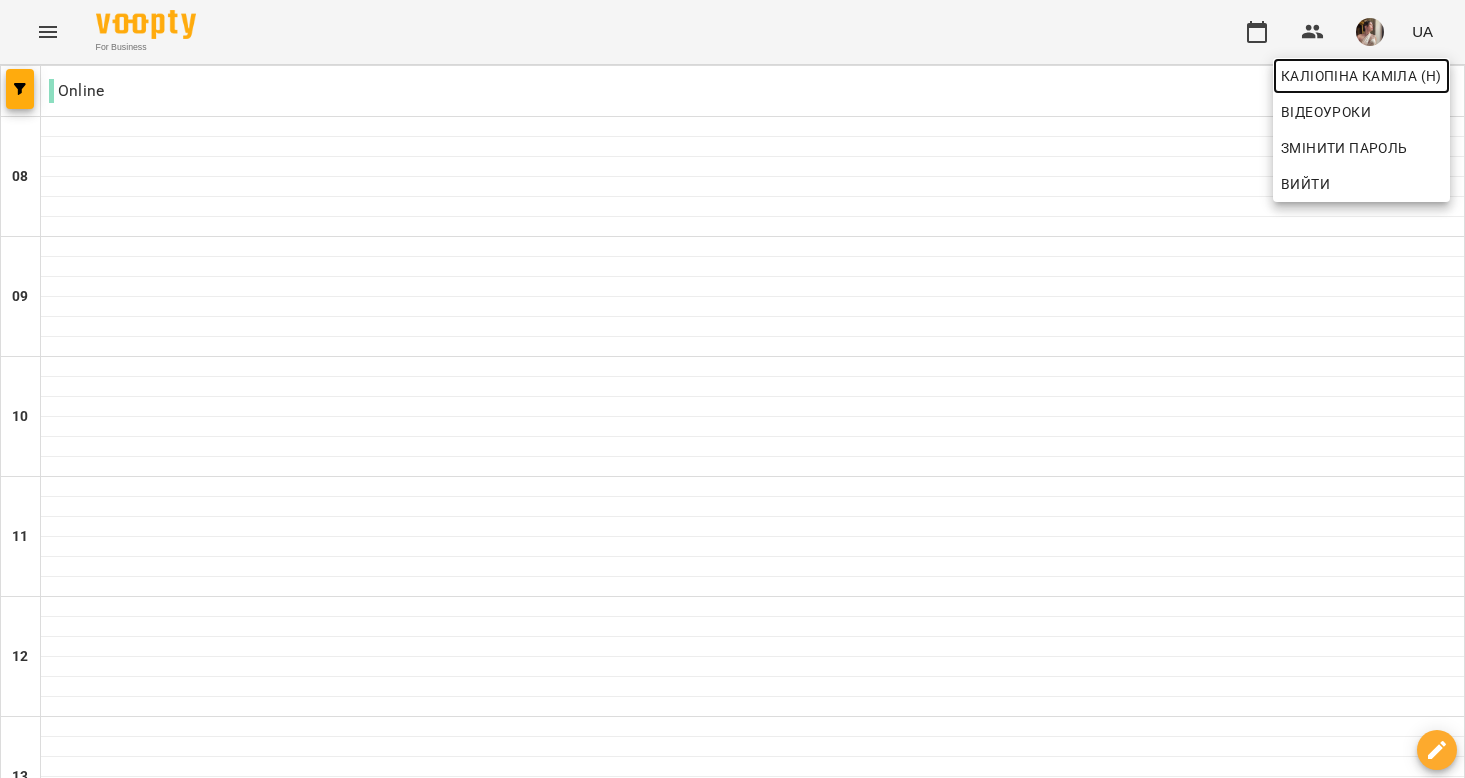 click on "Каліопіна Каміла (н)" at bounding box center (1361, 76) 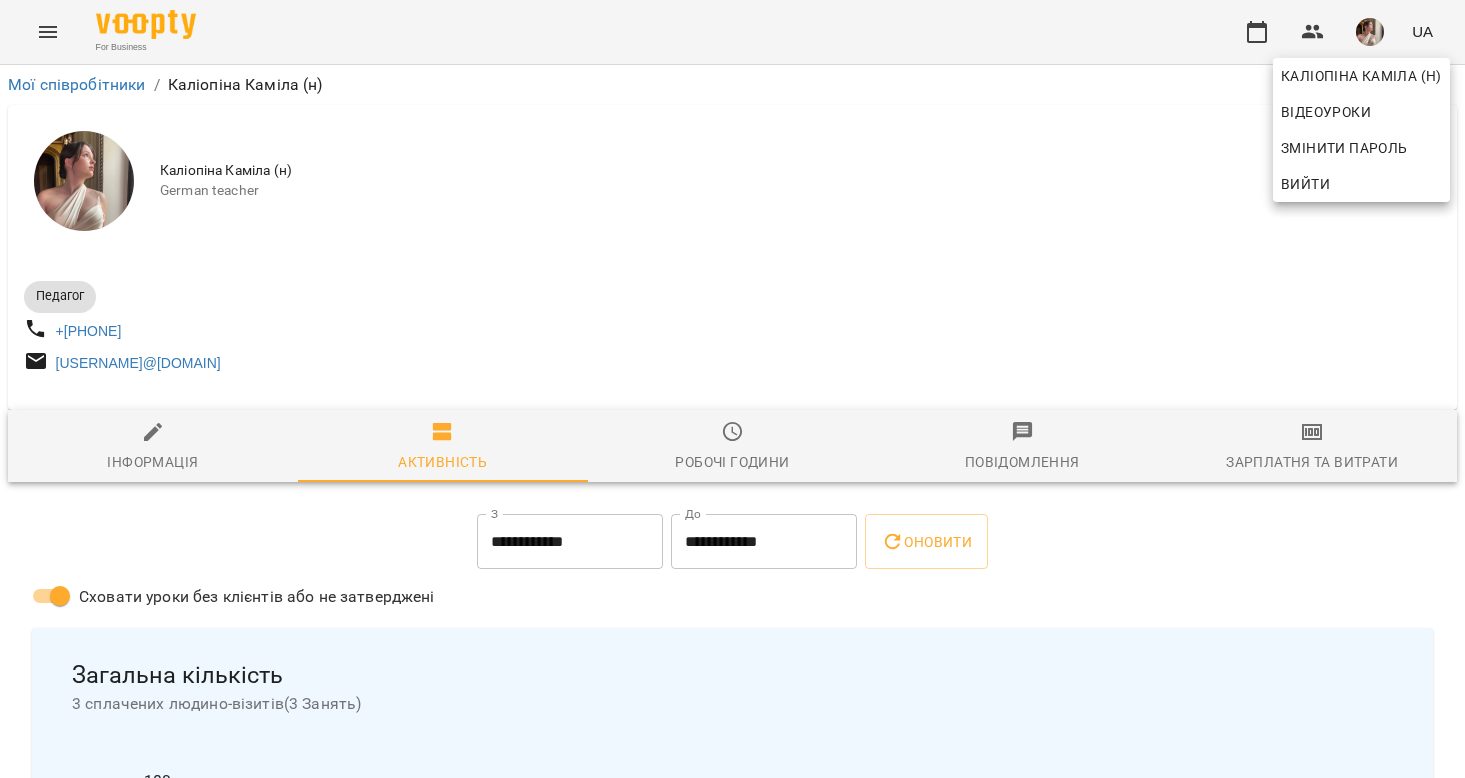 click at bounding box center [732, 389] 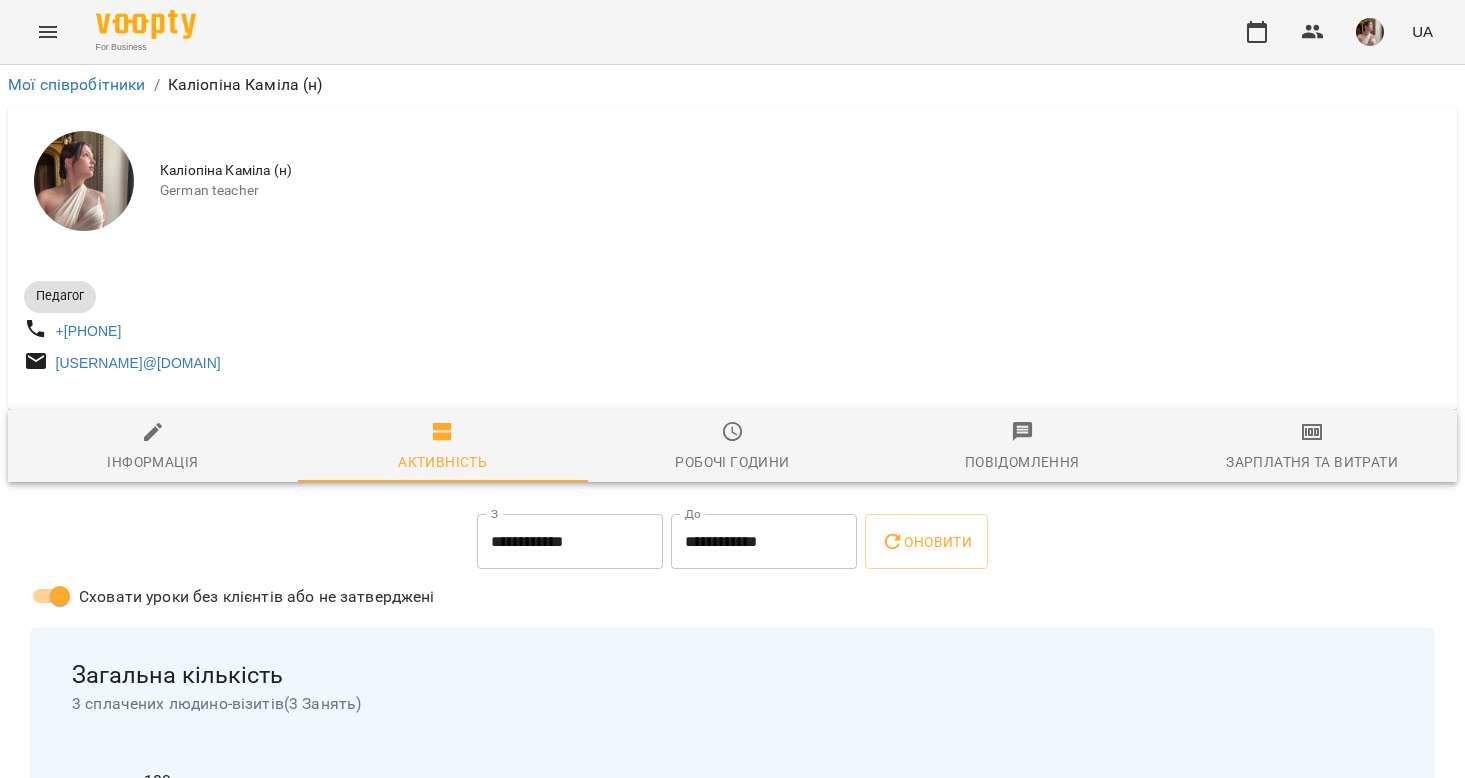 click on "Робочі години" at bounding box center [733, 447] 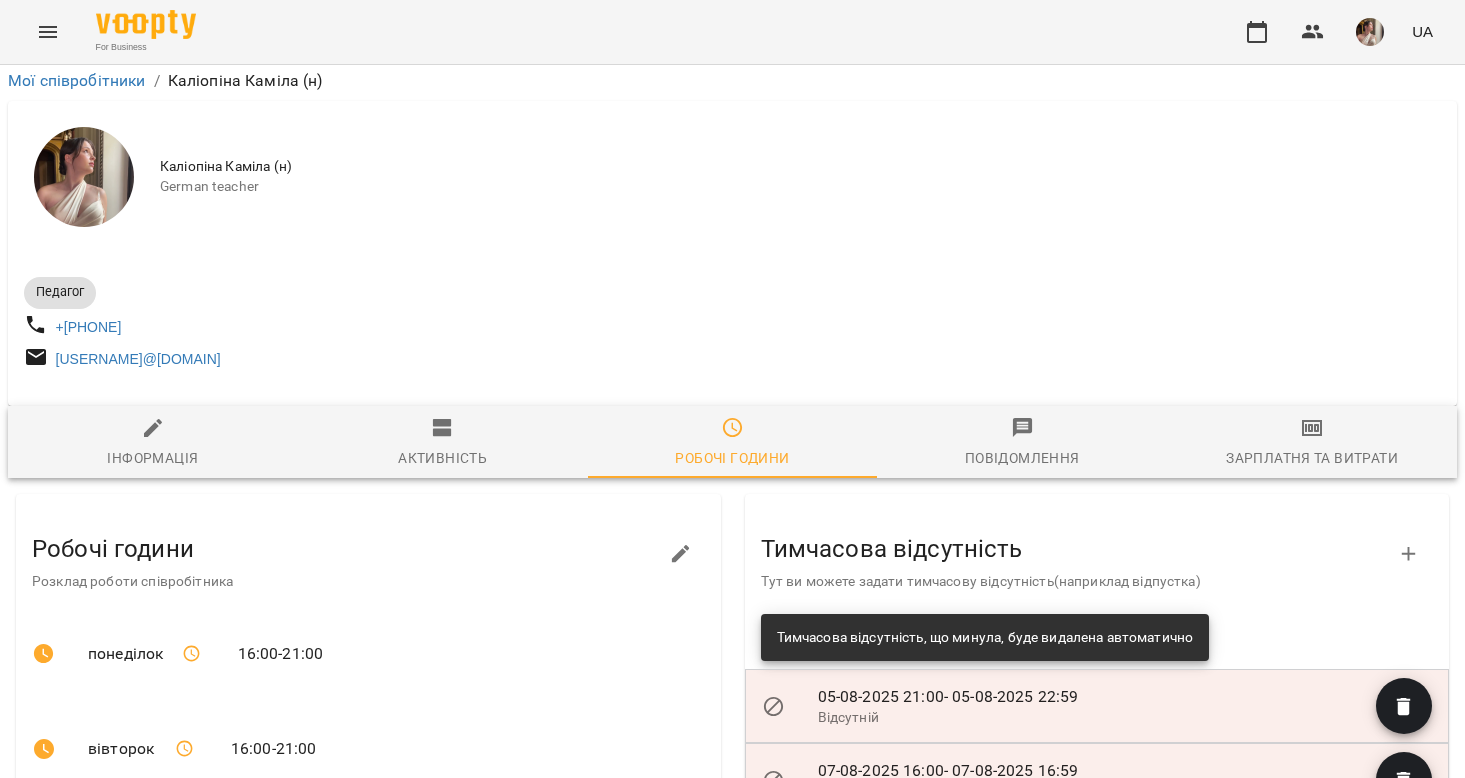 scroll, scrollTop: 201, scrollLeft: 0, axis: vertical 